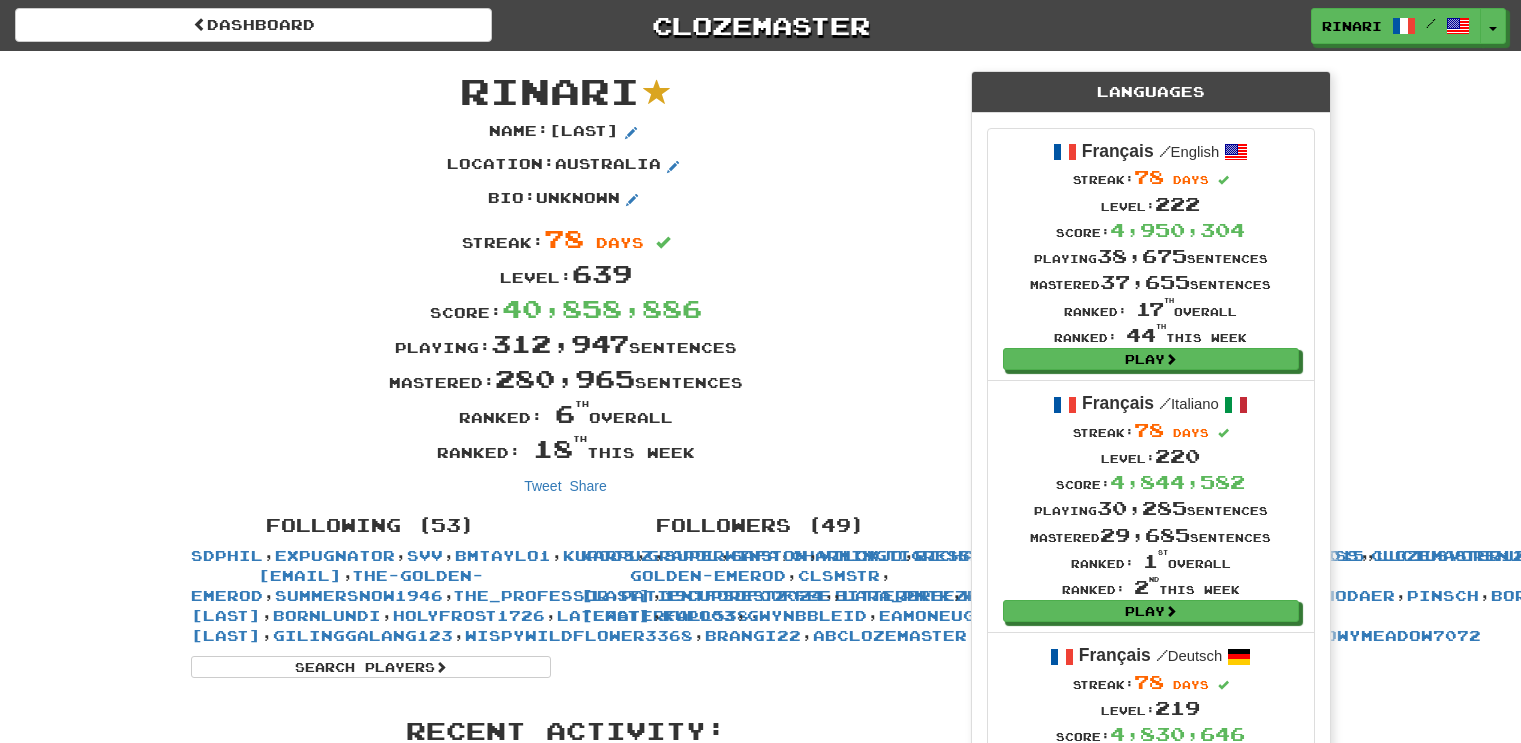 scroll, scrollTop: 0, scrollLeft: 0, axis: both 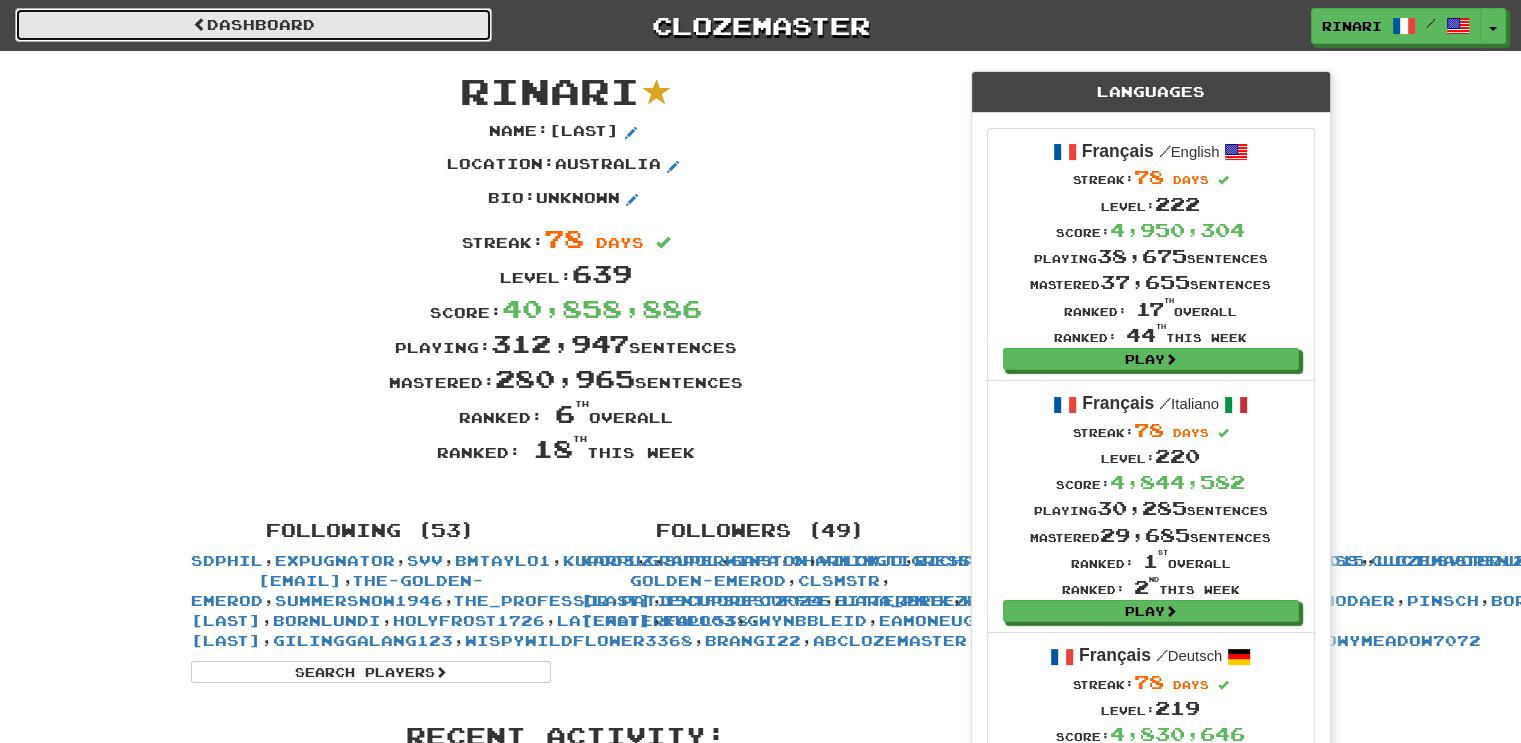 click on "Dashboard" at bounding box center (253, 25) 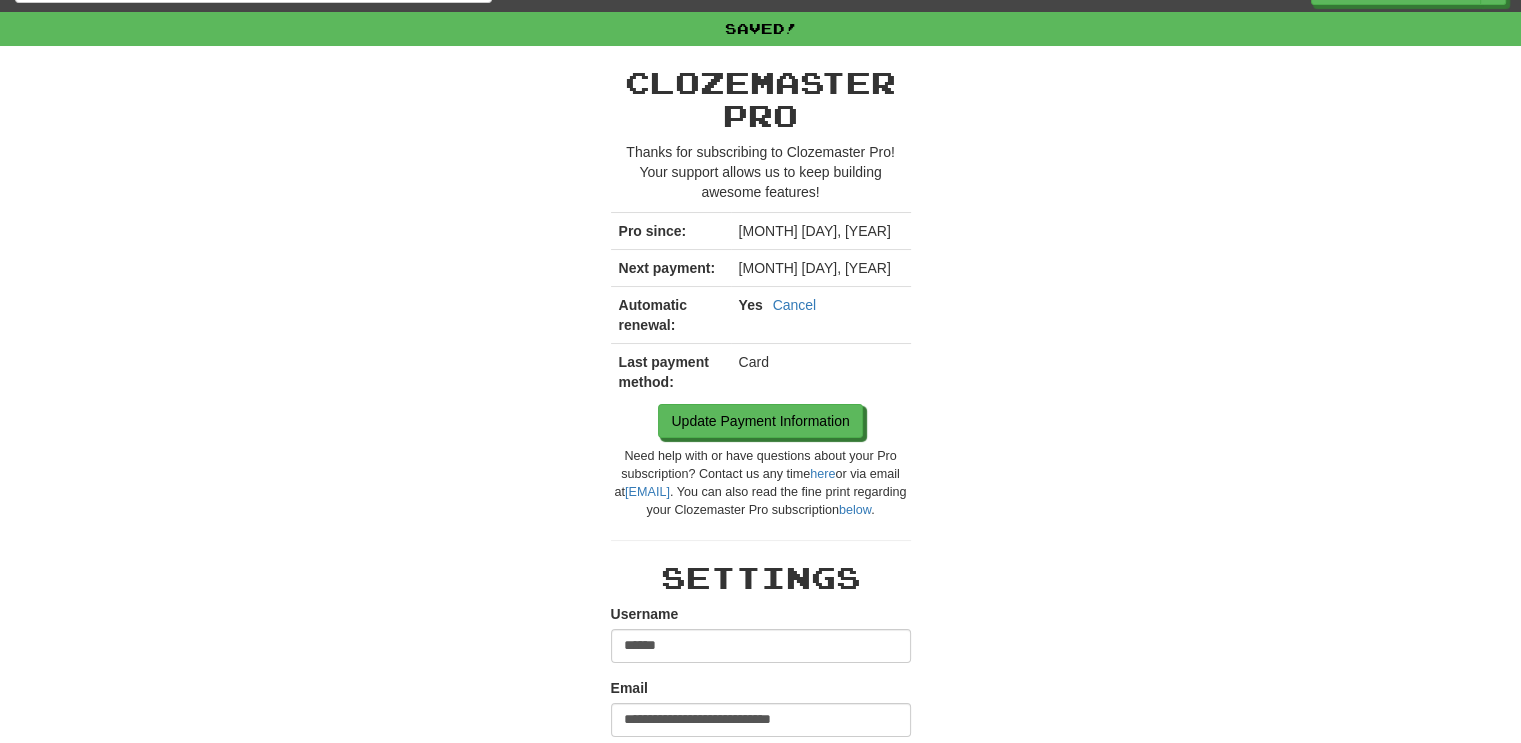 scroll, scrollTop: 0, scrollLeft: 0, axis: both 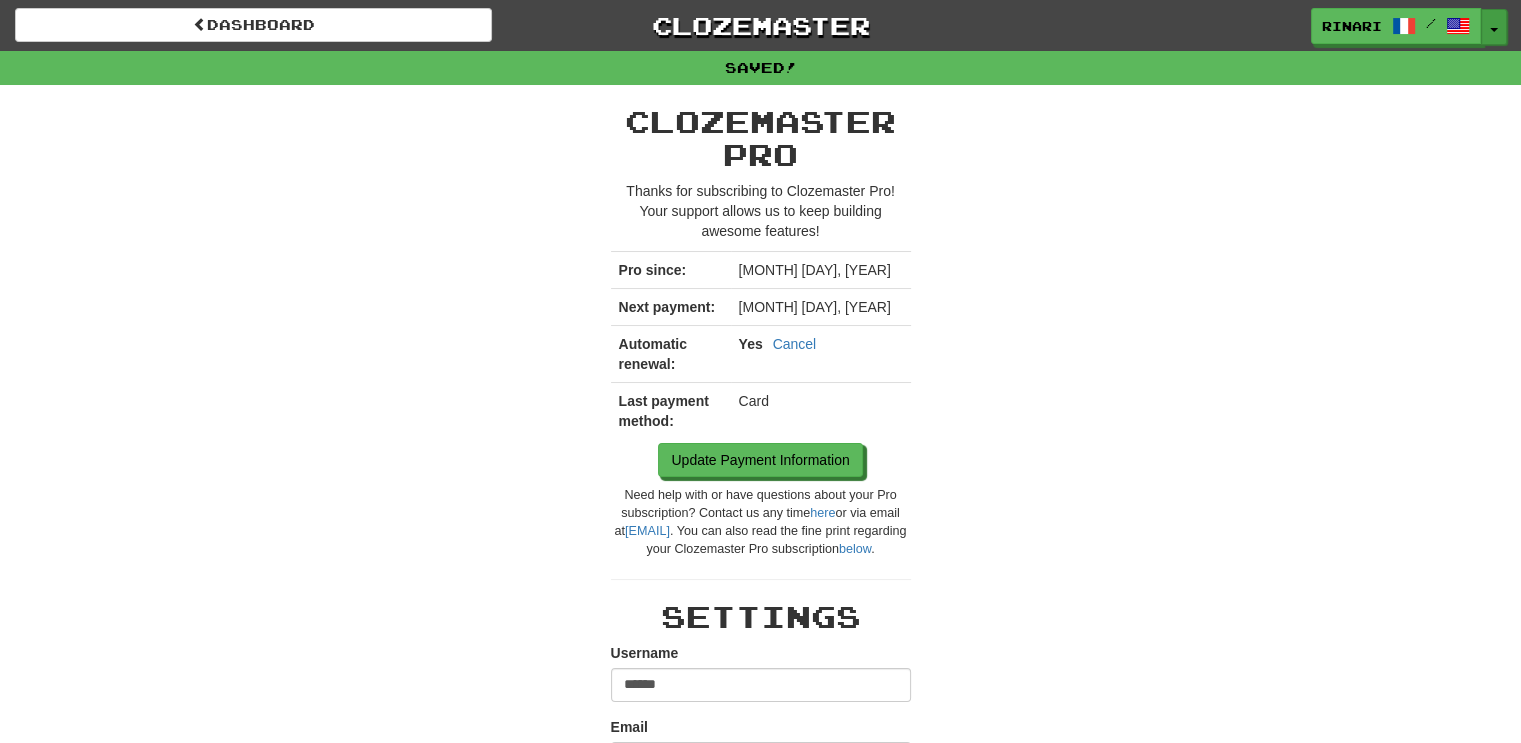 click on "Toggle Dropdown" at bounding box center [1494, 27] 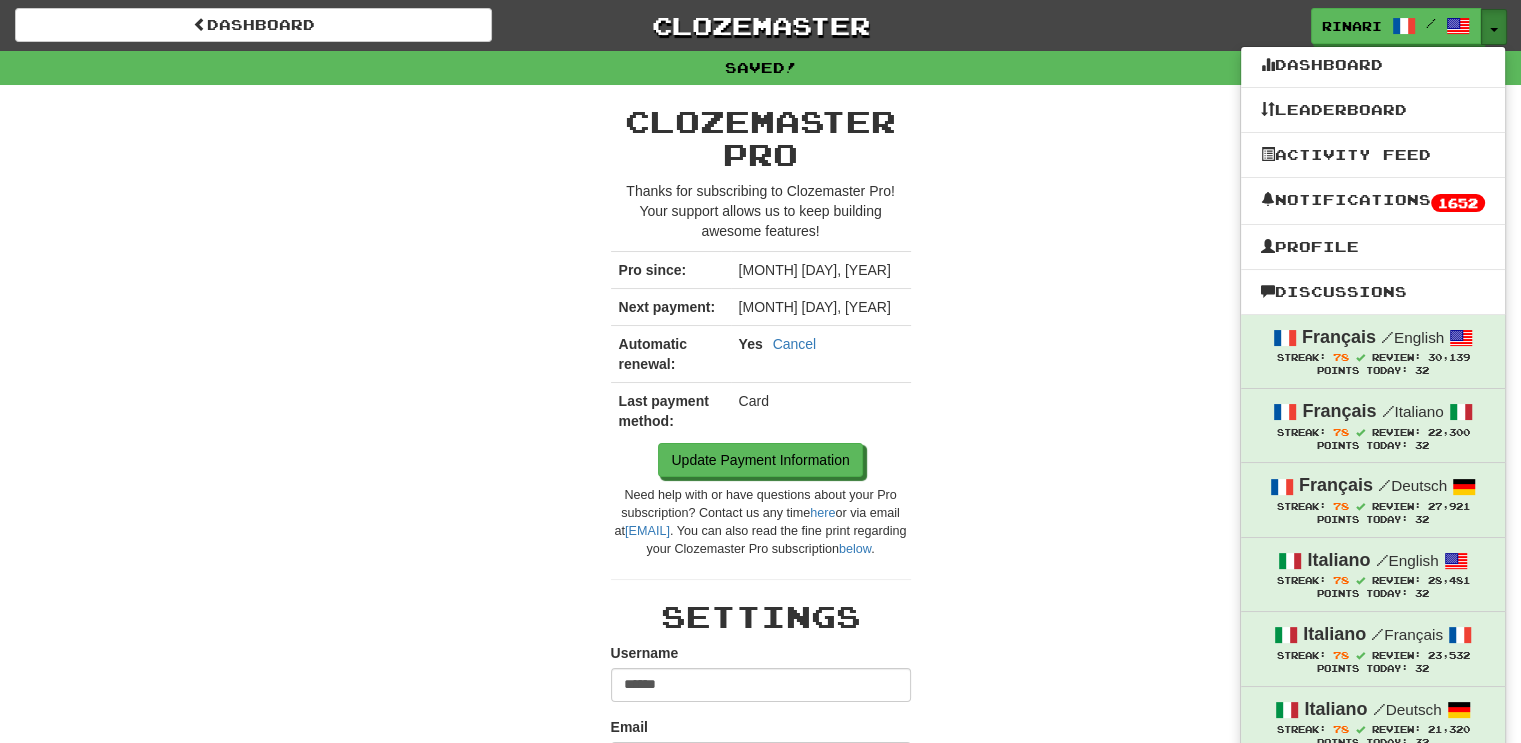 click on "Toggle Dropdown" at bounding box center (1494, 27) 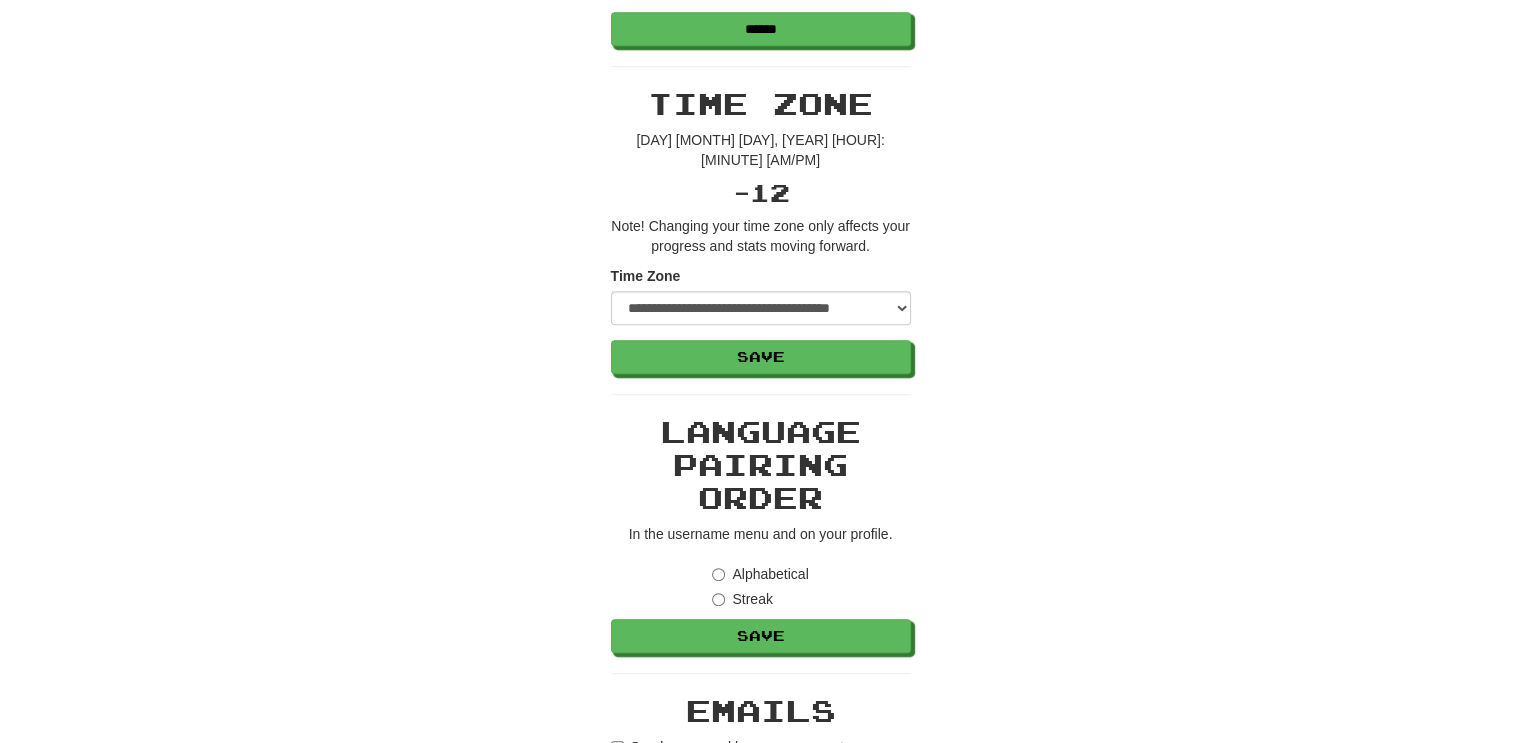 scroll, scrollTop: 1005, scrollLeft: 0, axis: vertical 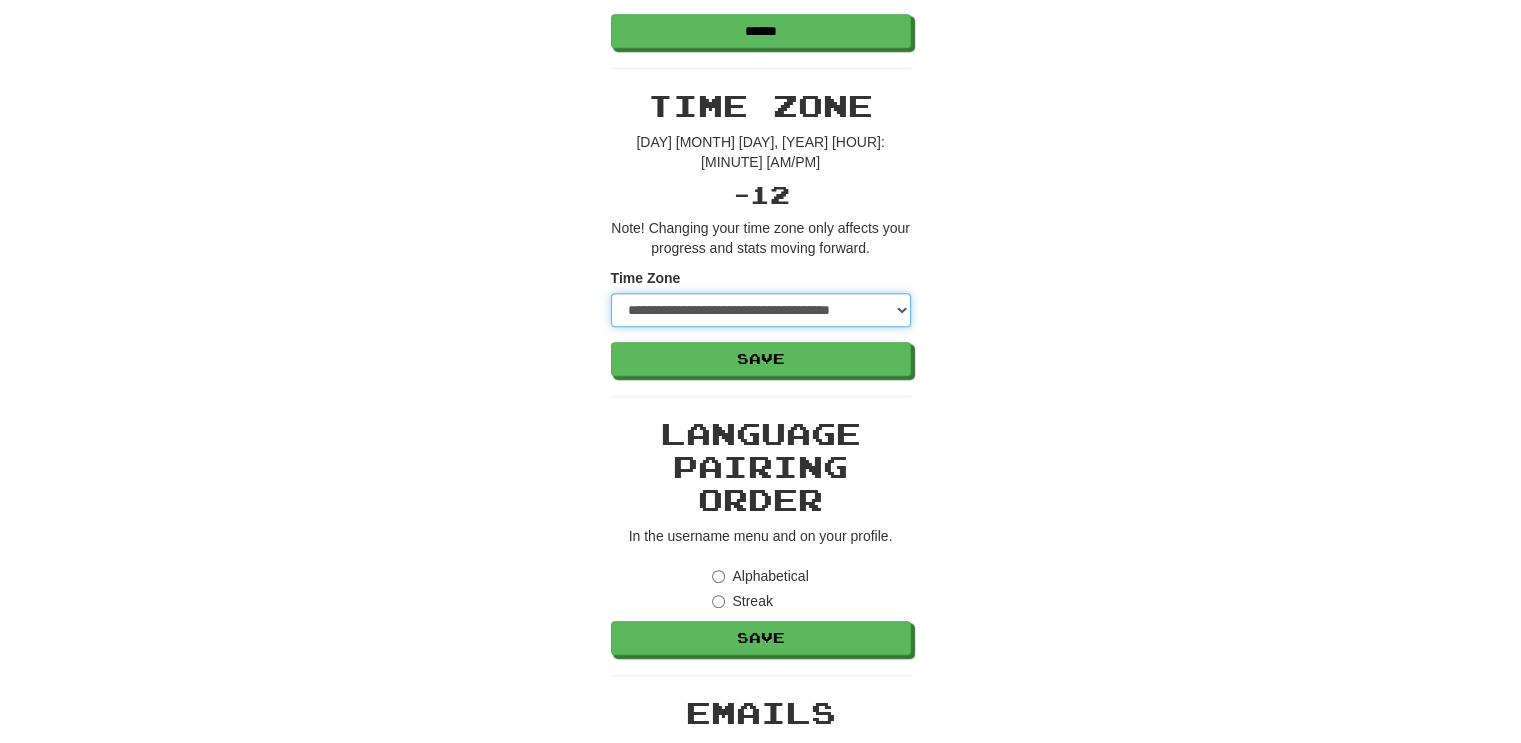 click on "**********" at bounding box center (761, 310) 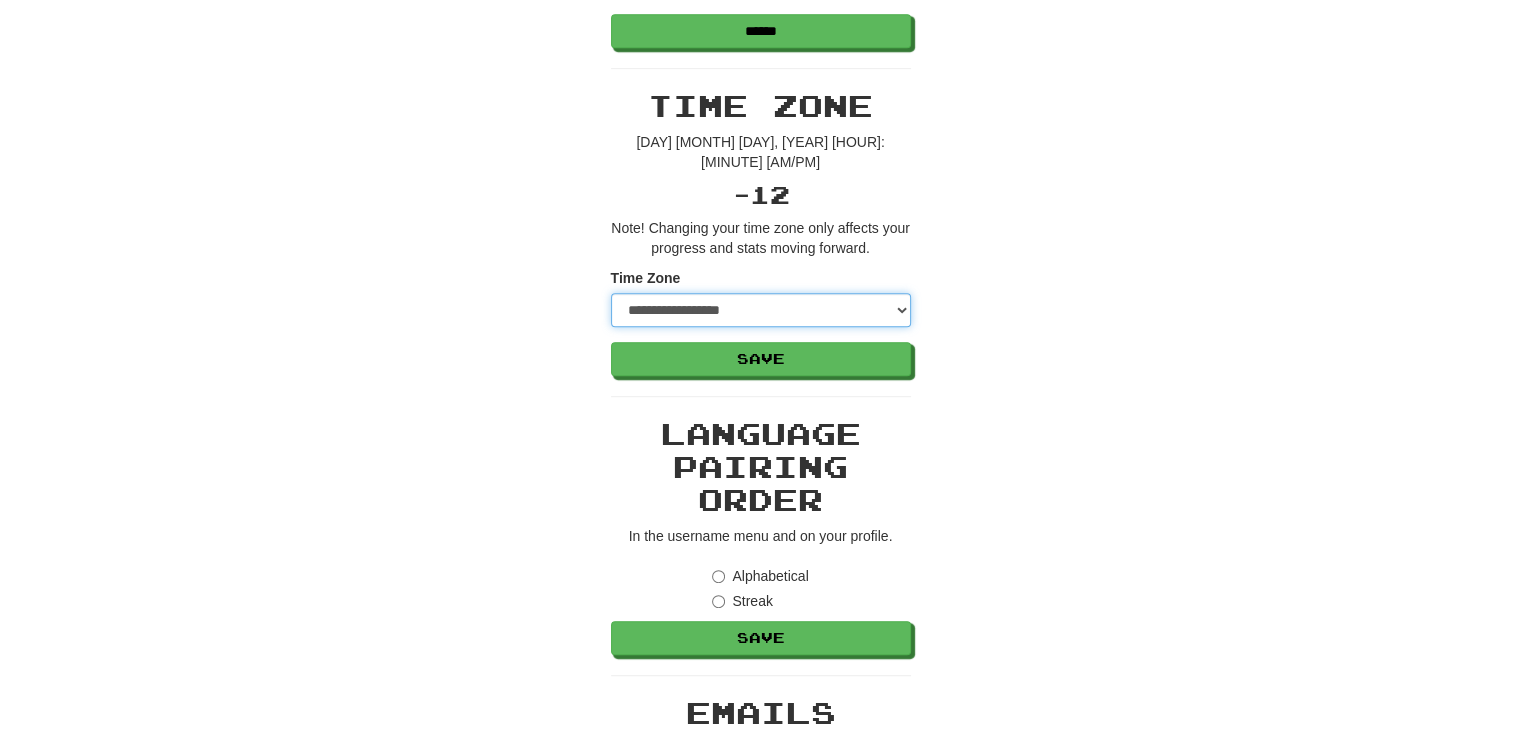 click on "**********" at bounding box center [761, 310] 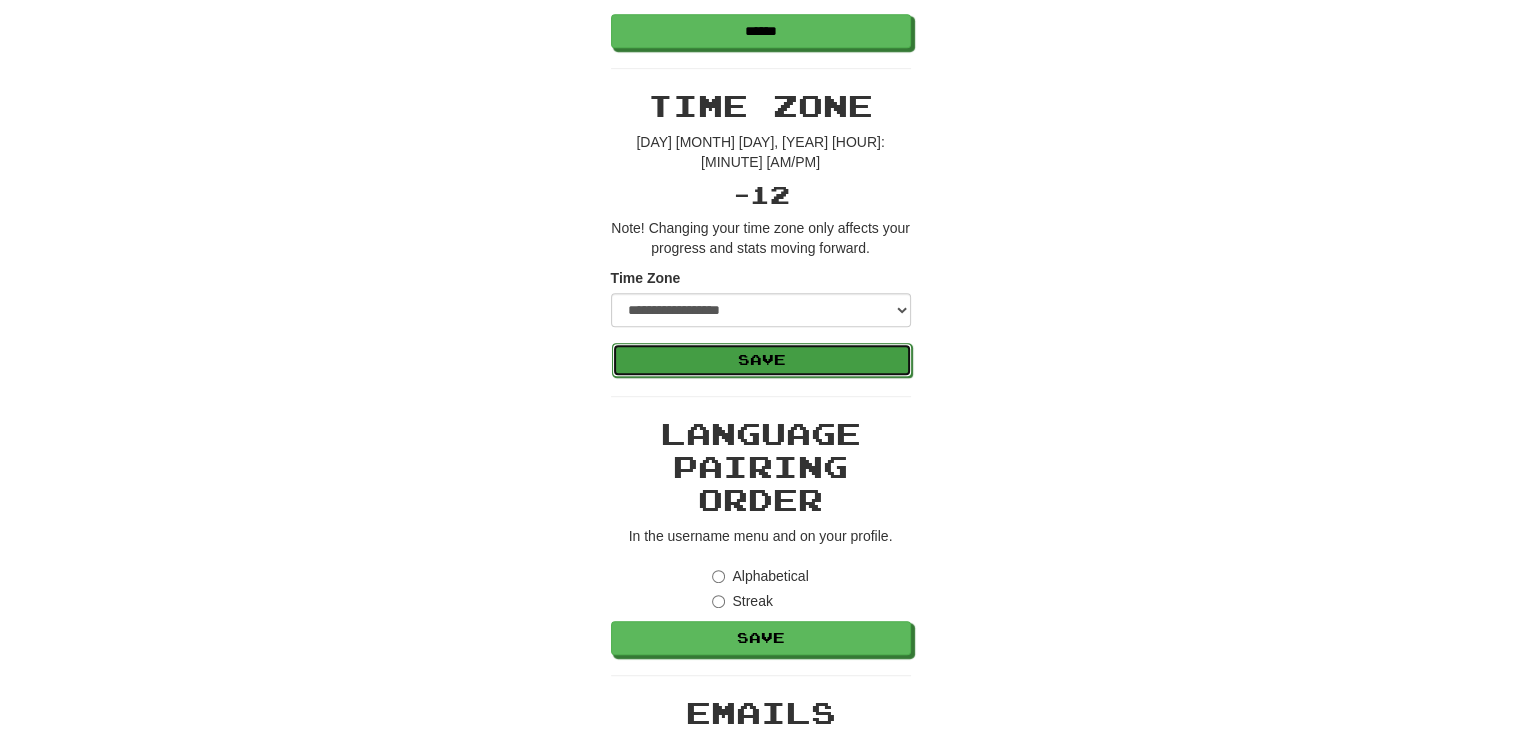 click on "Save" at bounding box center (762, 360) 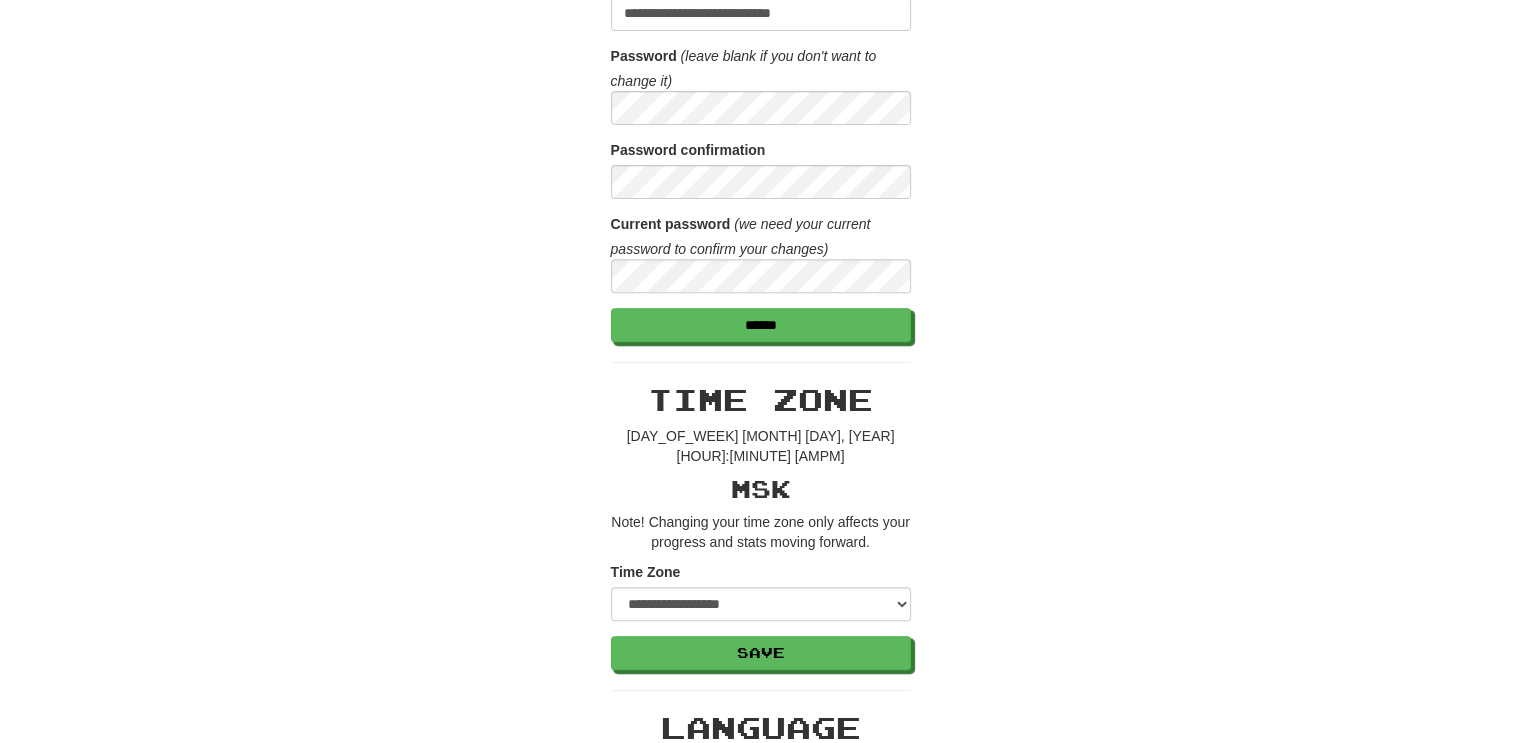 scroll, scrollTop: 746, scrollLeft: 0, axis: vertical 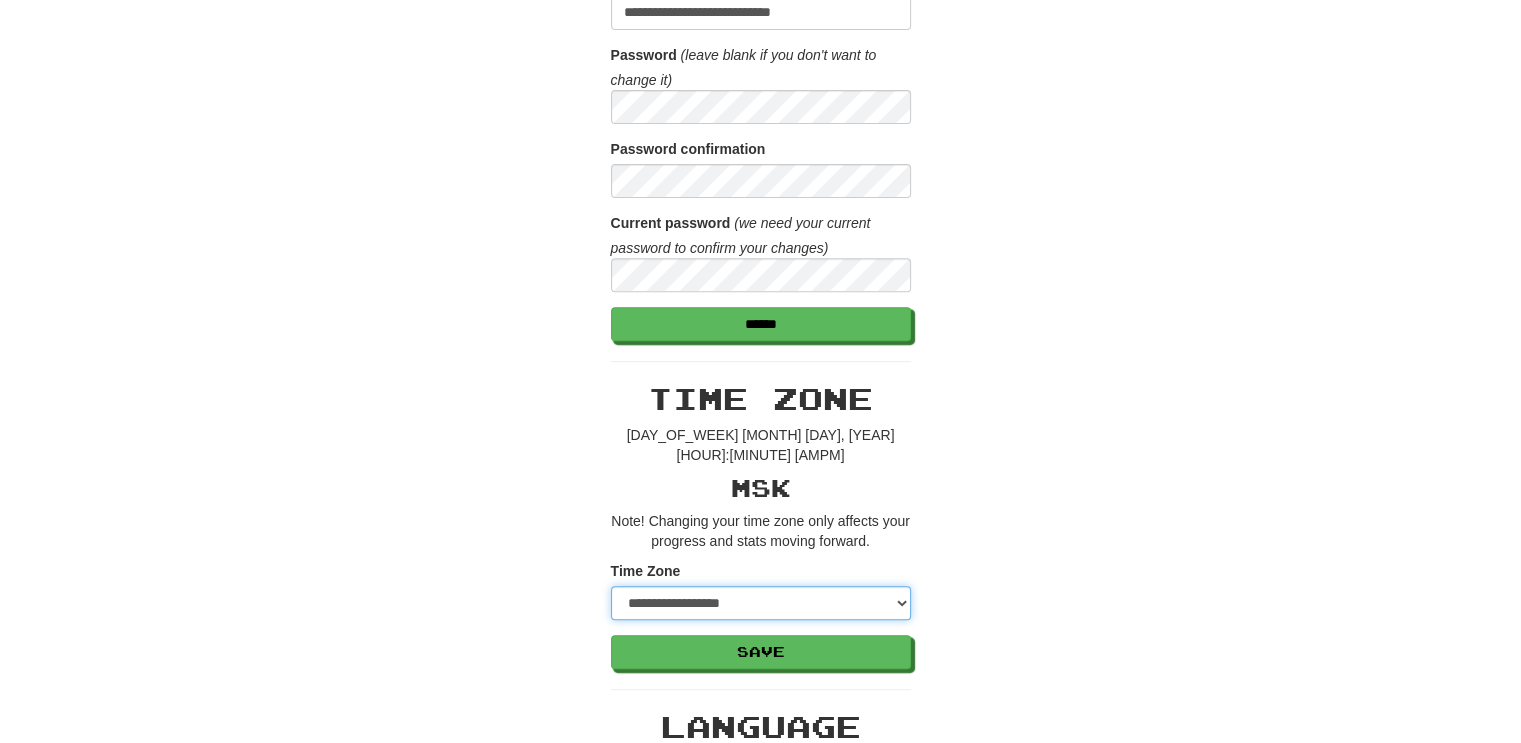 click on "**********" at bounding box center [761, 603] 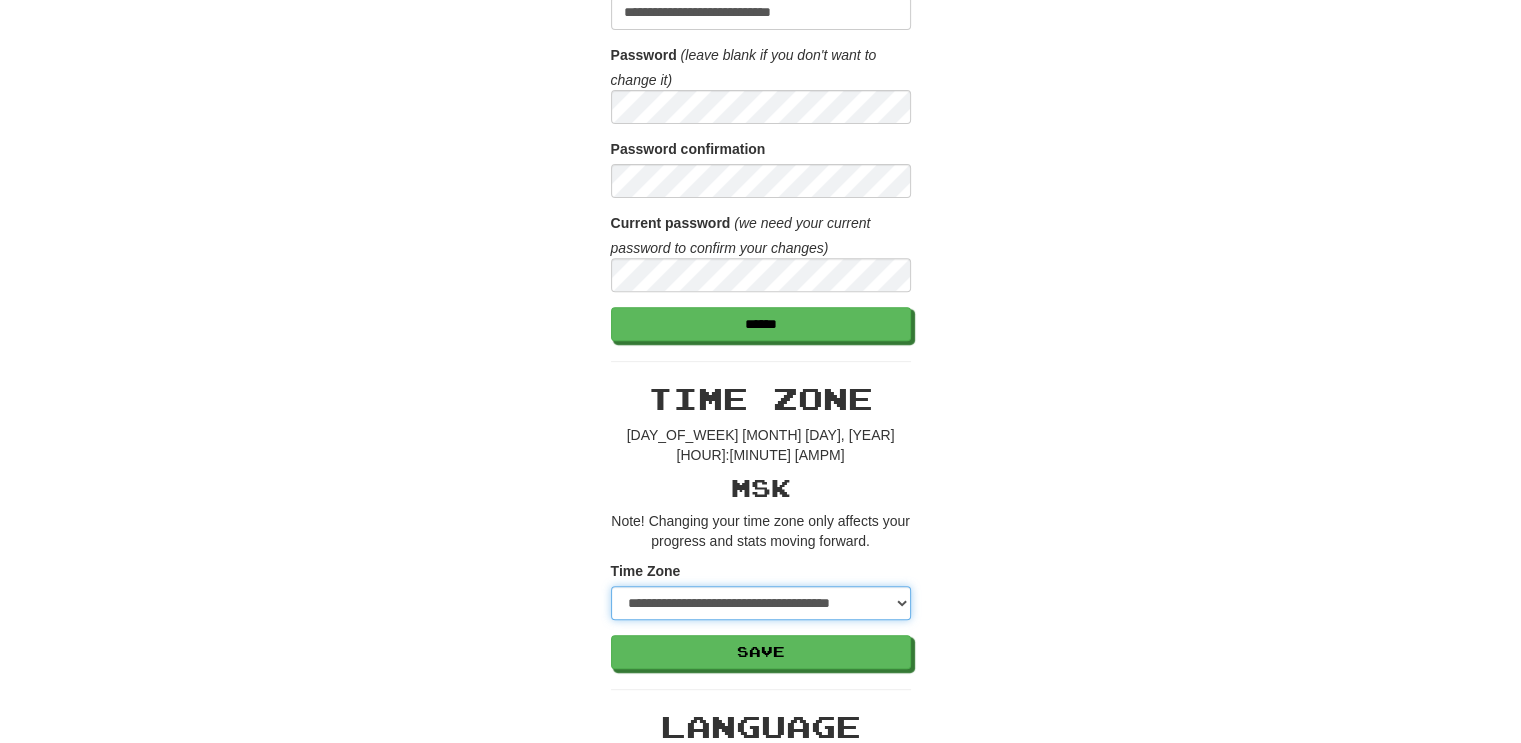 click on "**********" at bounding box center (761, 603) 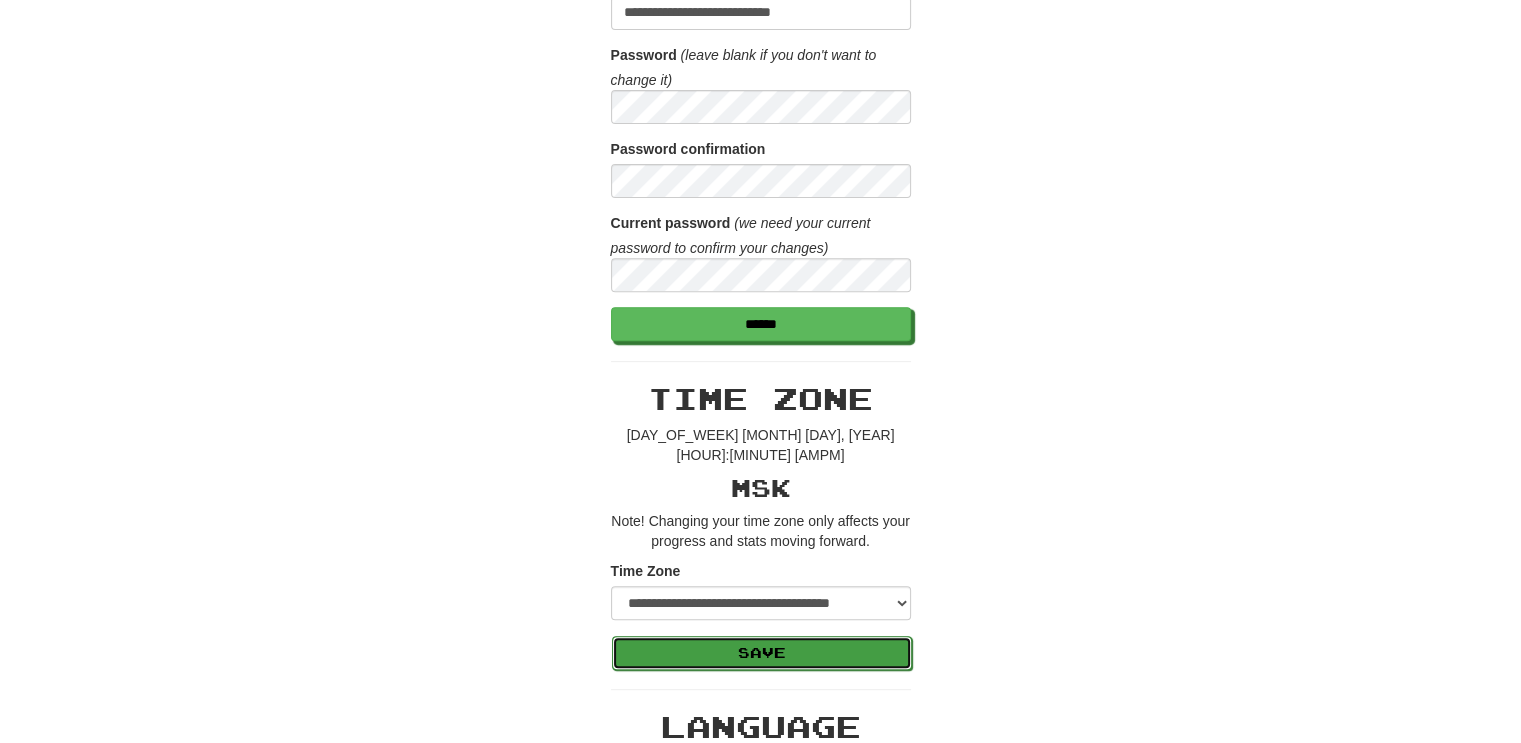 click on "Save" at bounding box center [762, 653] 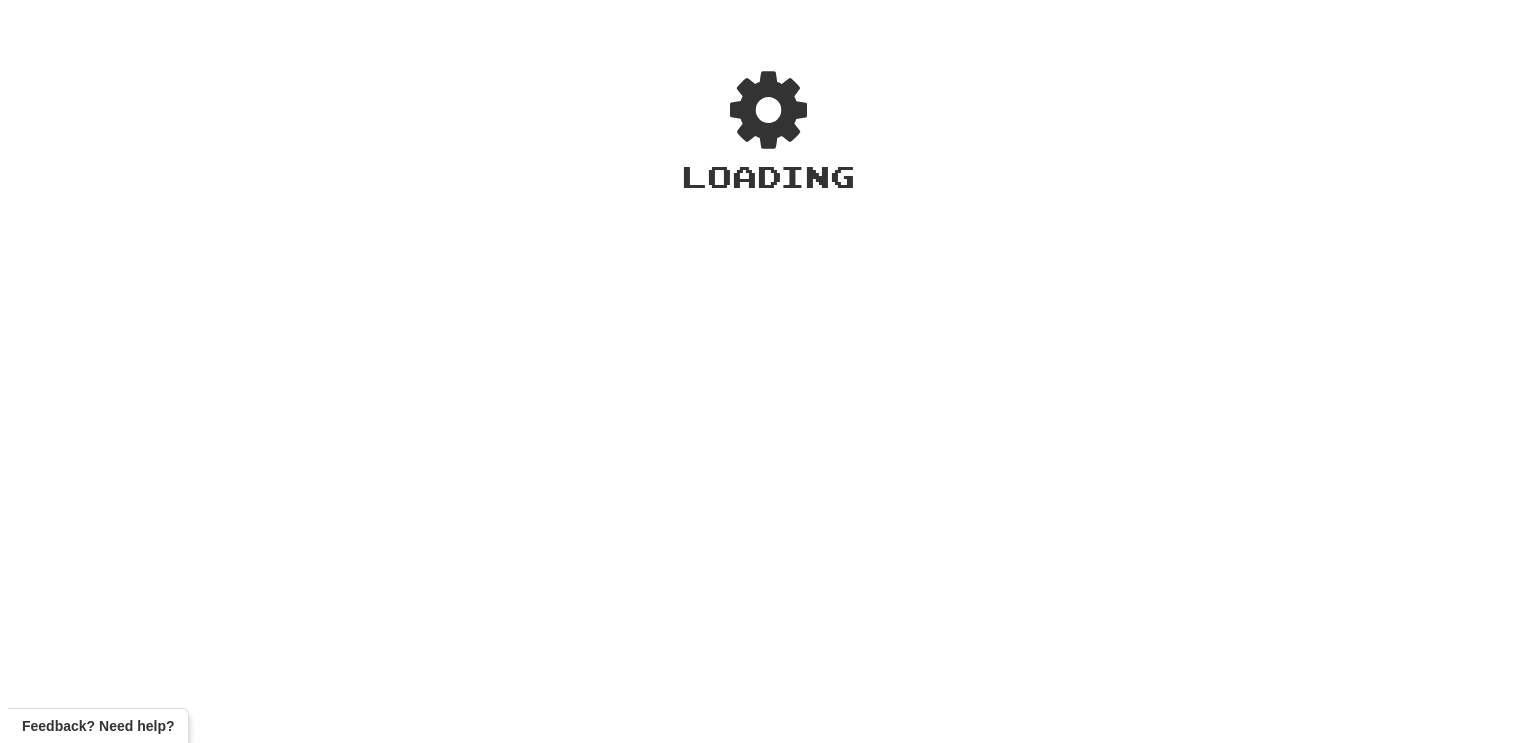 scroll, scrollTop: 0, scrollLeft: 0, axis: both 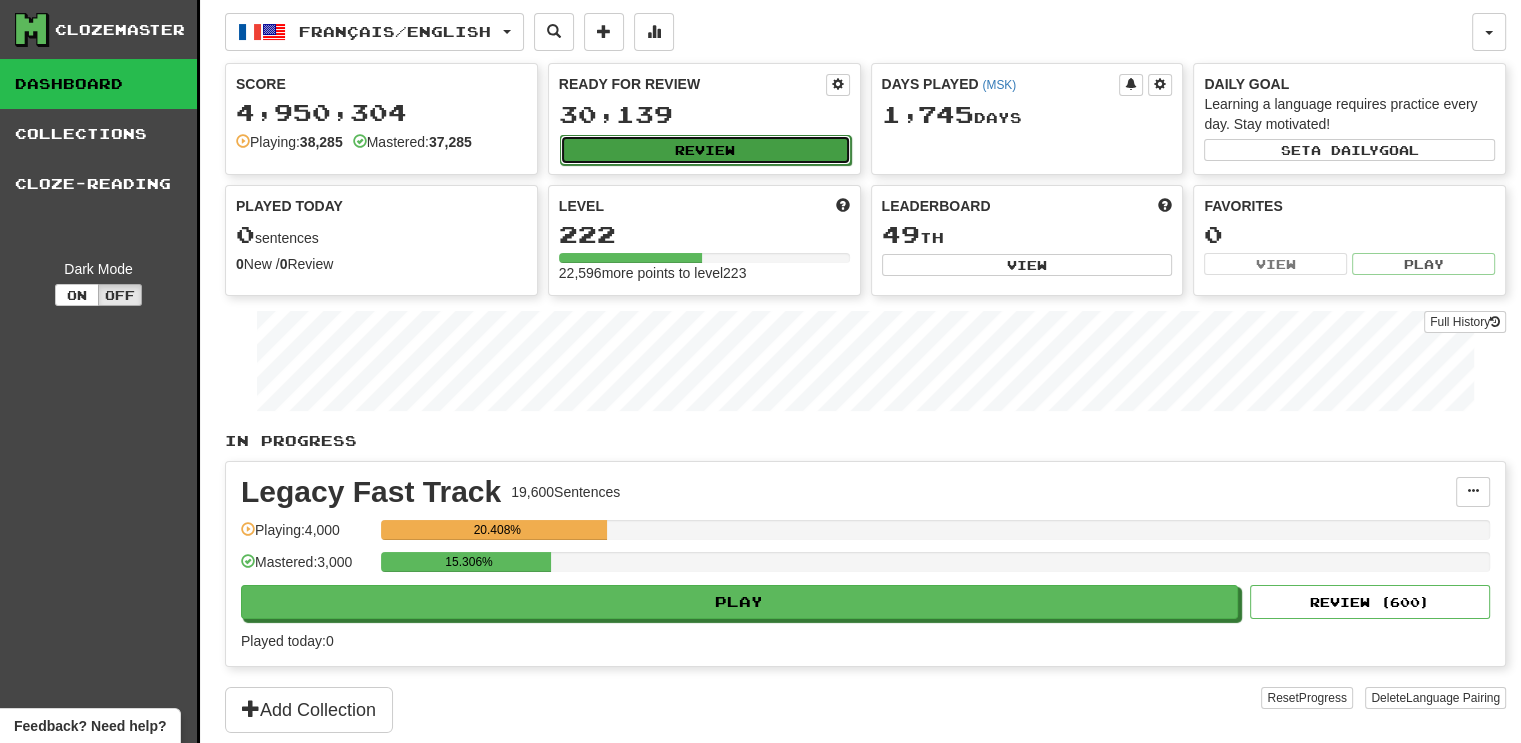click on "Review" at bounding box center [705, 150] 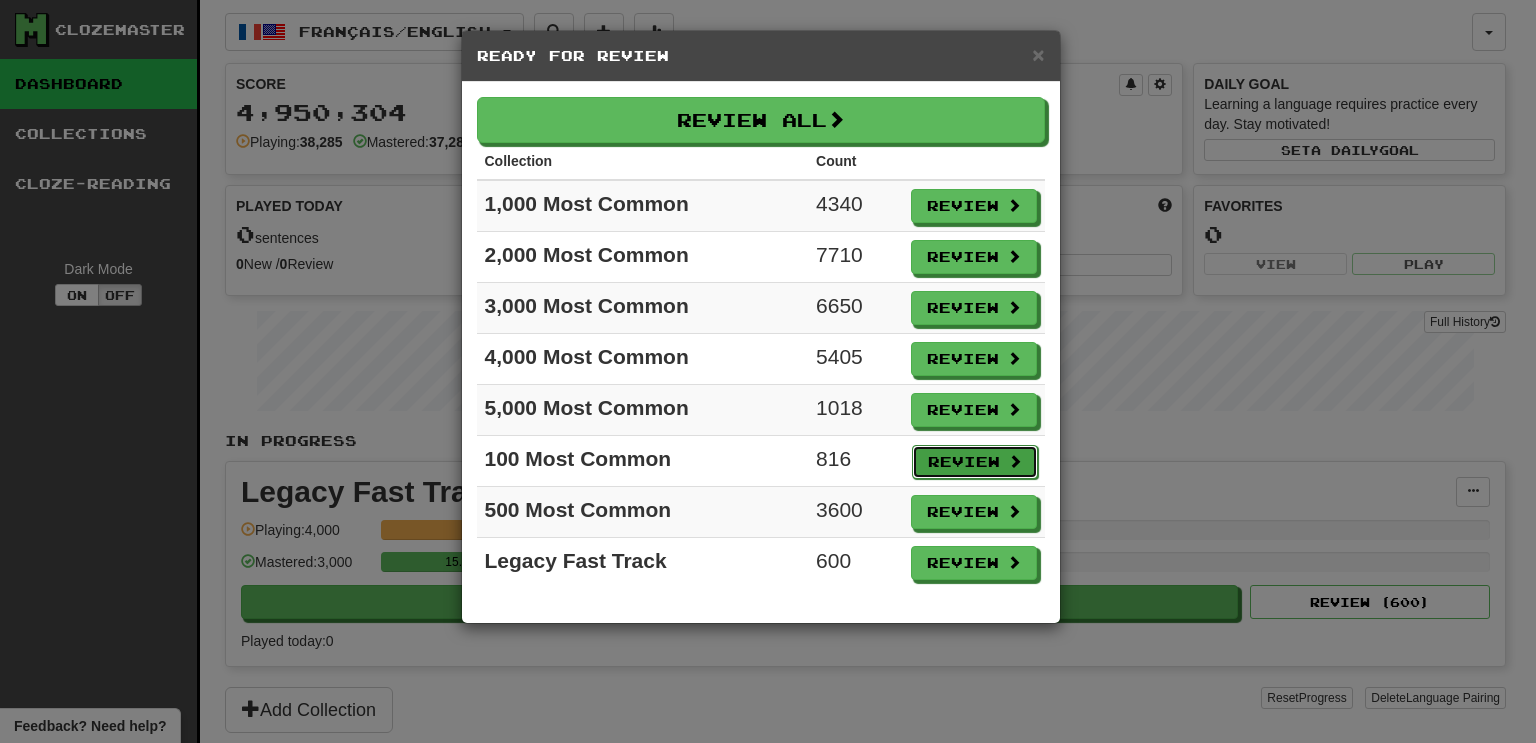 click on "Review" at bounding box center (975, 462) 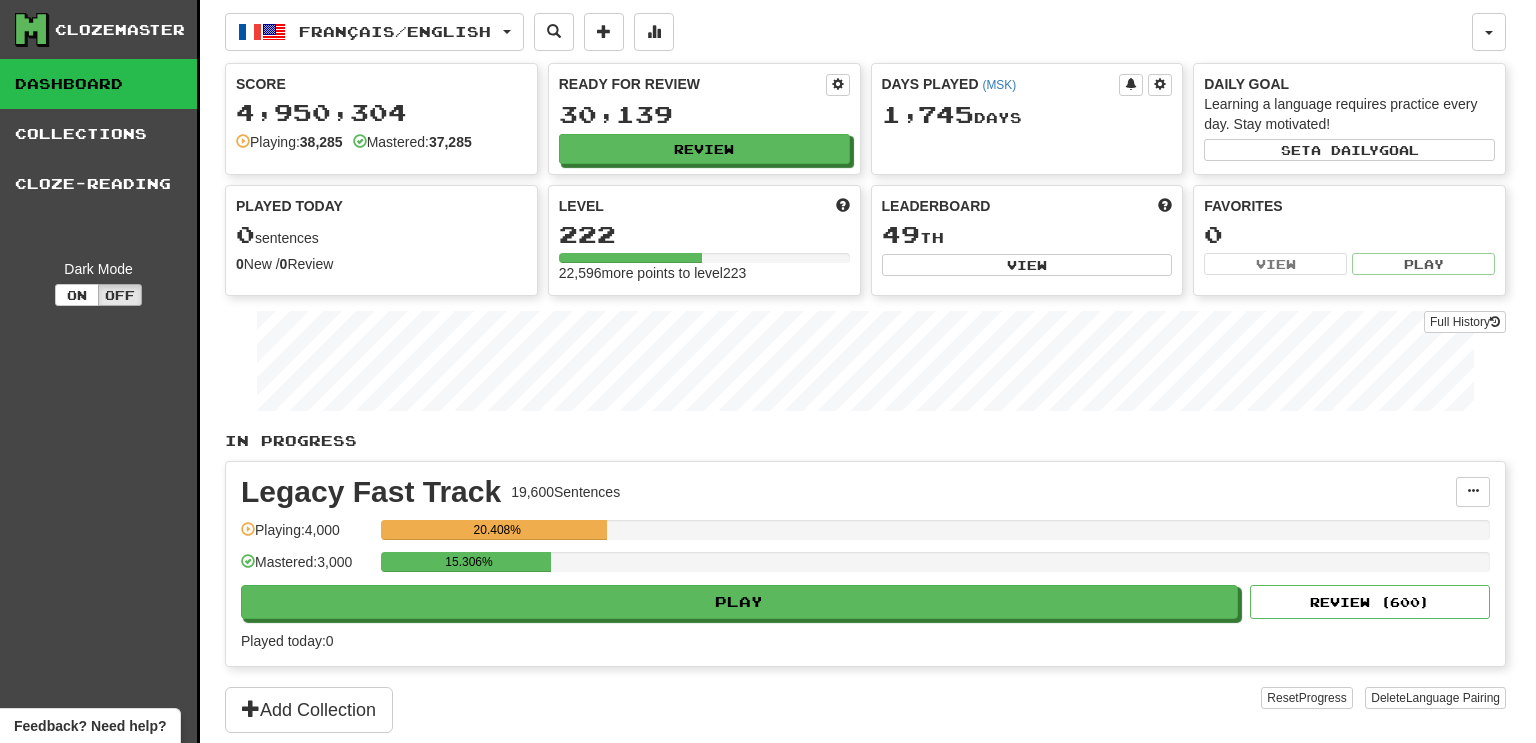 select on "***" 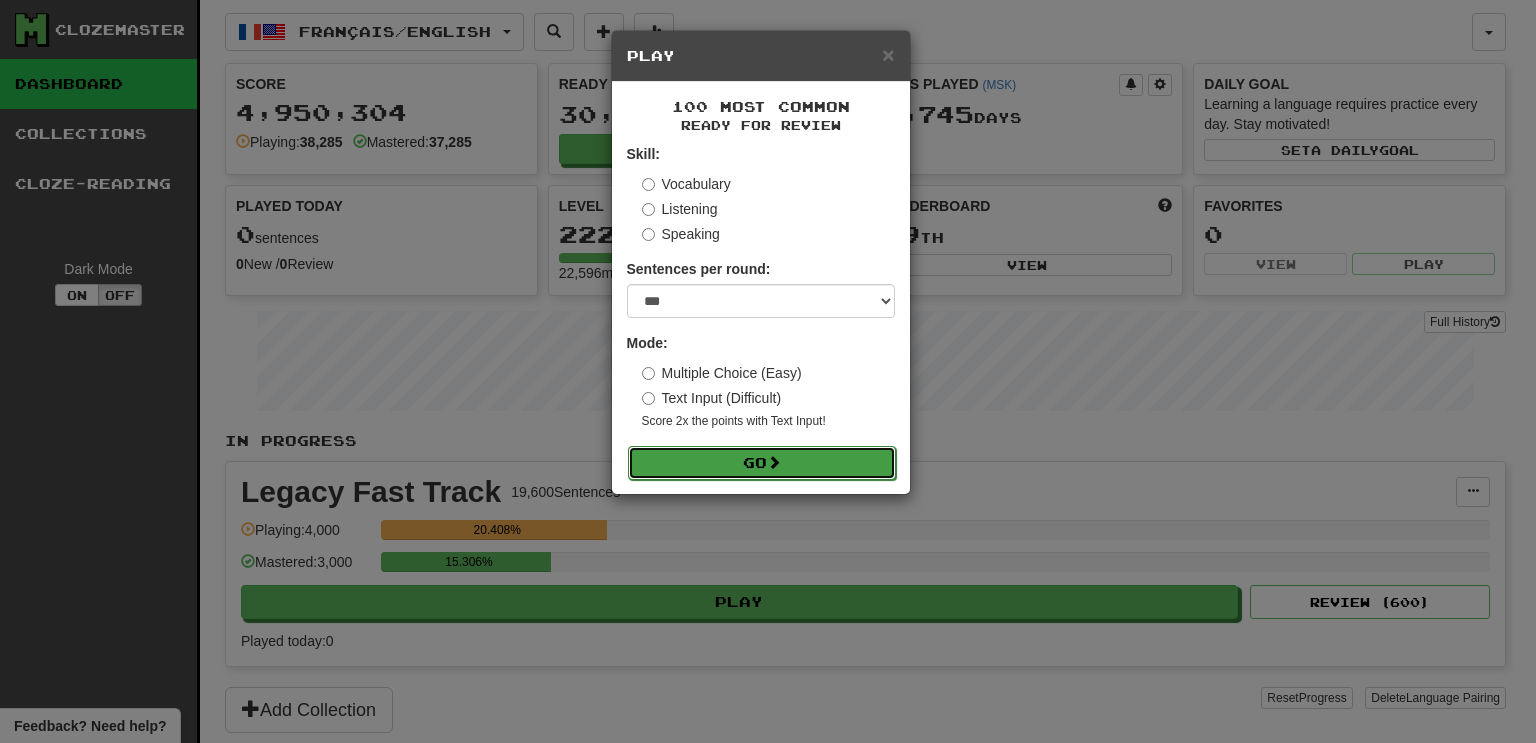 click on "Go" at bounding box center (762, 463) 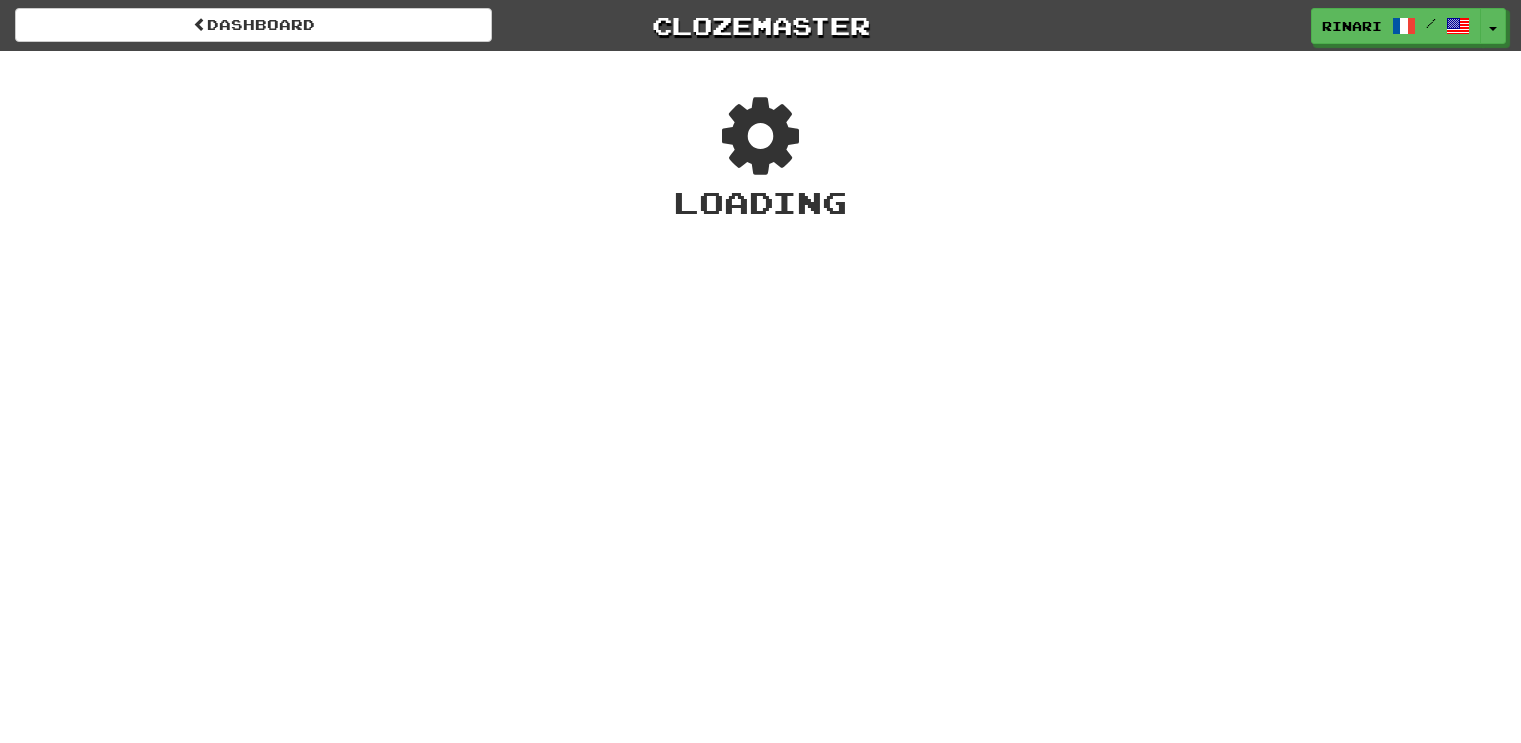 scroll, scrollTop: 0, scrollLeft: 0, axis: both 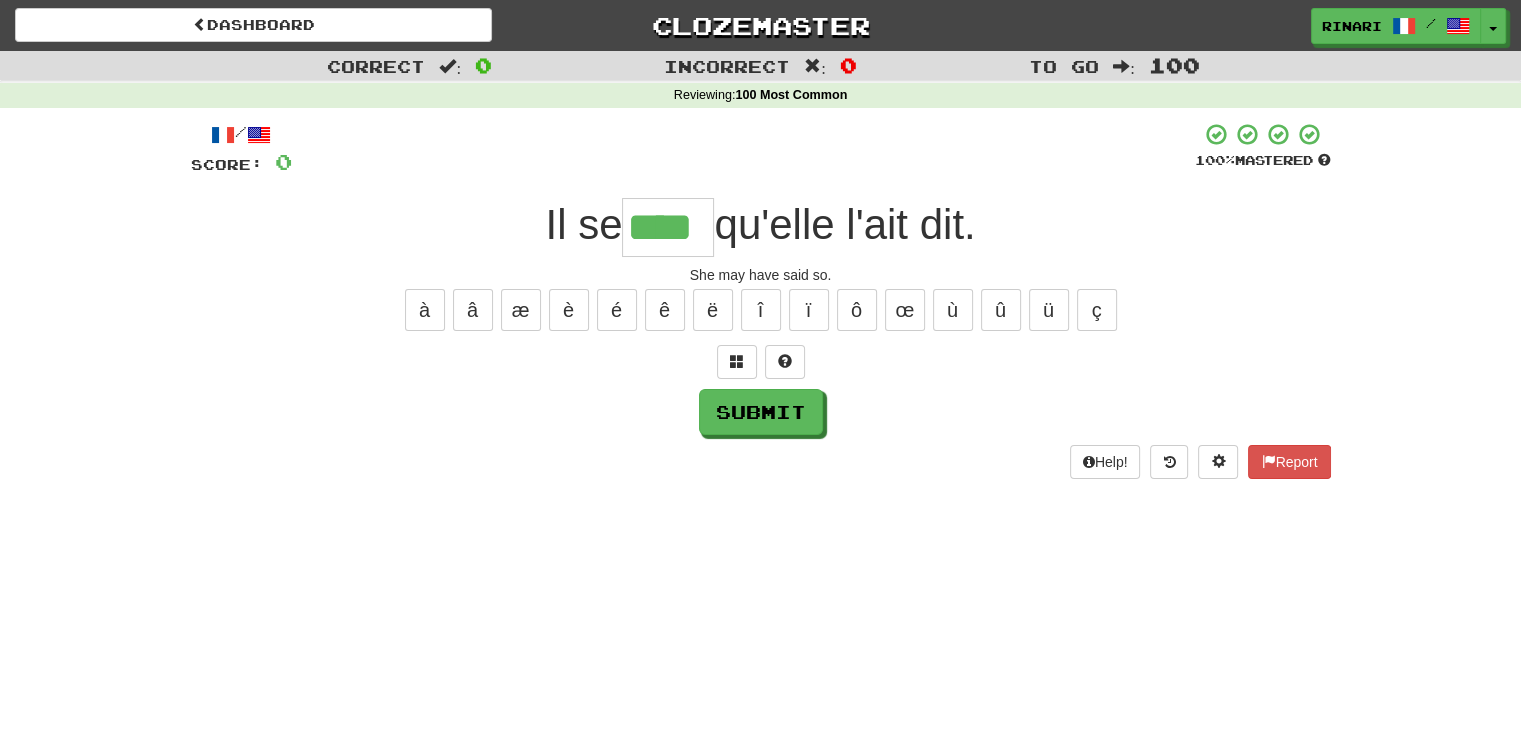 type on "****" 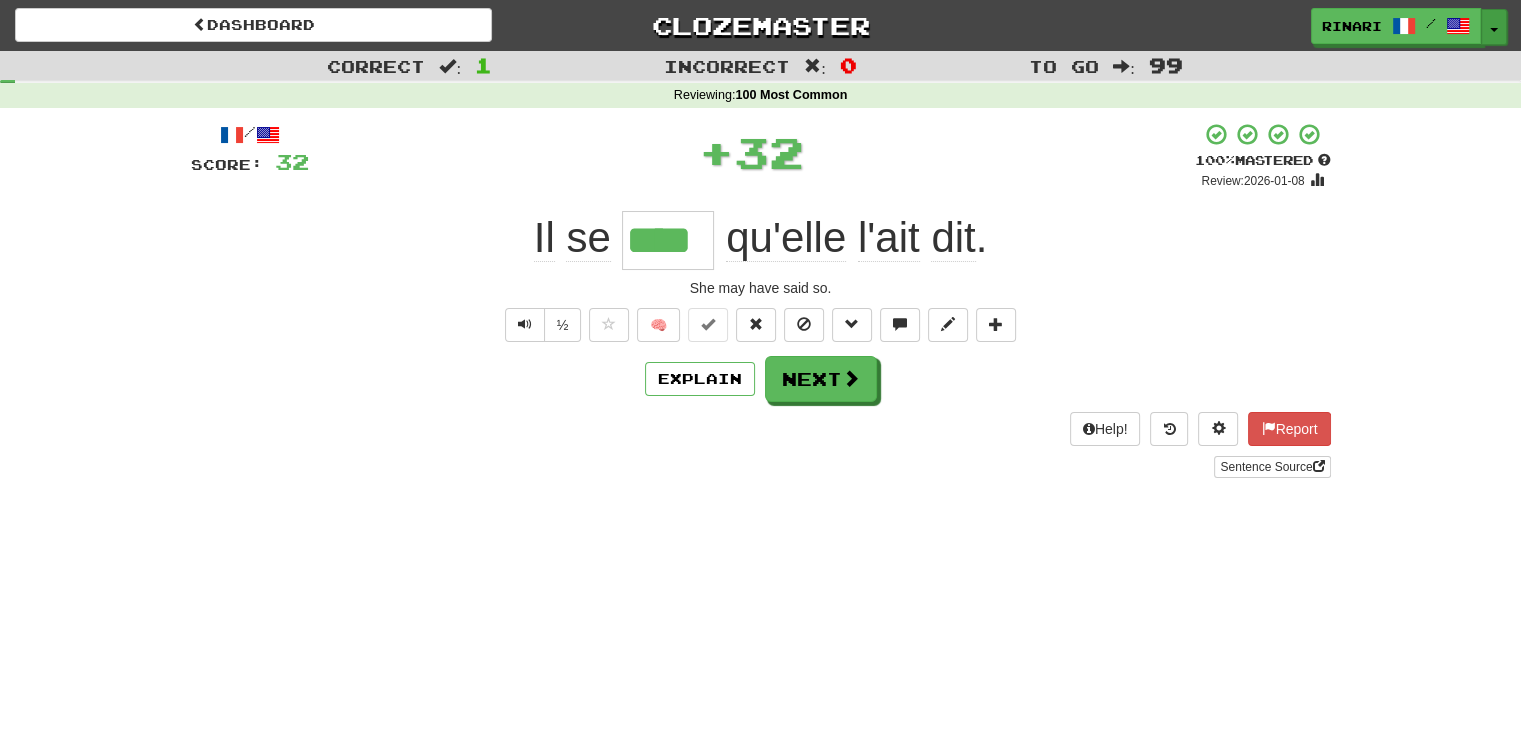 click on "Toggle Dropdown" at bounding box center (1494, 27) 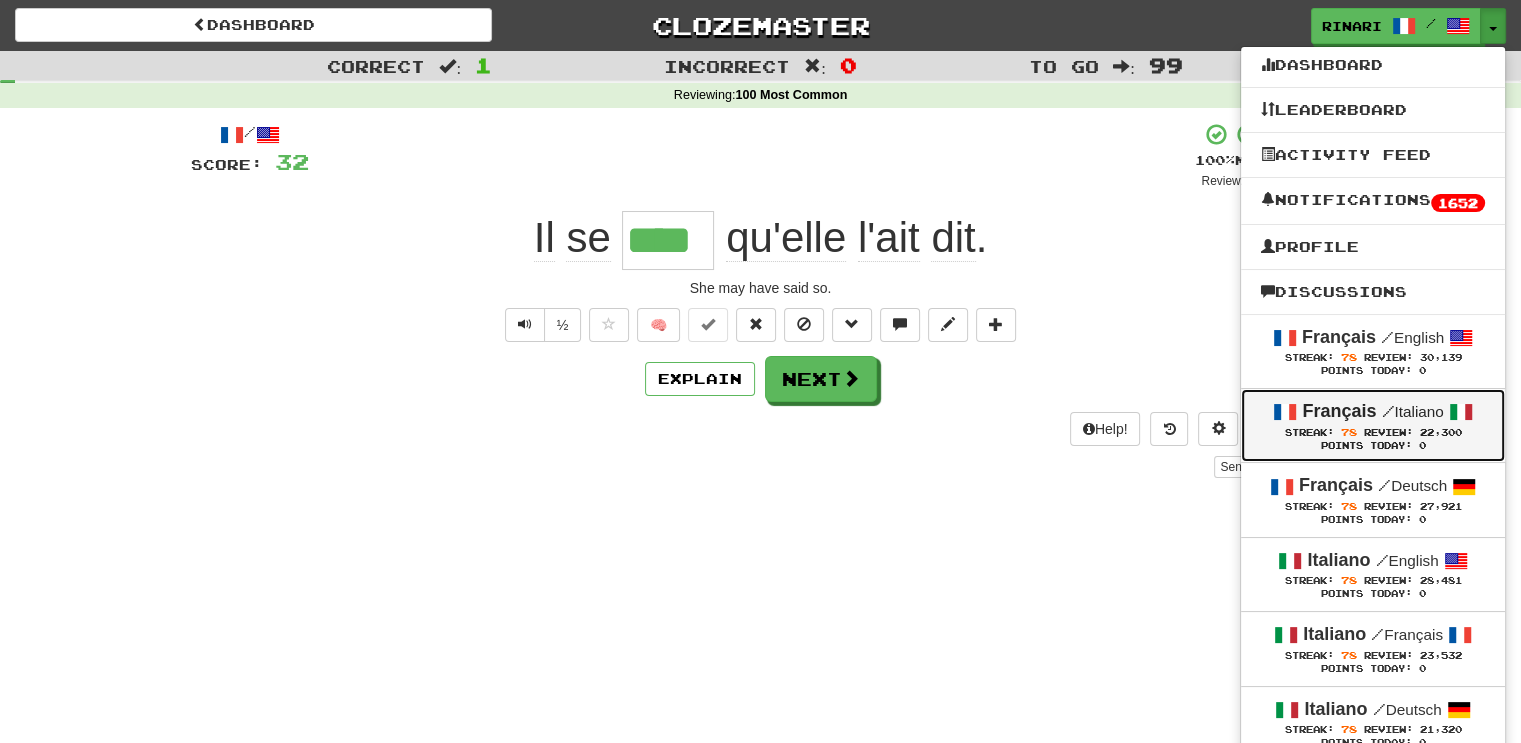 click on "Review:" at bounding box center (1388, 432) 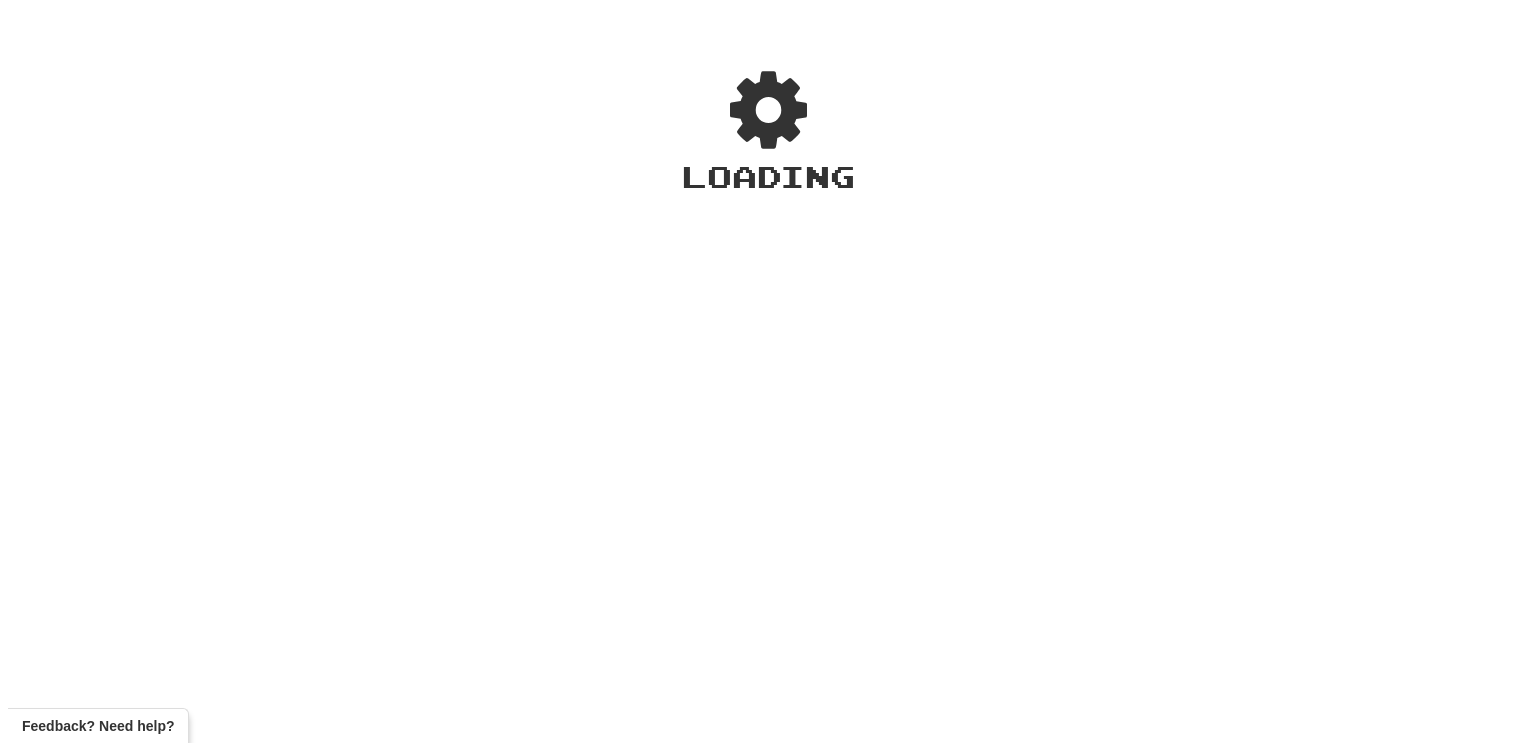 scroll, scrollTop: 0, scrollLeft: 0, axis: both 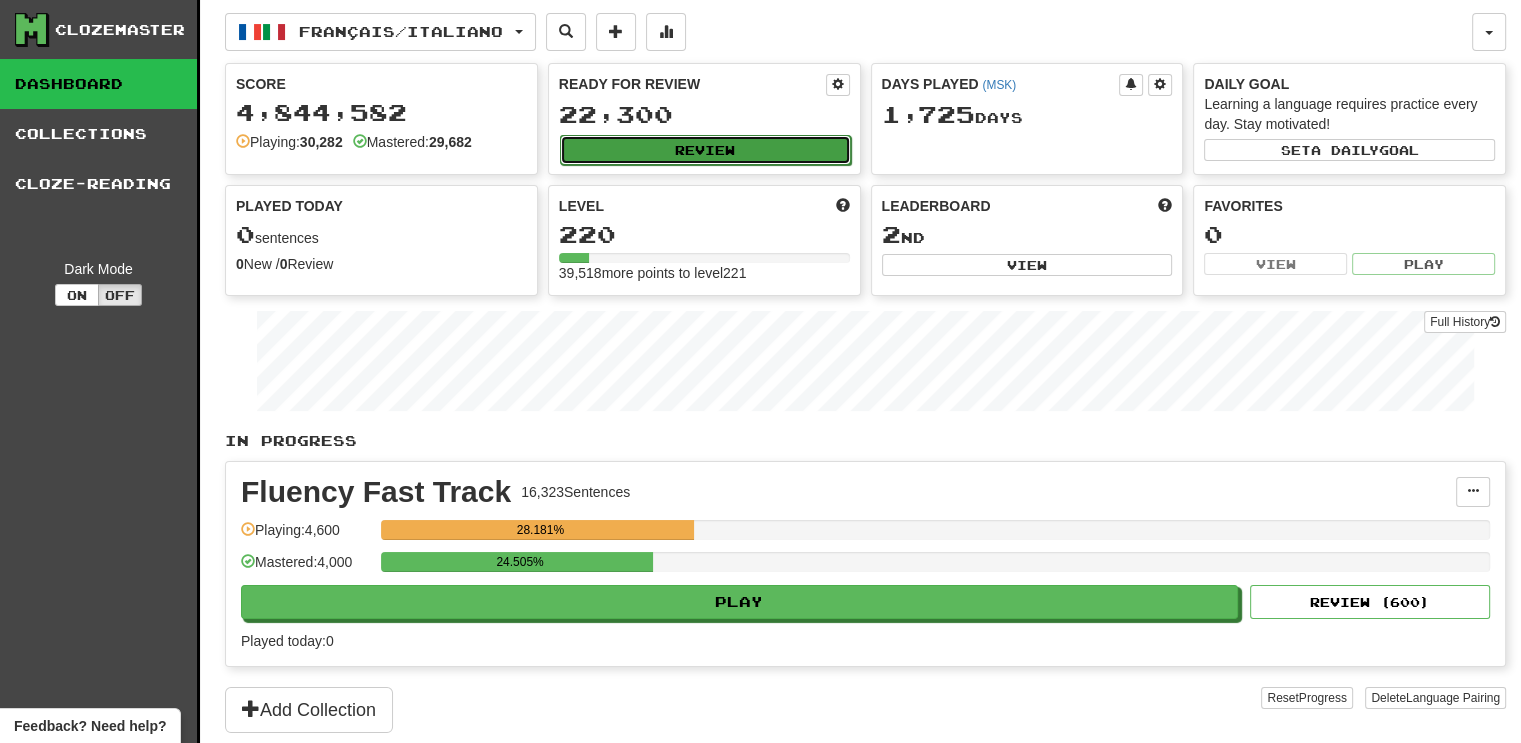 click on "Review" 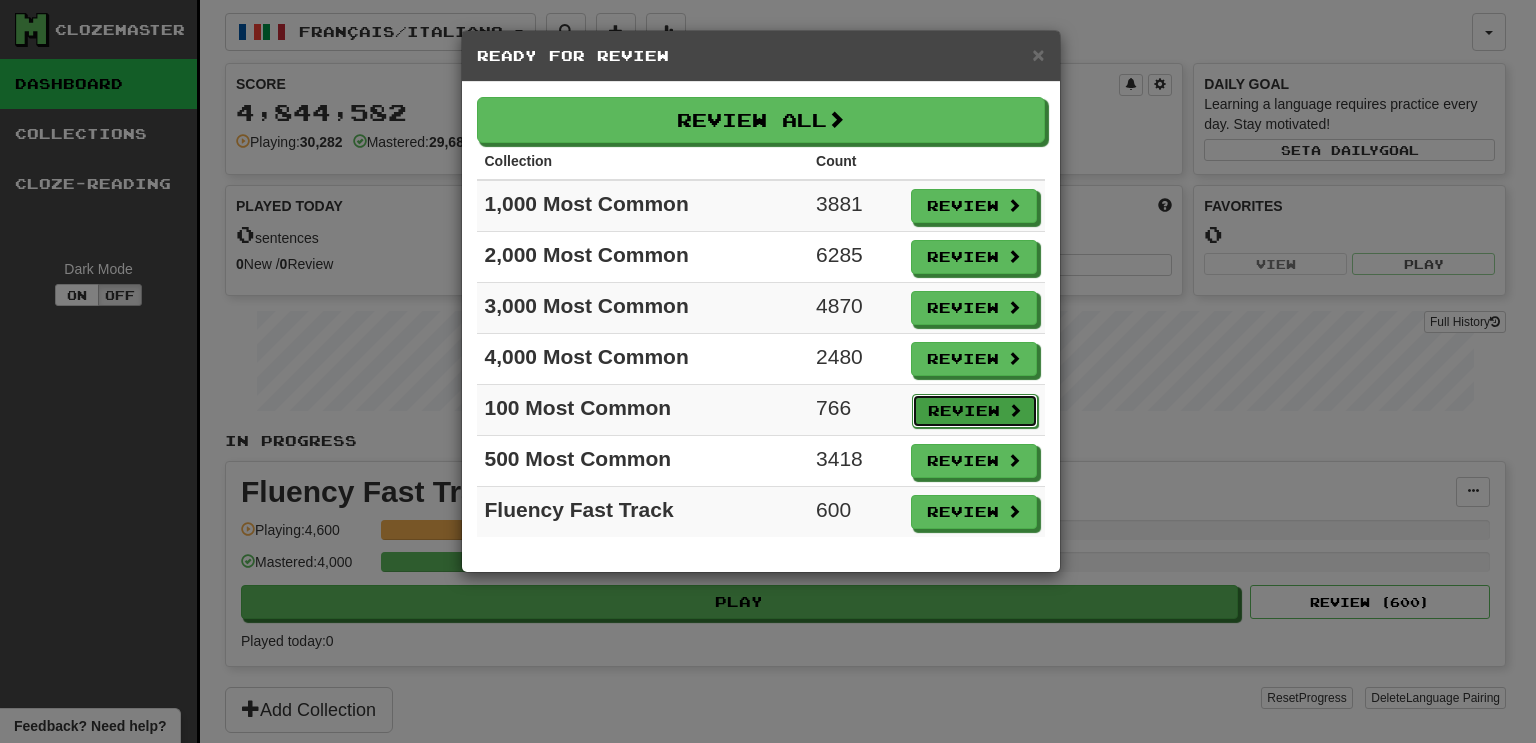 click on "Review" at bounding box center (975, 411) 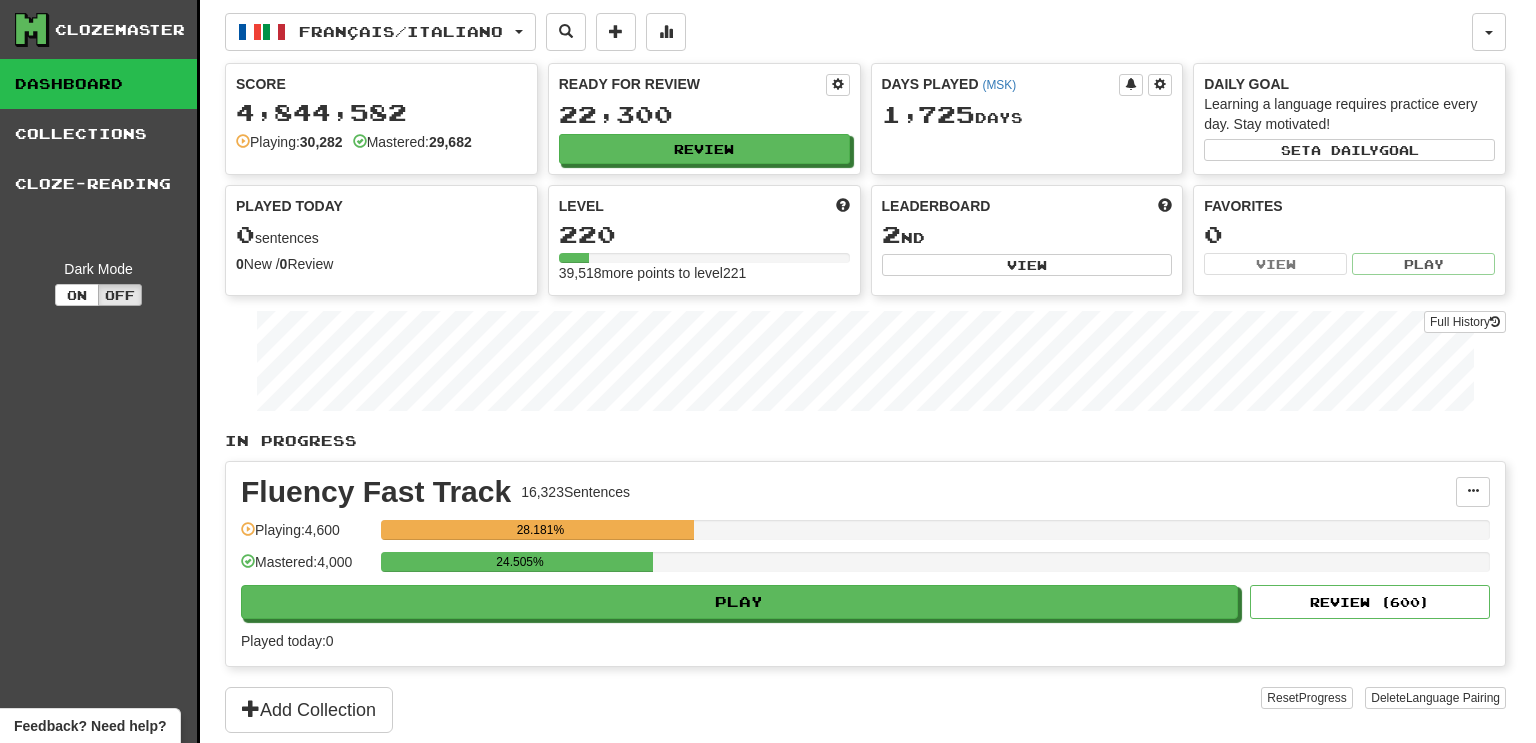 select on "***" 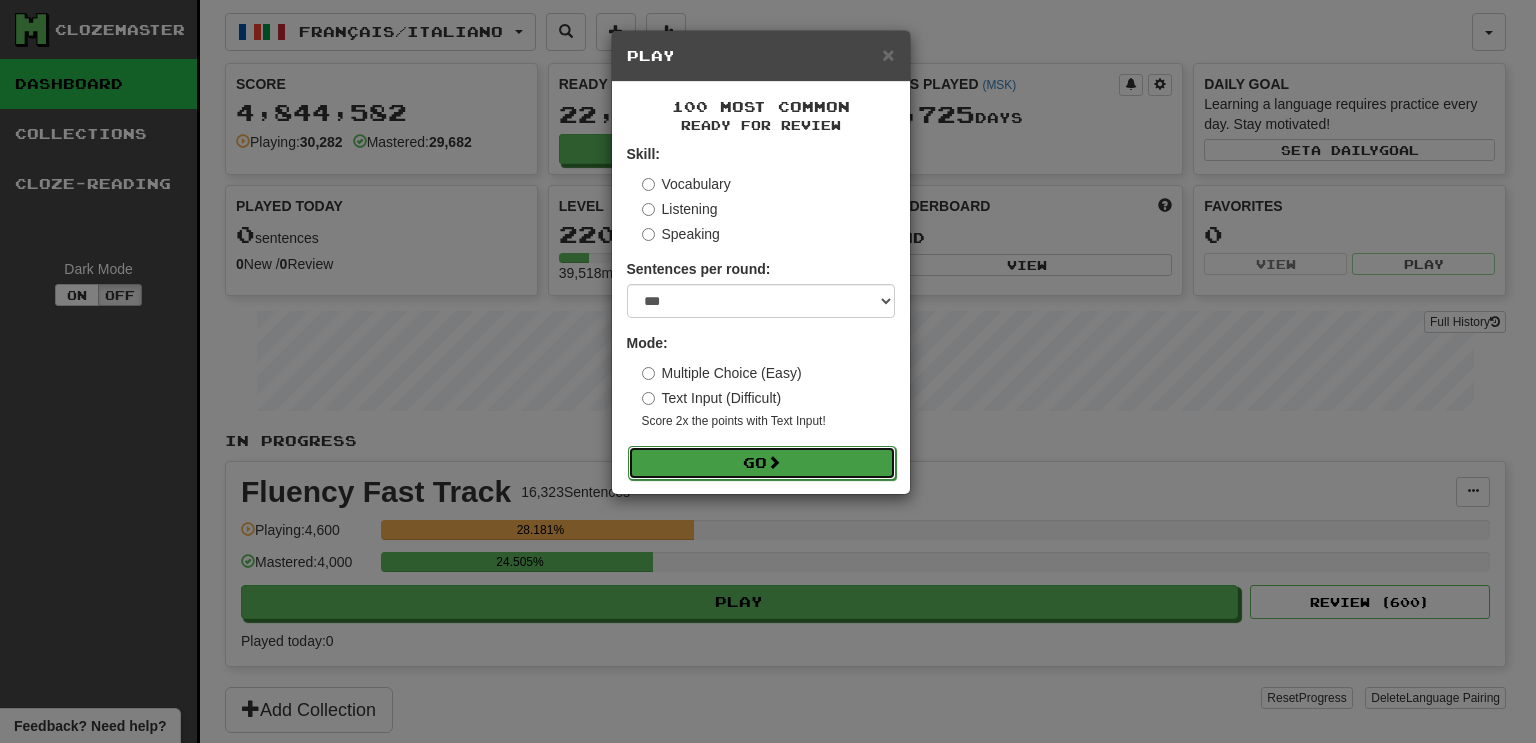 click on "Go" at bounding box center (762, 463) 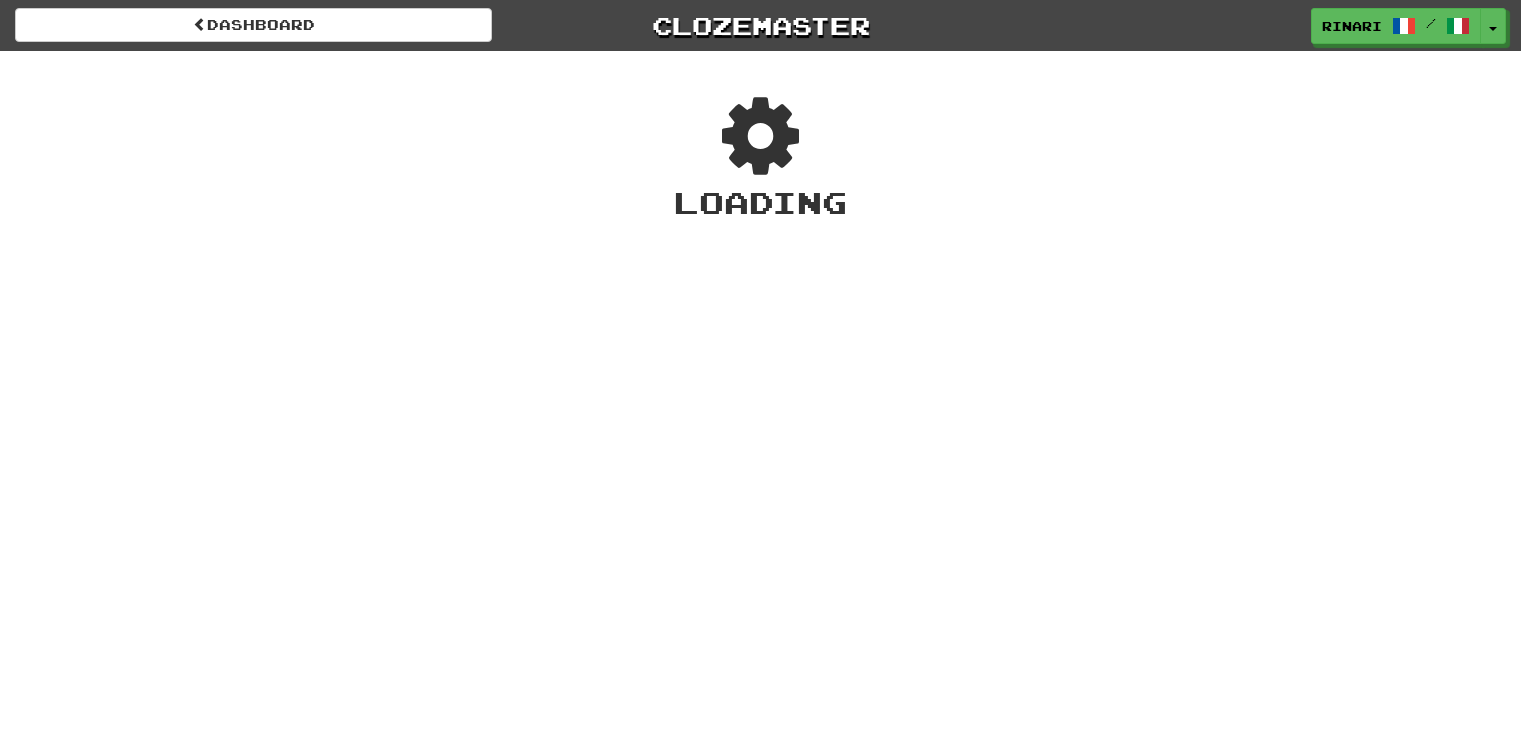 scroll, scrollTop: 0, scrollLeft: 0, axis: both 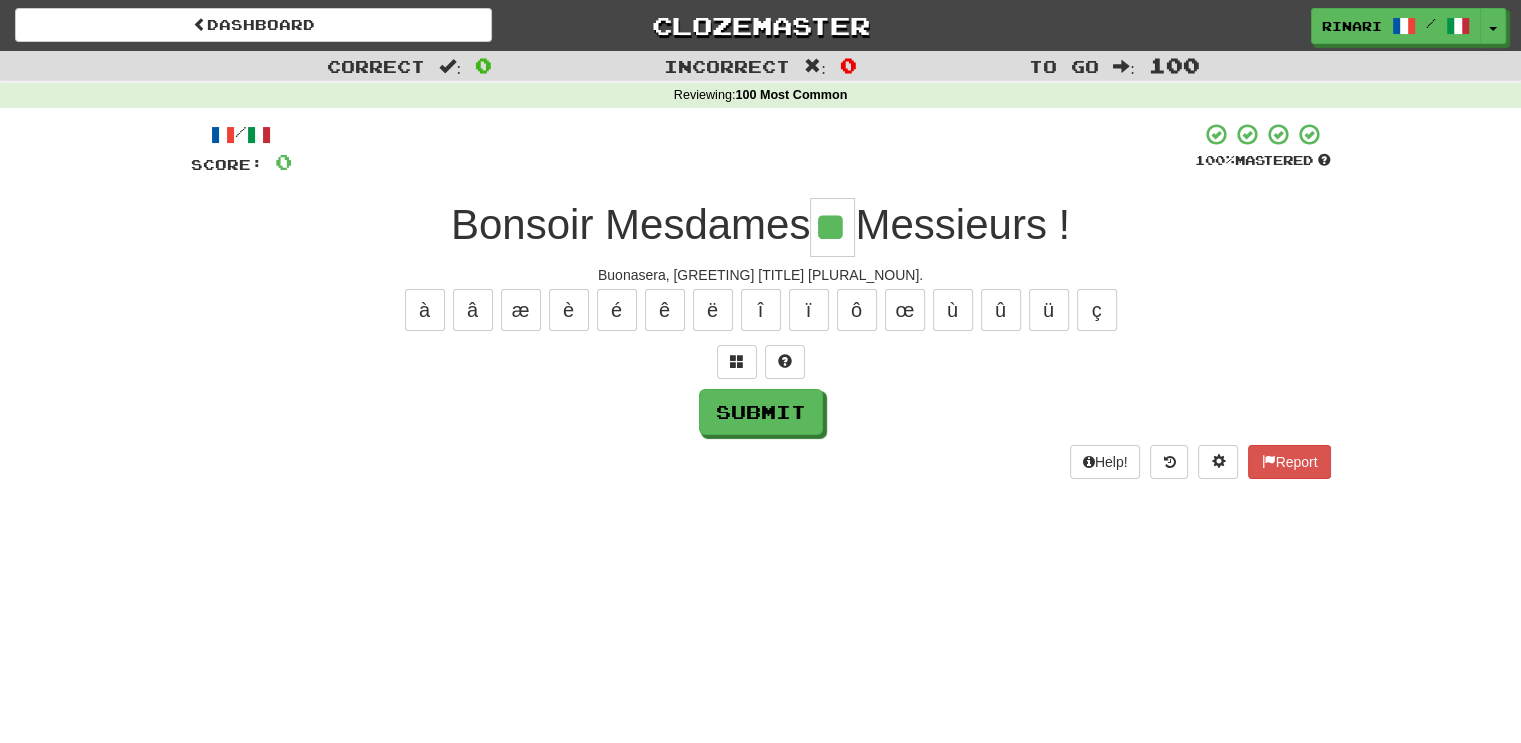 type on "**" 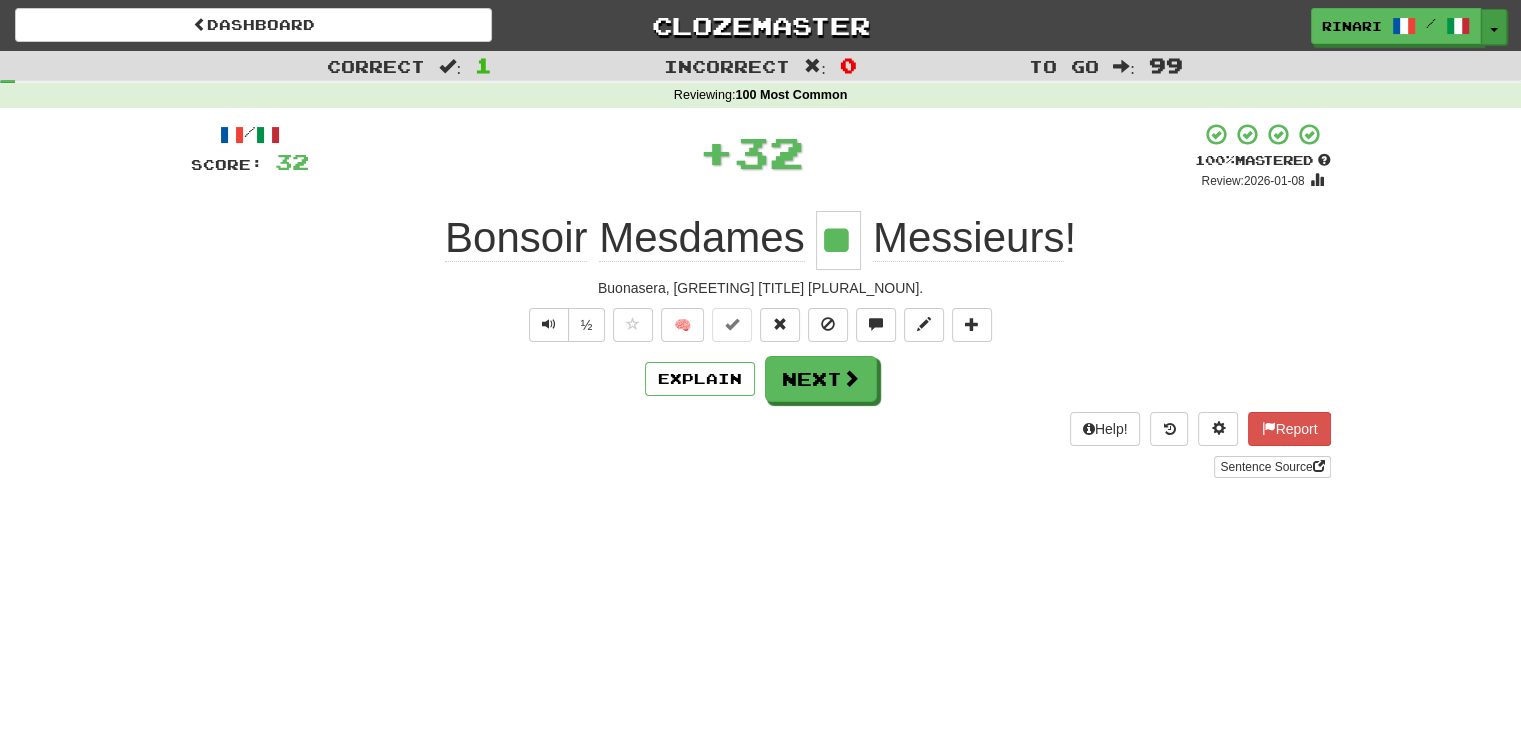 click on "Toggle Dropdown" at bounding box center [1494, 27] 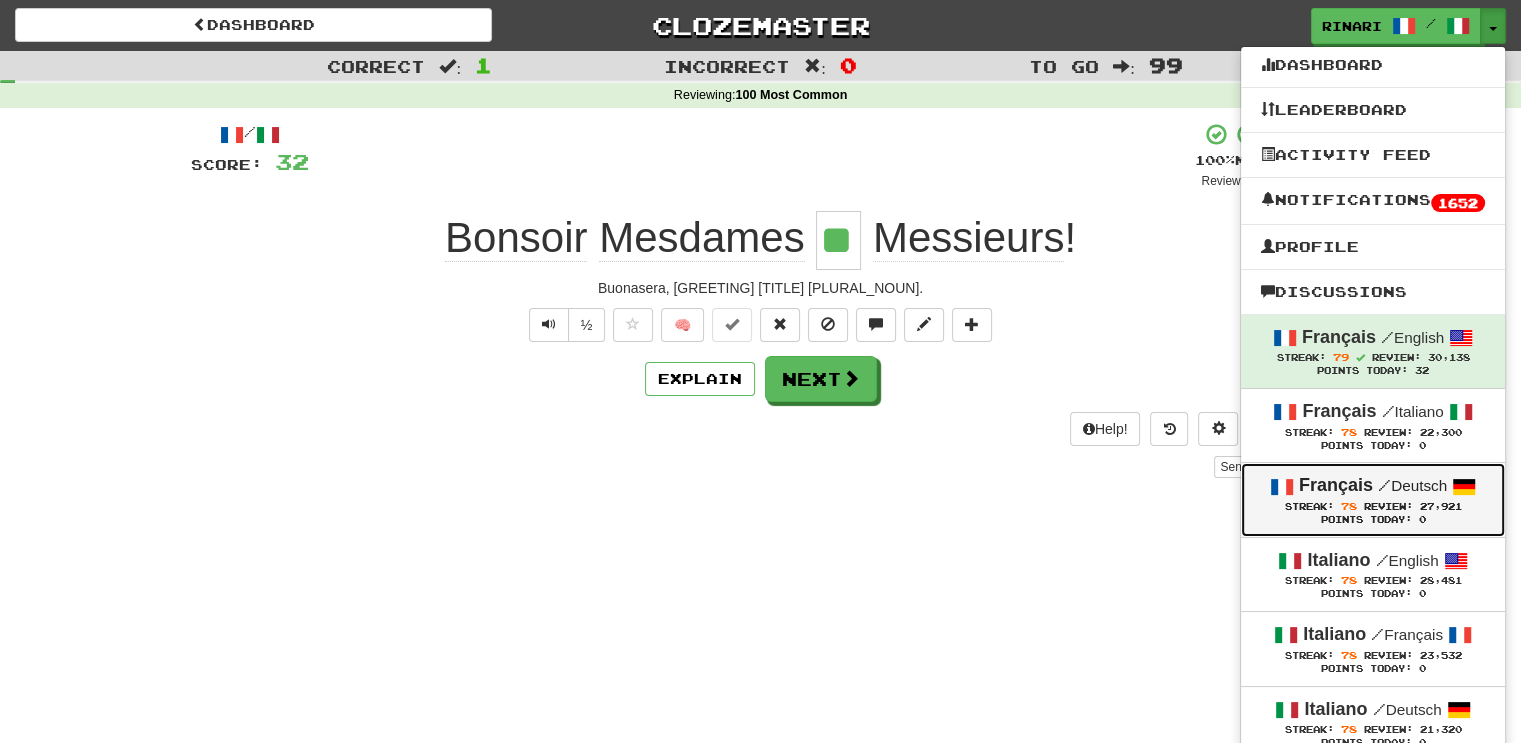 click on "Français
/
Deutsch" at bounding box center [1373, 486] 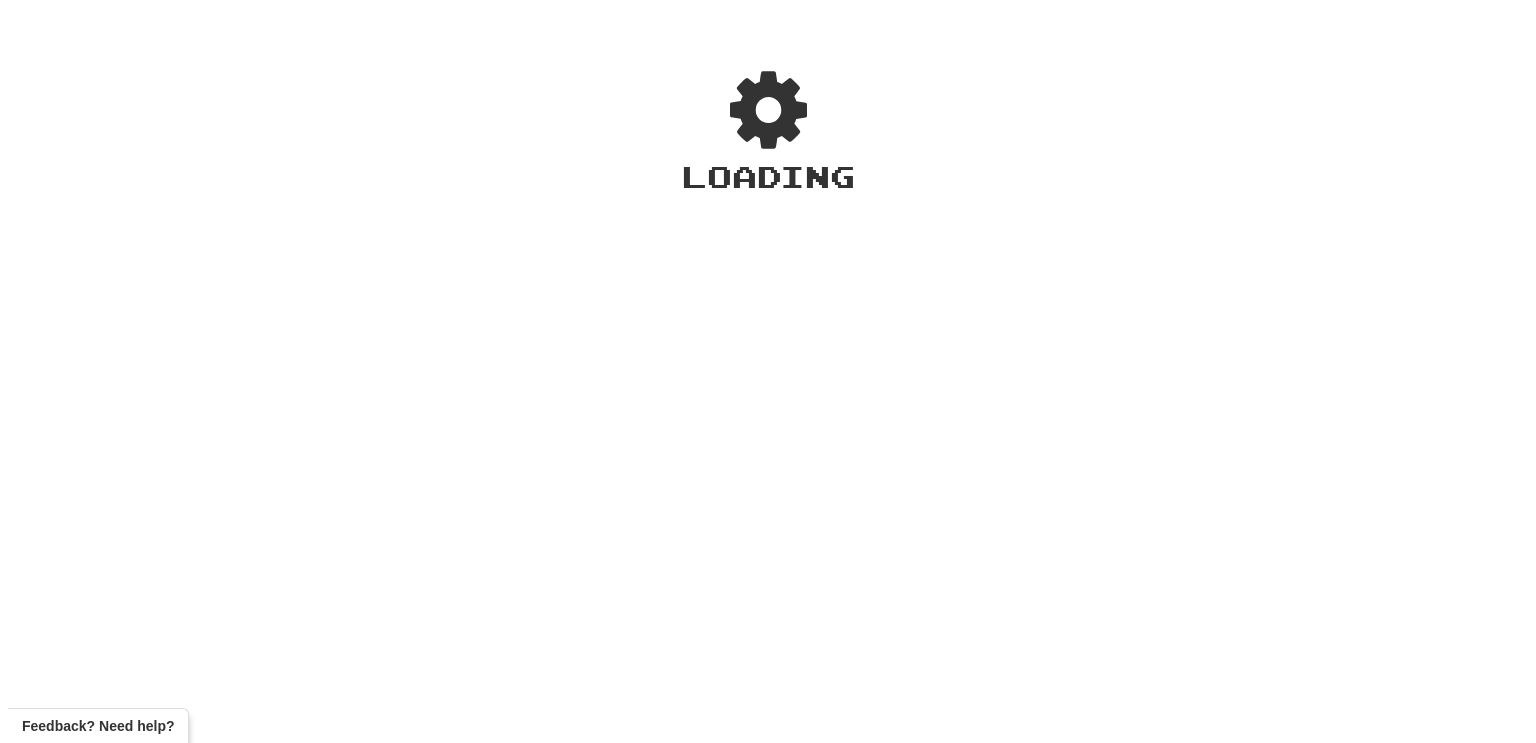 scroll, scrollTop: 0, scrollLeft: 0, axis: both 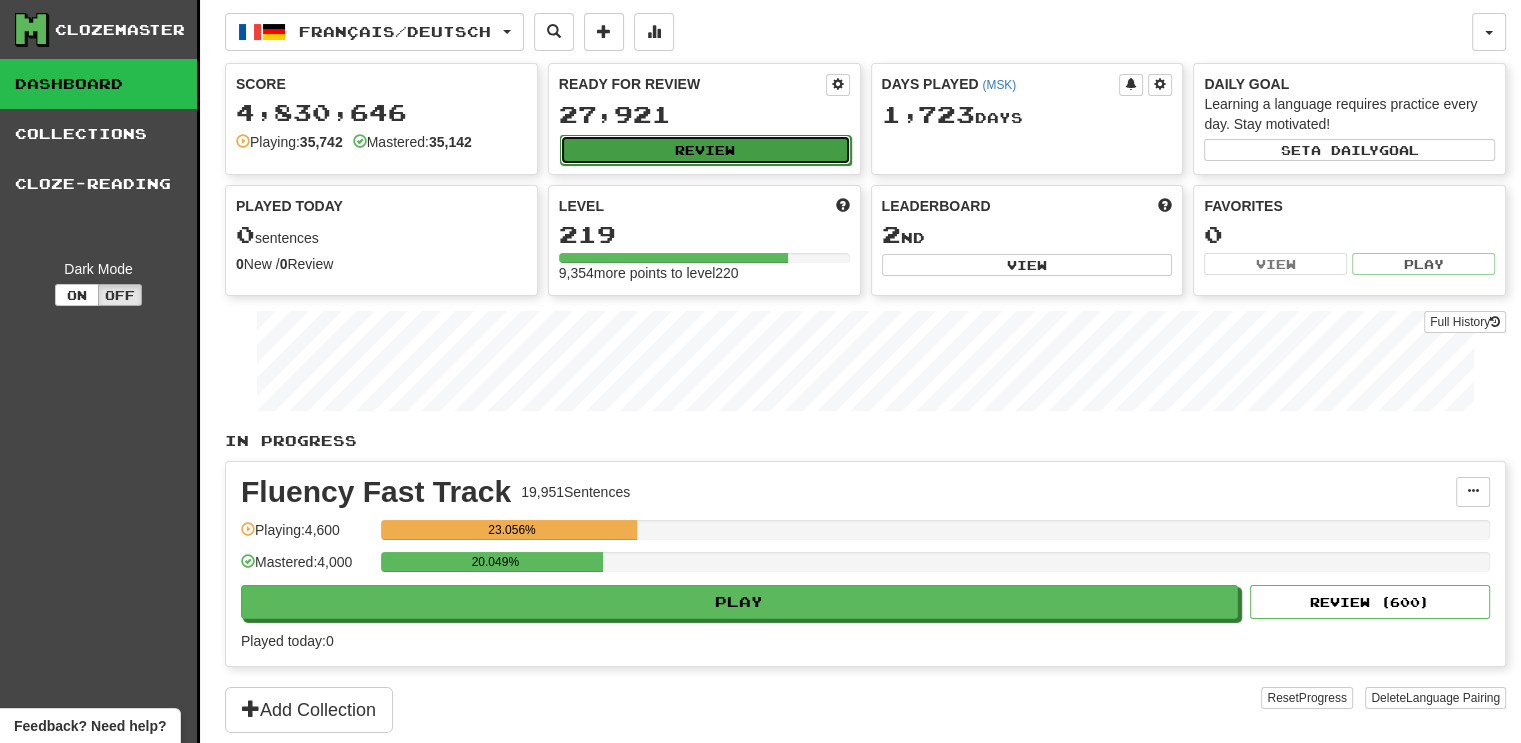 click on "Review" at bounding box center [705, 150] 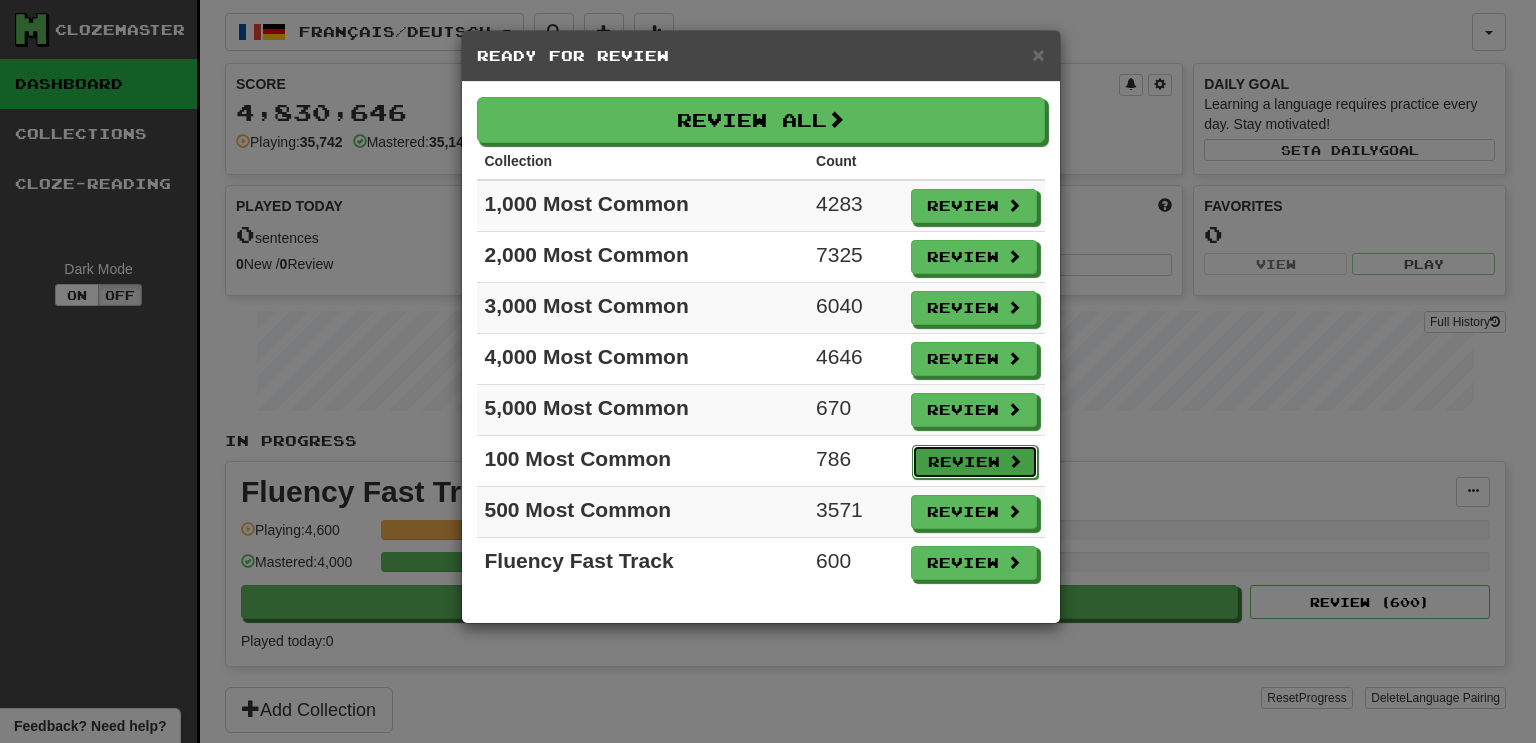 click on "Review" at bounding box center (975, 462) 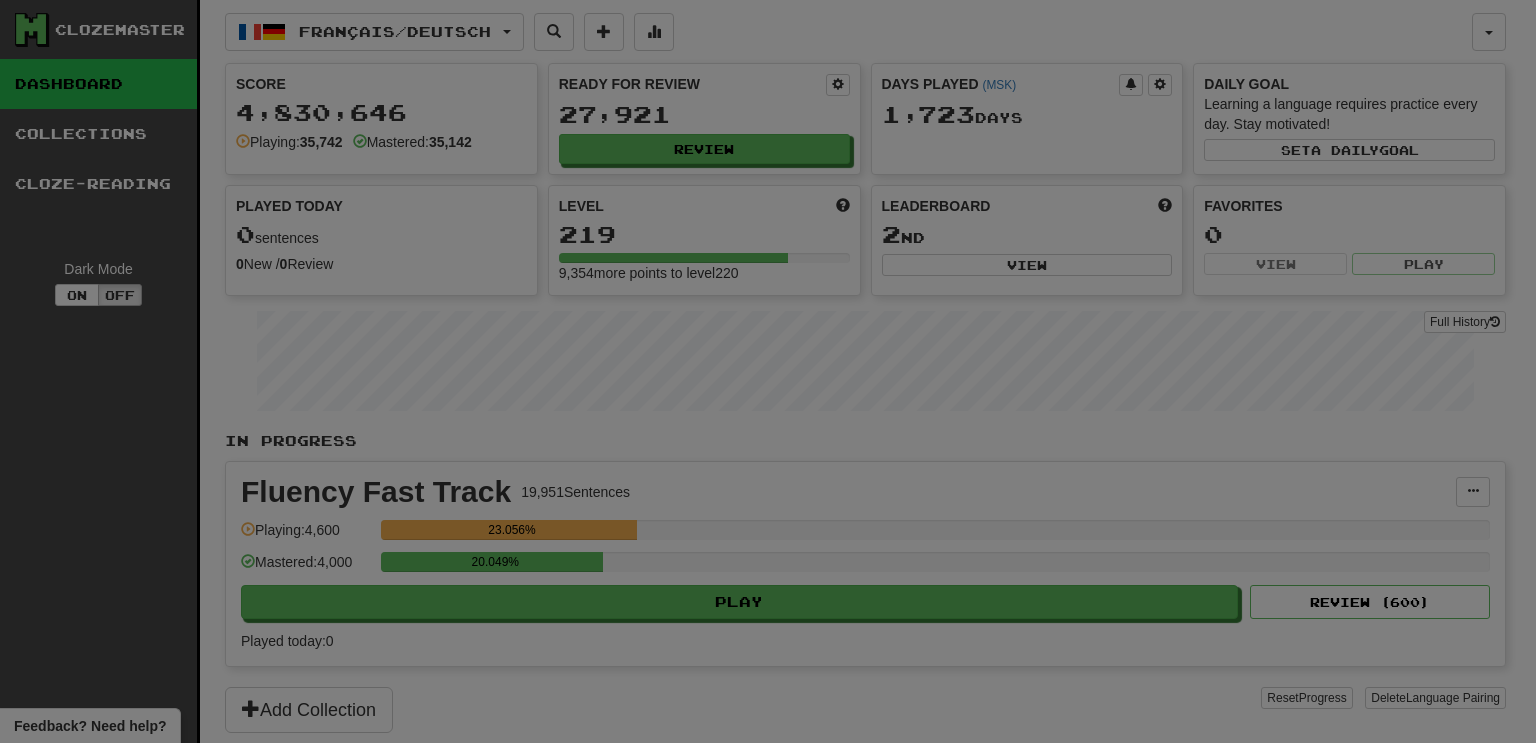 select on "***" 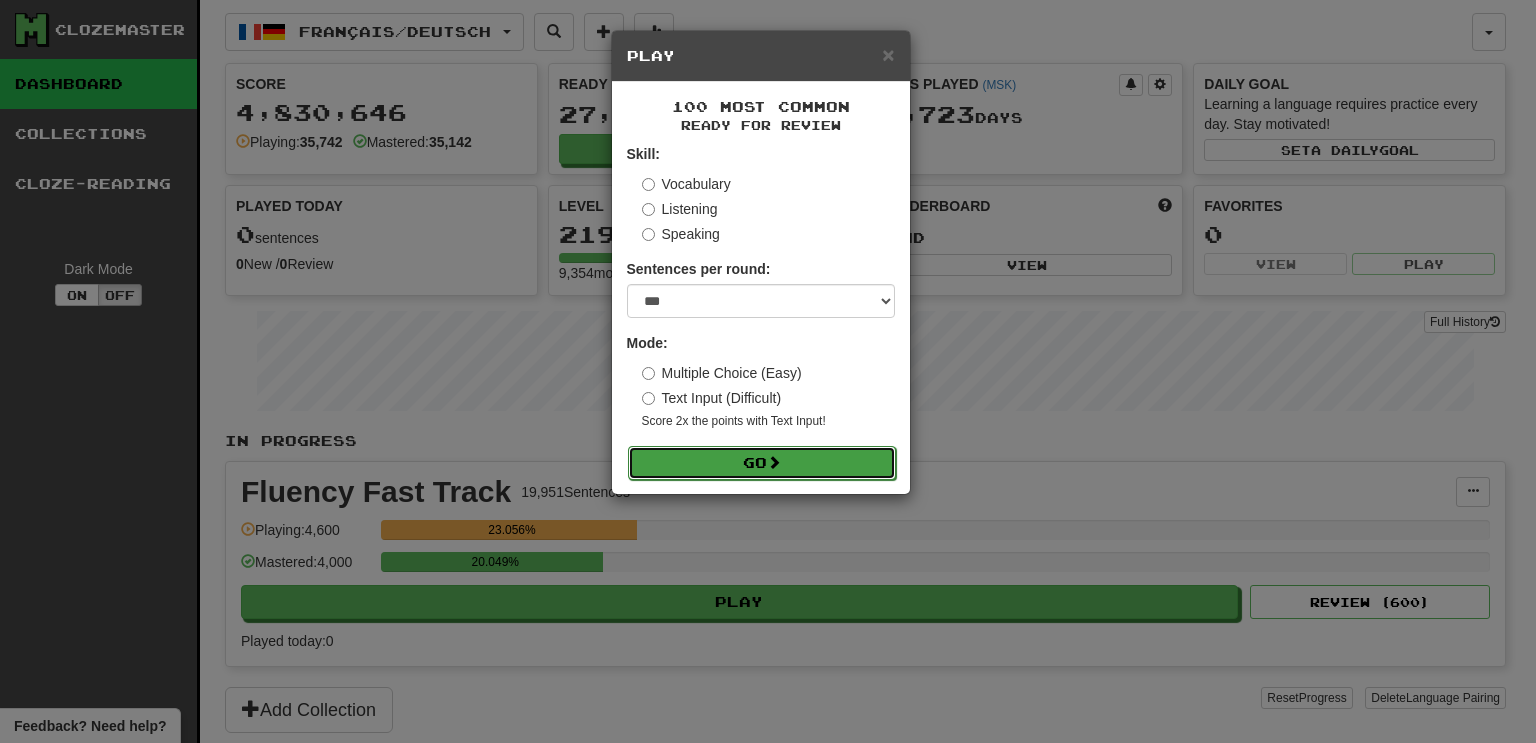 click on "Go" at bounding box center [762, 463] 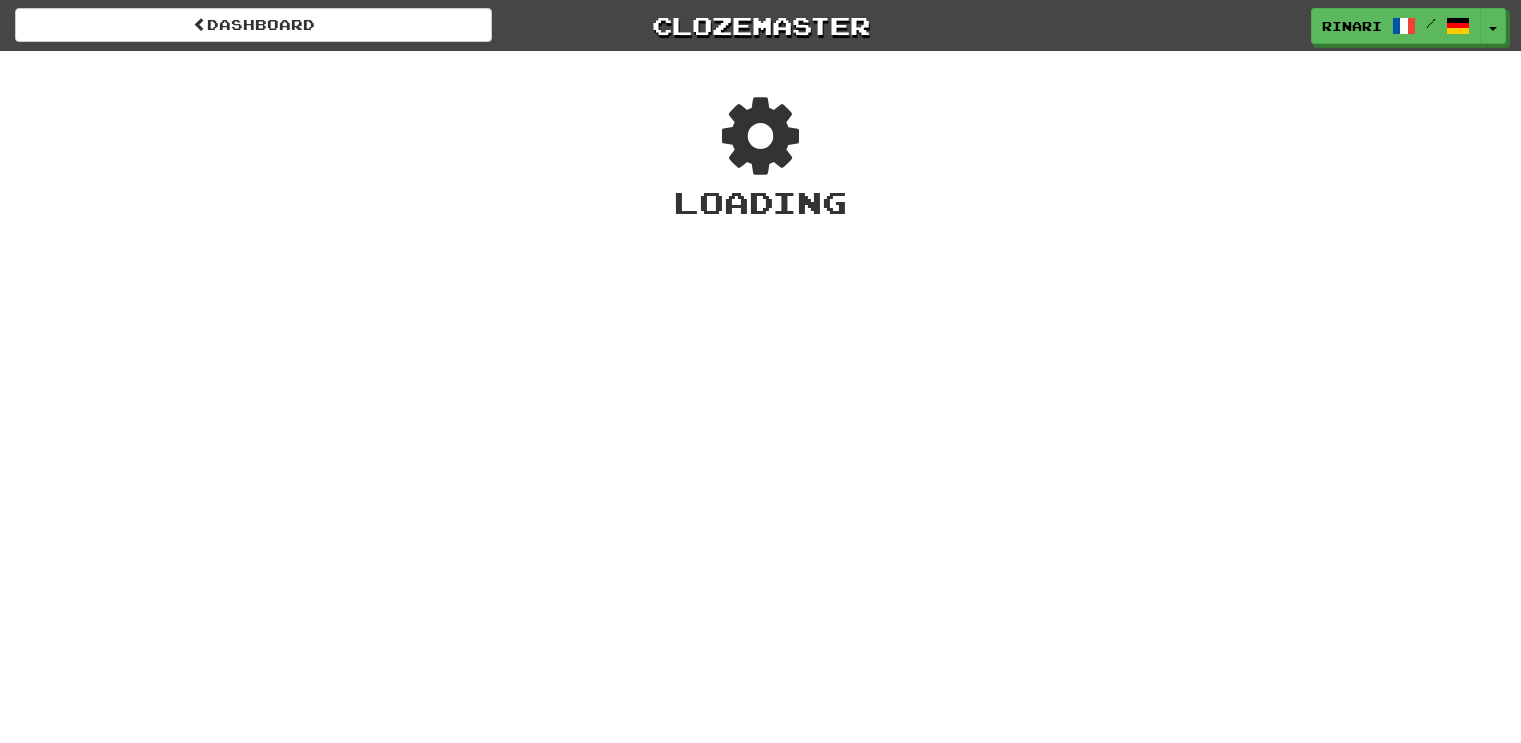 scroll, scrollTop: 0, scrollLeft: 0, axis: both 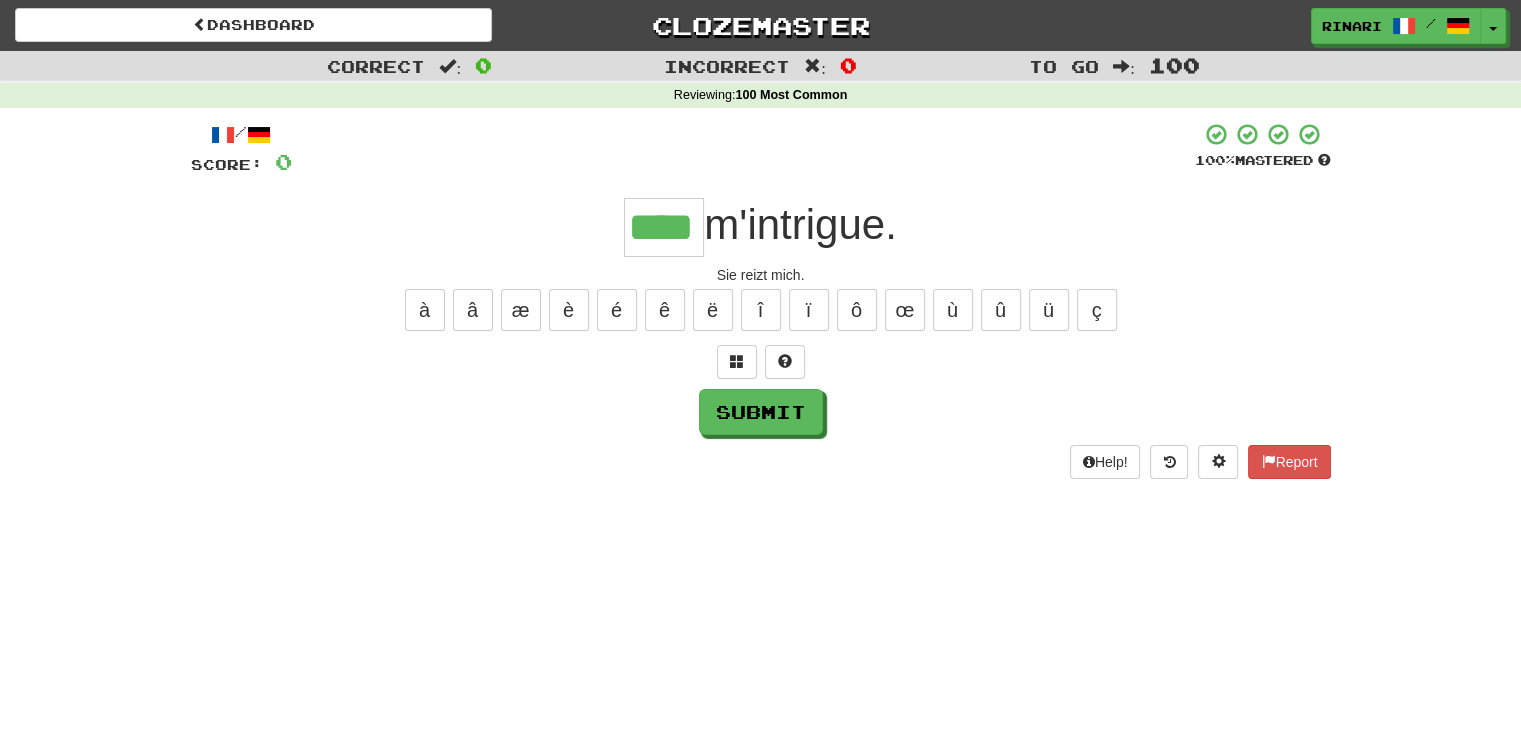 type on "****" 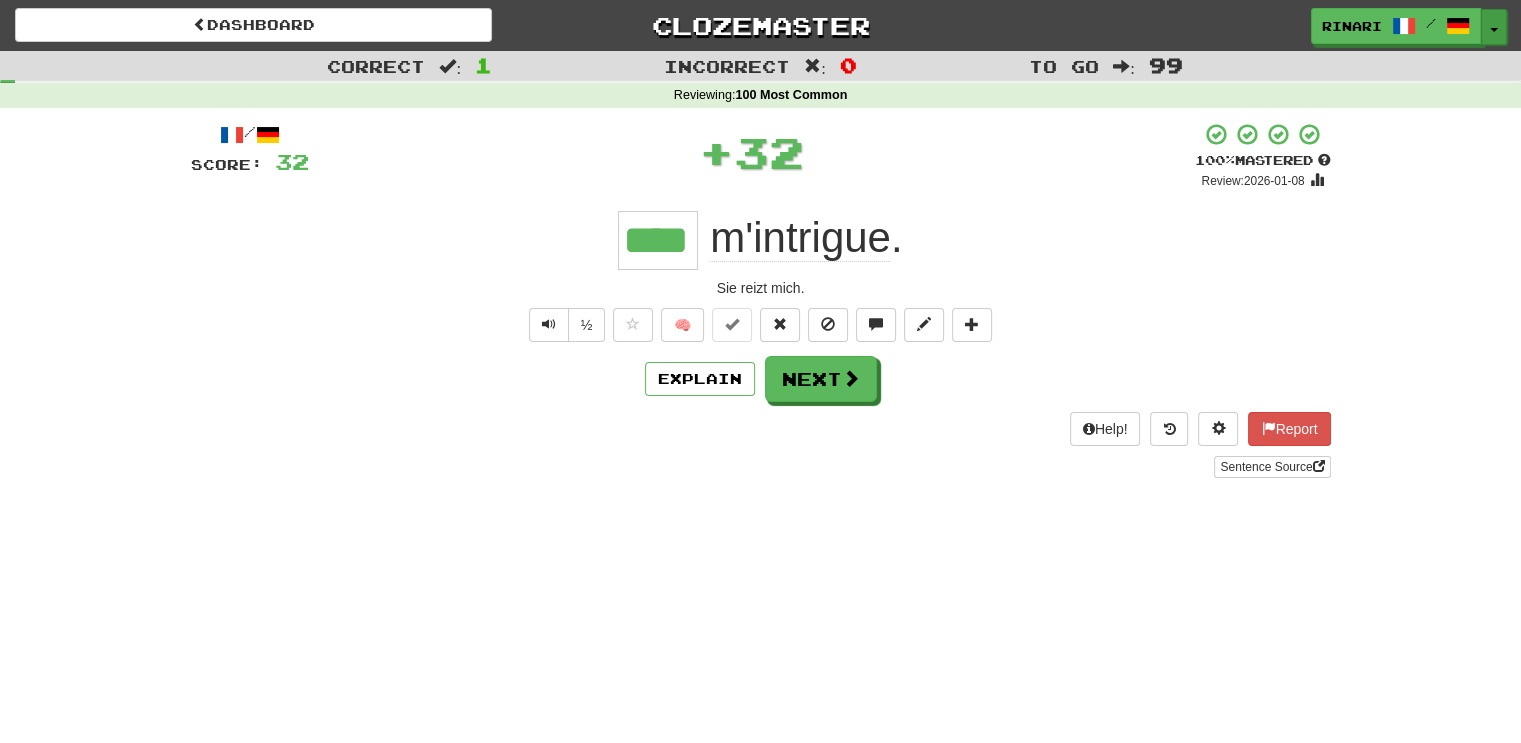 click on "Toggle Dropdown" at bounding box center [1494, 27] 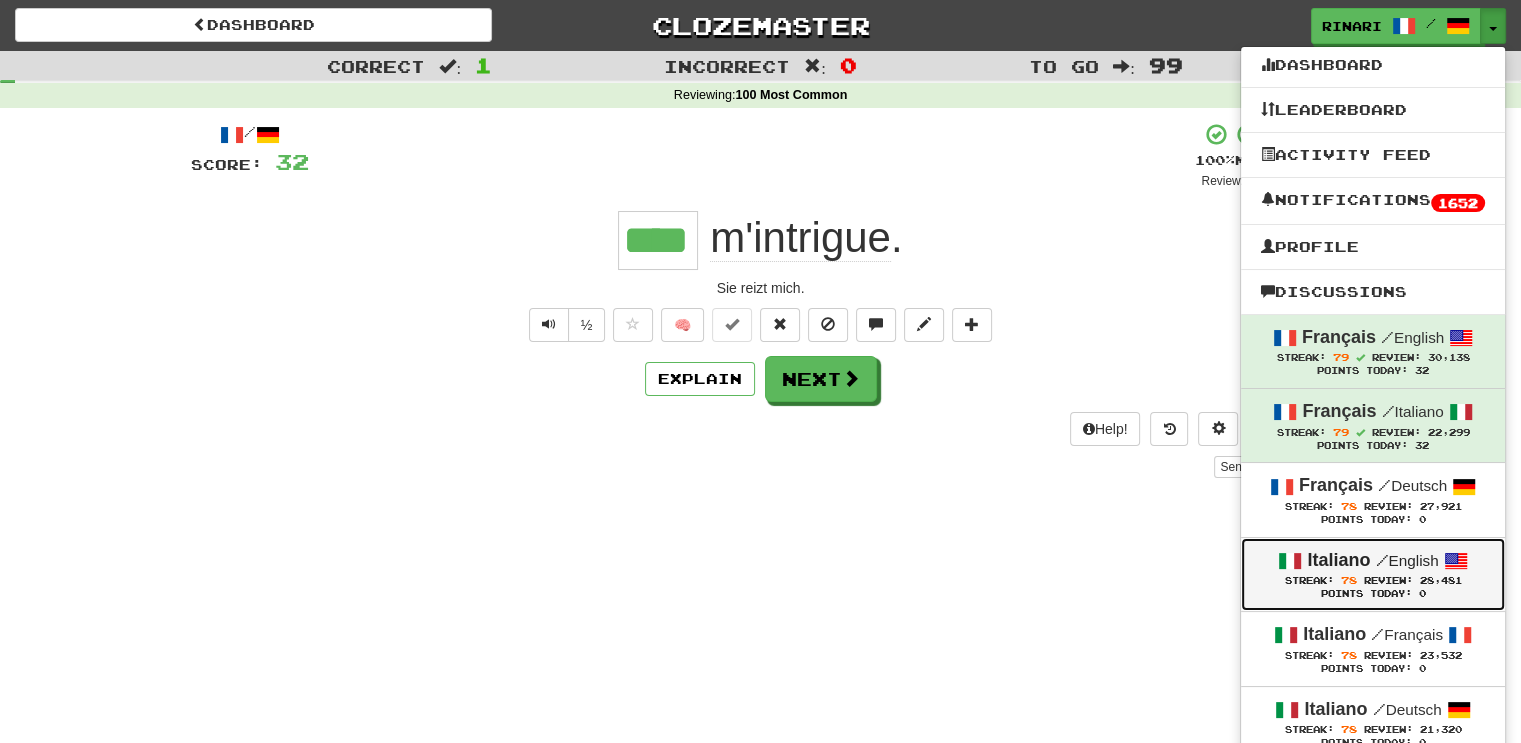 click on "/
English" at bounding box center (1406, 560) 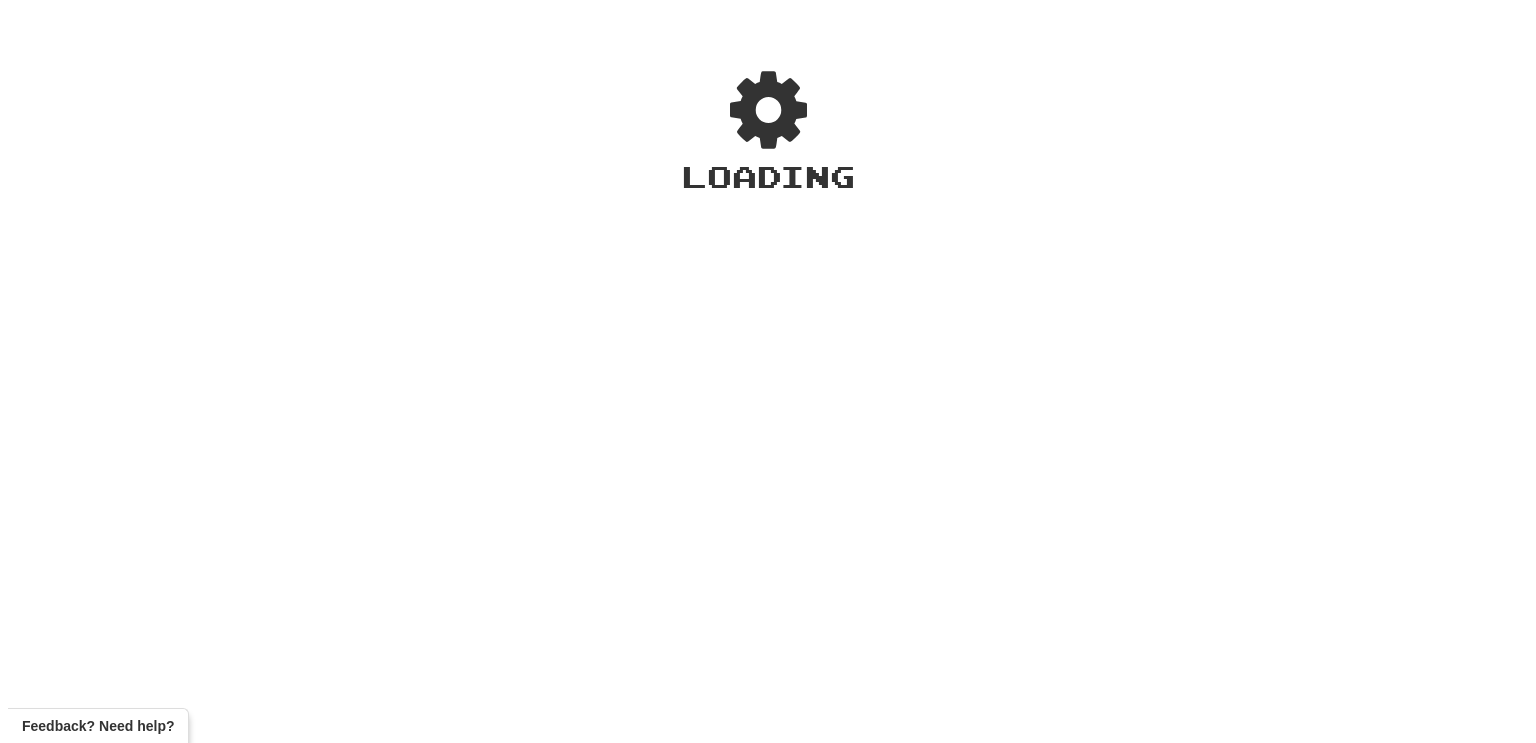 scroll, scrollTop: 0, scrollLeft: 0, axis: both 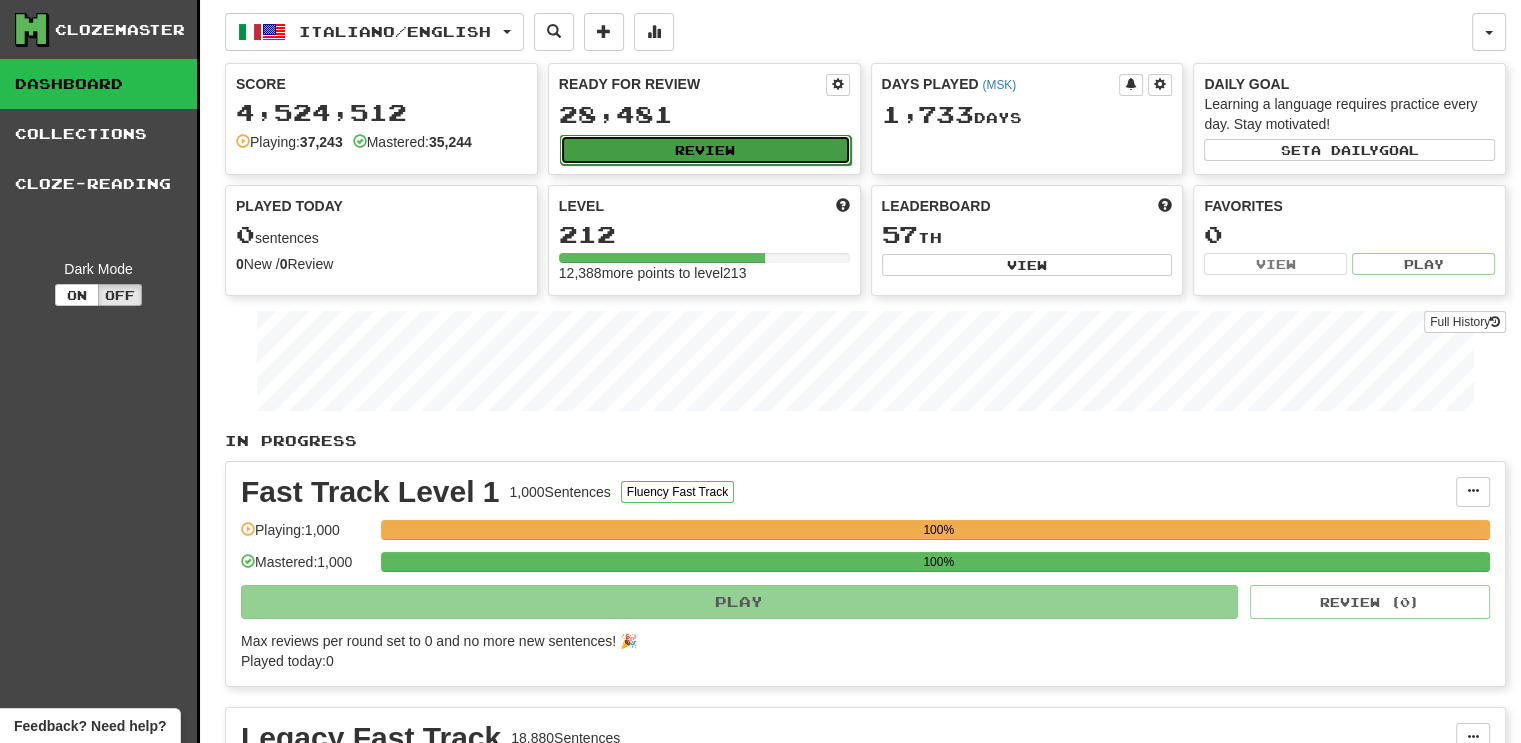 click on "Review" at bounding box center [705, 150] 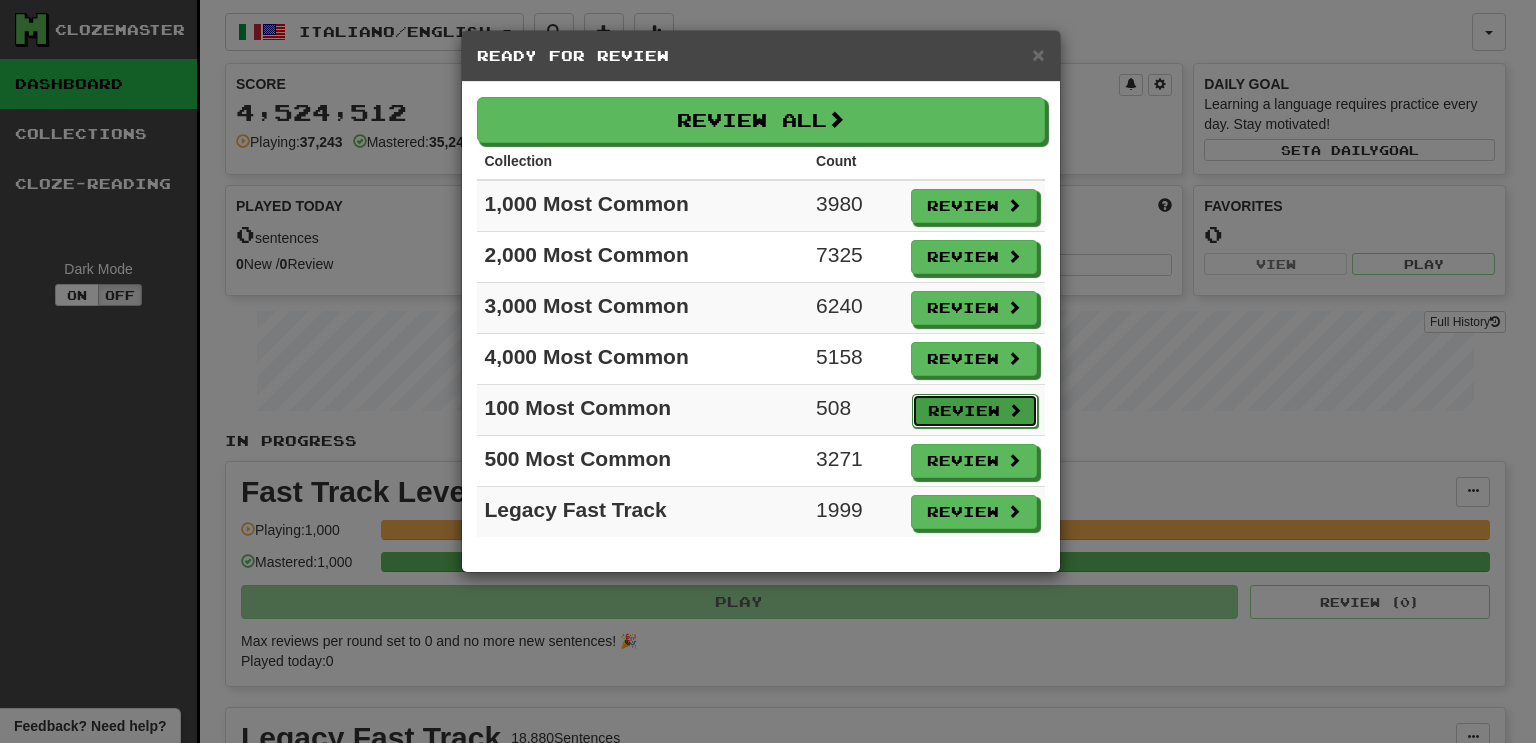 click on "Review" at bounding box center [975, 411] 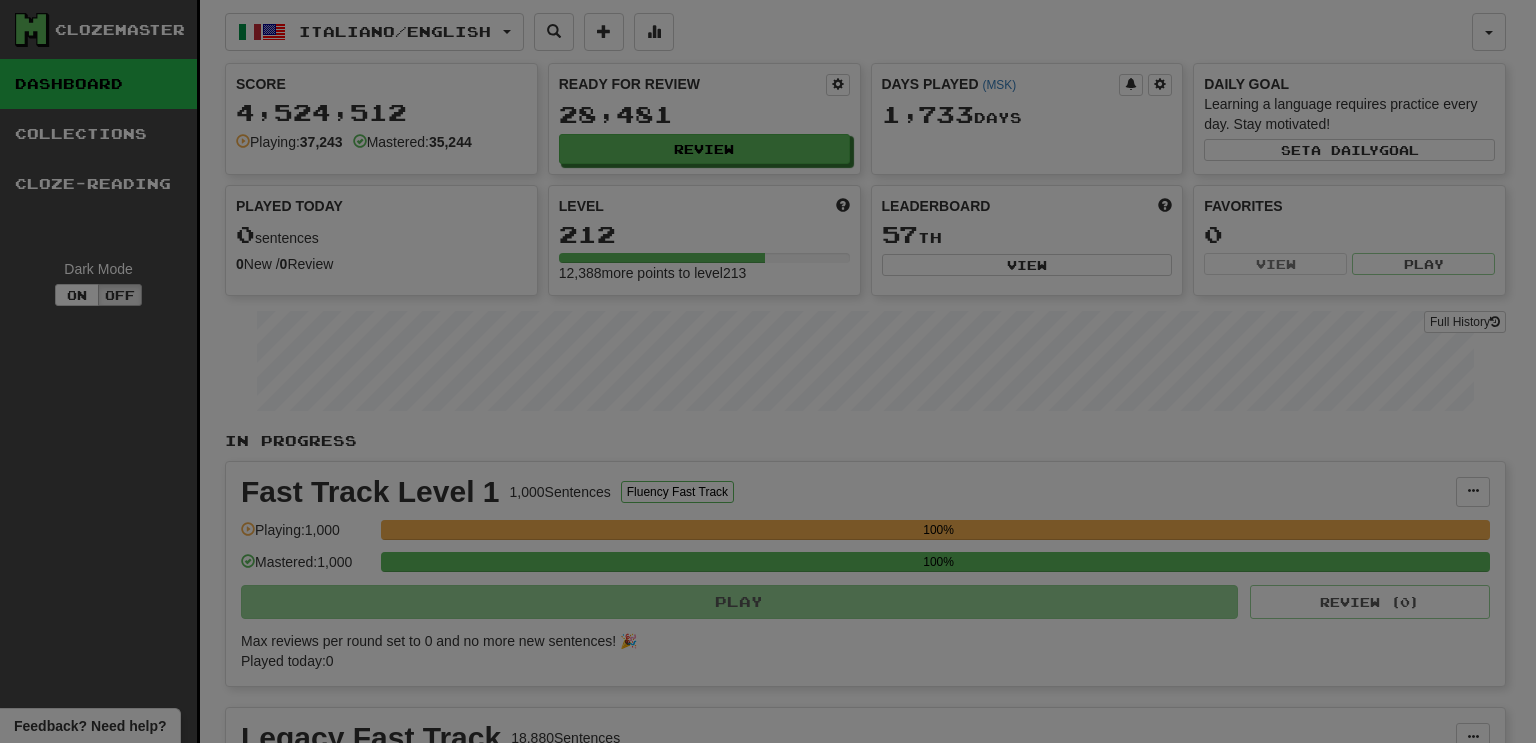 select on "***" 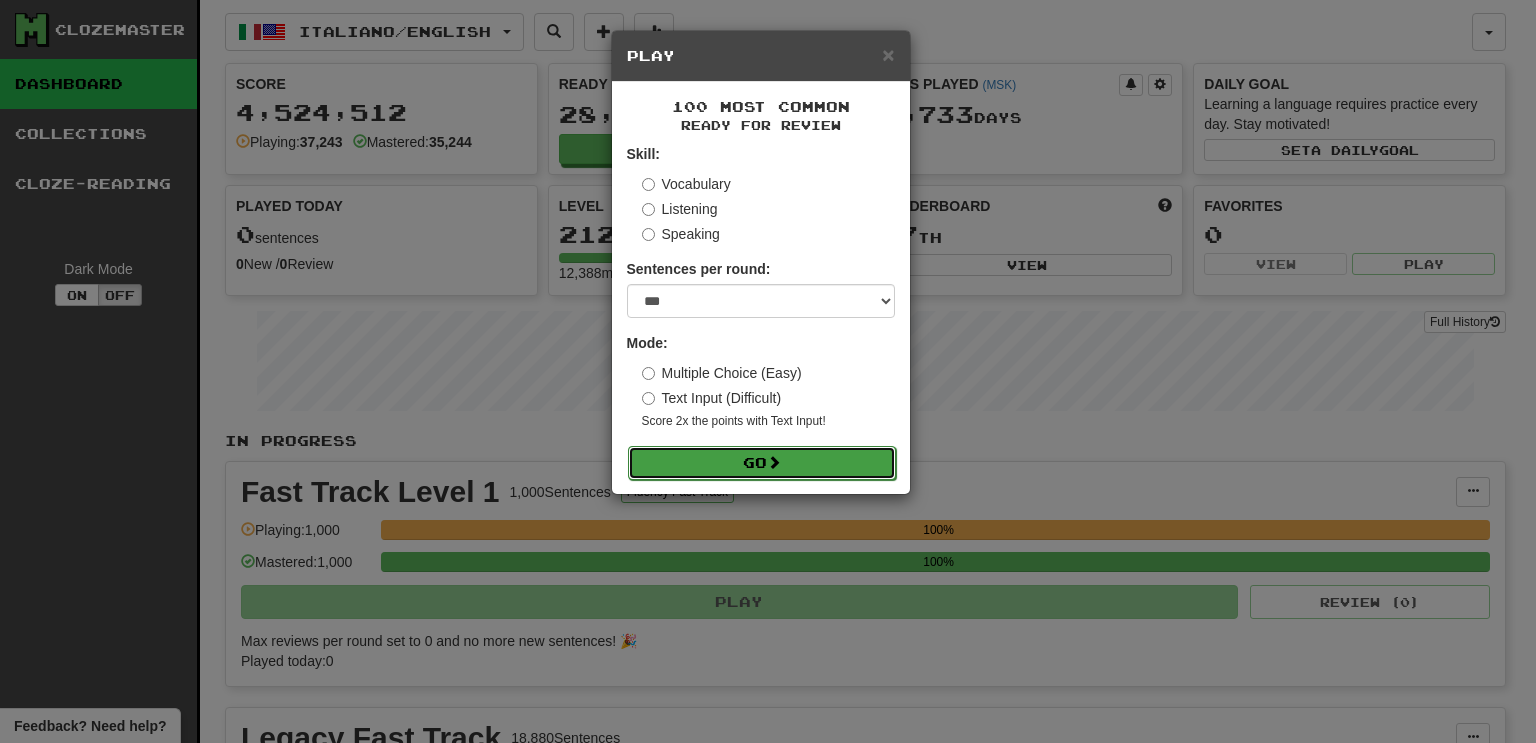 click on "Go" at bounding box center (762, 463) 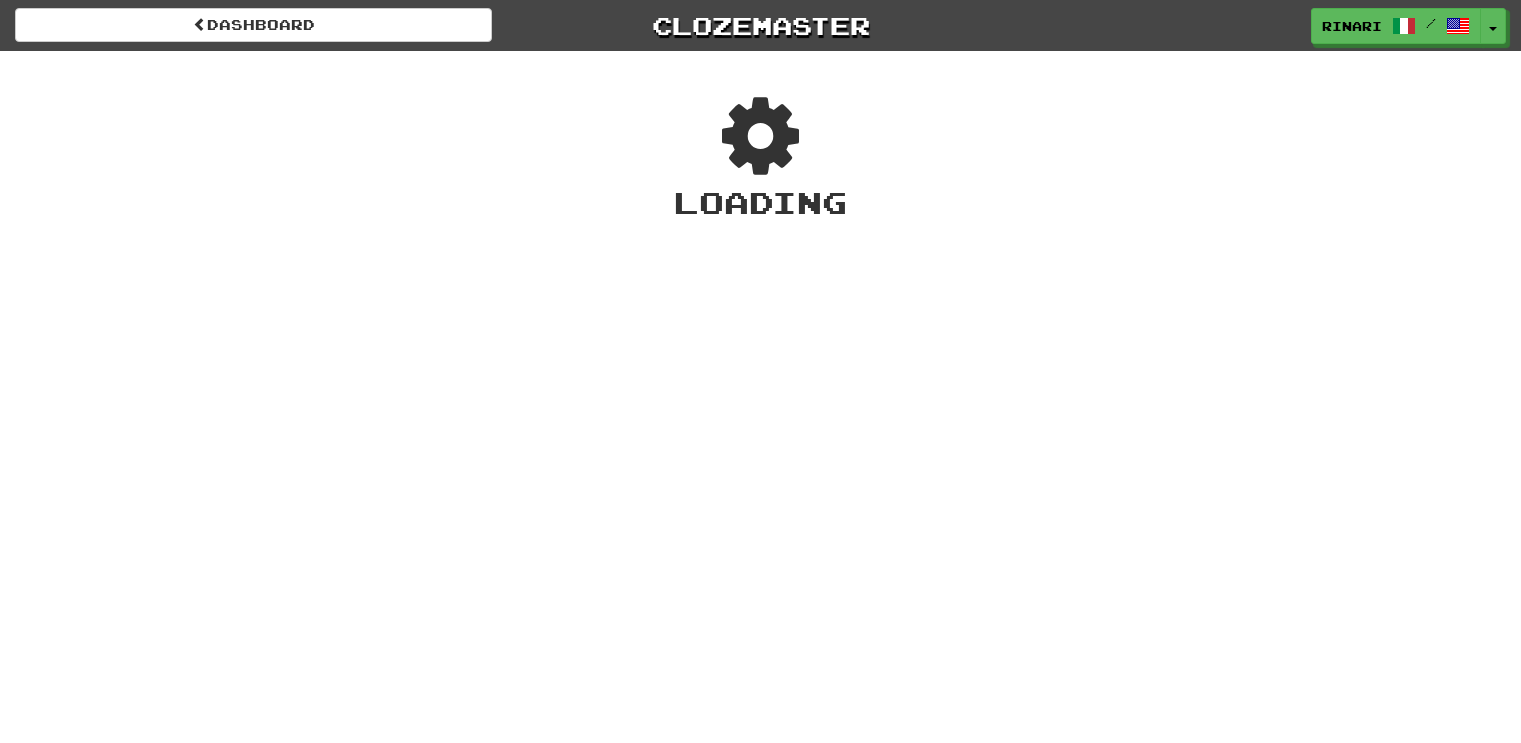 scroll, scrollTop: 0, scrollLeft: 0, axis: both 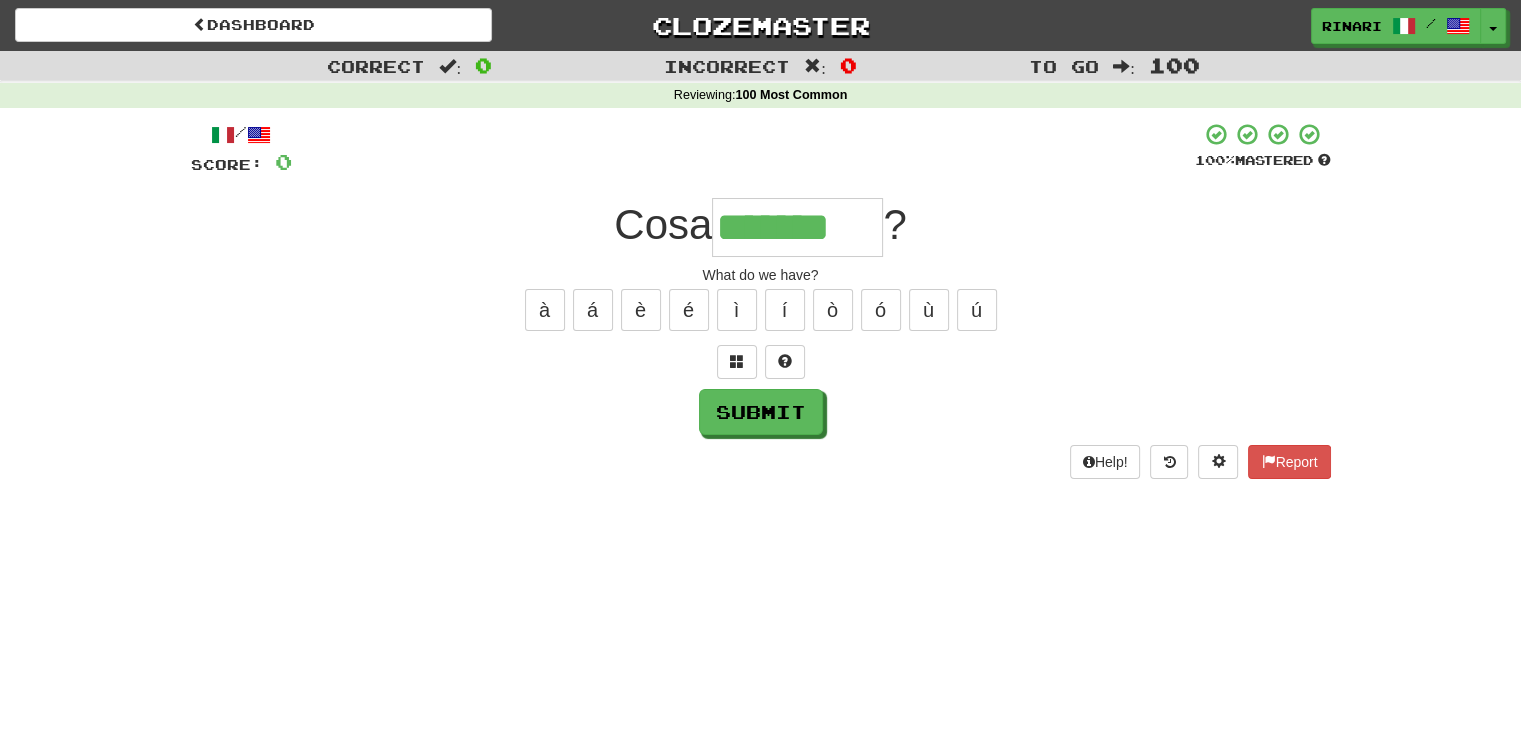 type on "*******" 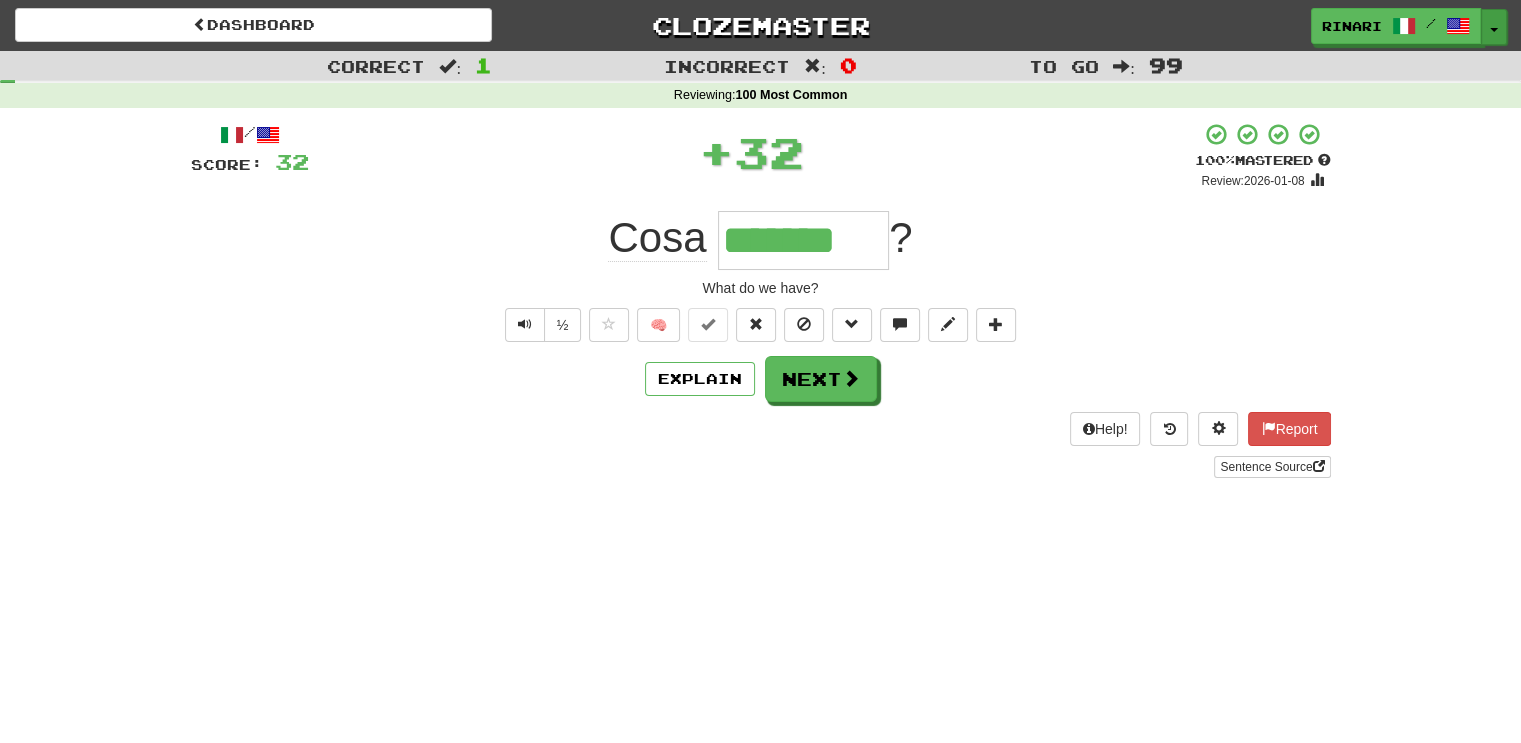 click on "Toggle Dropdown" at bounding box center (1494, 27) 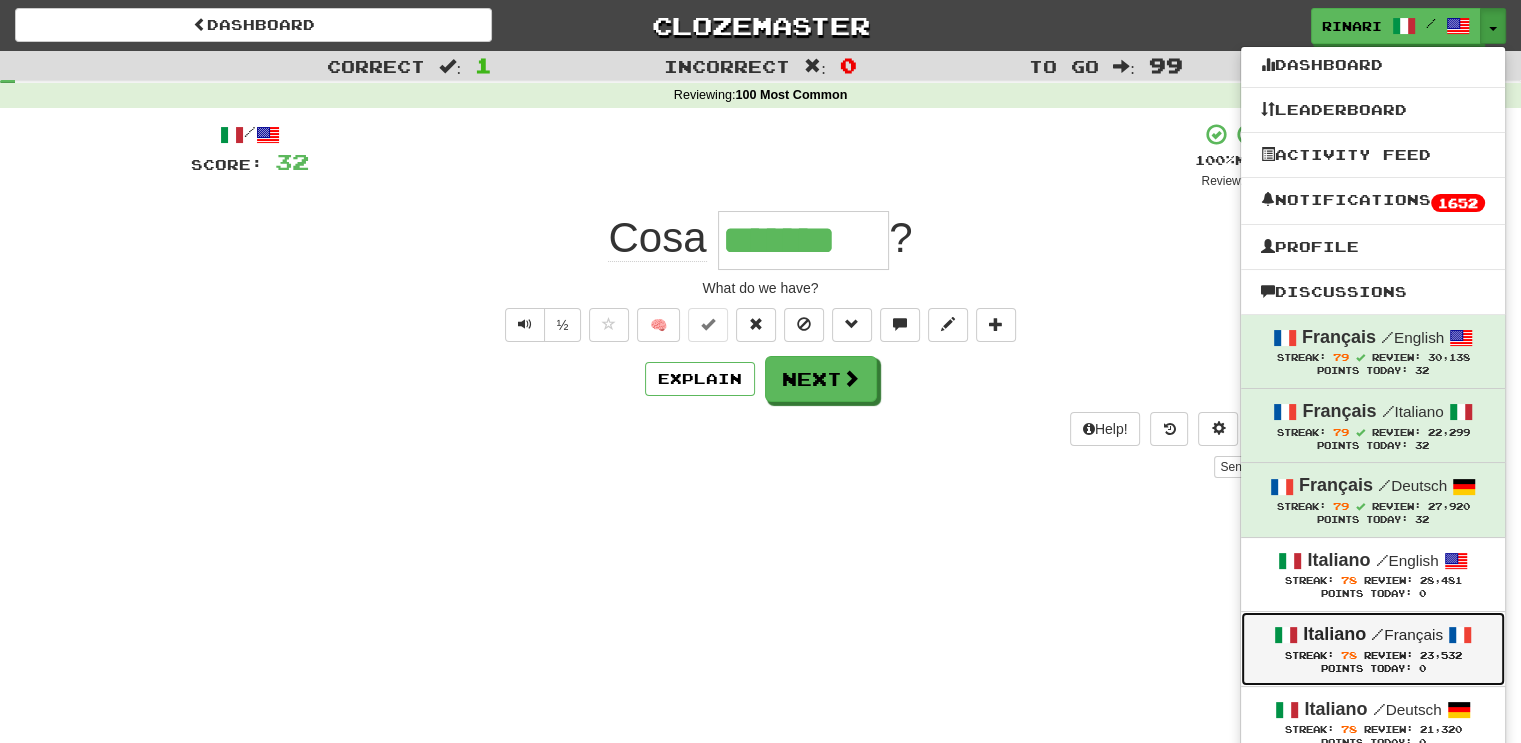 click on "Italiano
/
Français" at bounding box center [1373, 635] 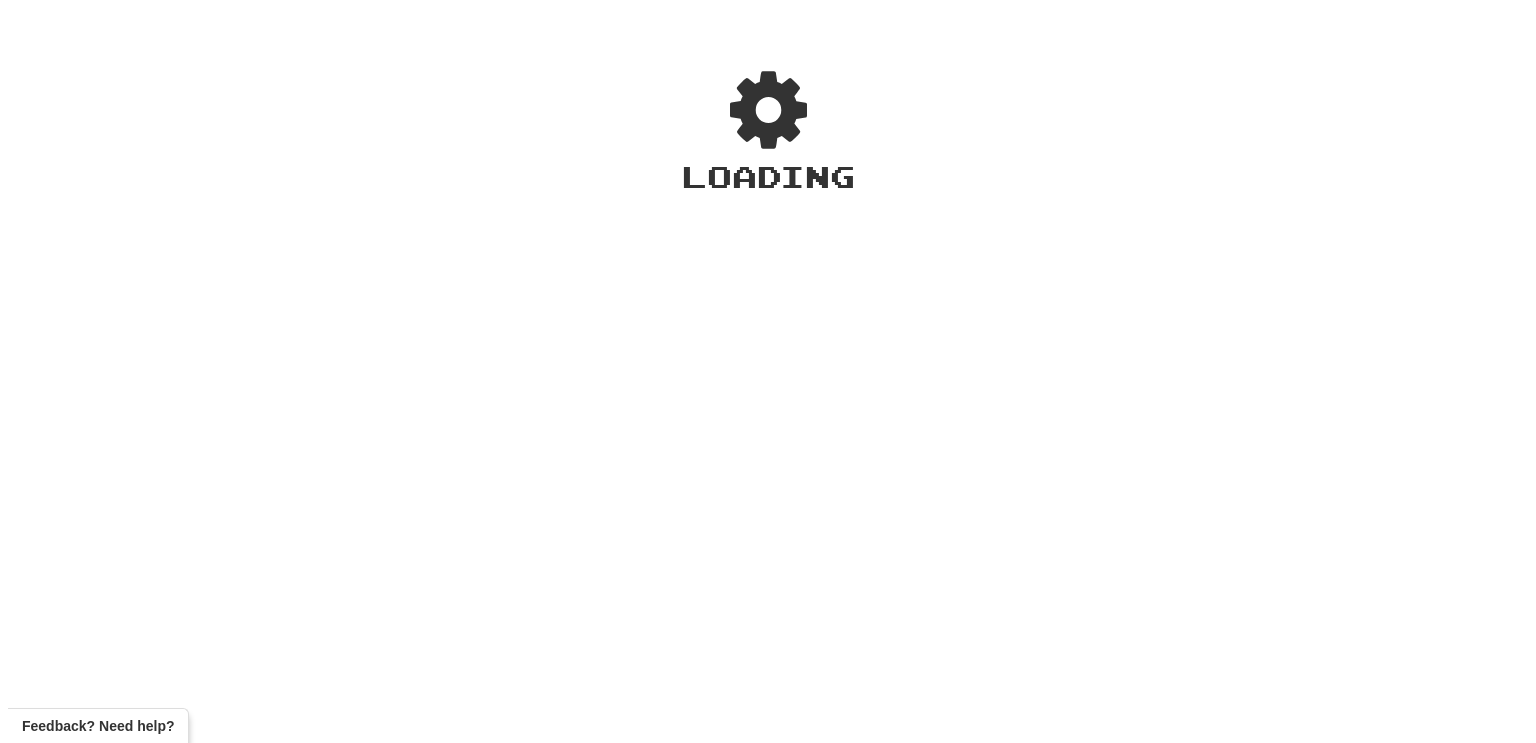 scroll, scrollTop: 0, scrollLeft: 0, axis: both 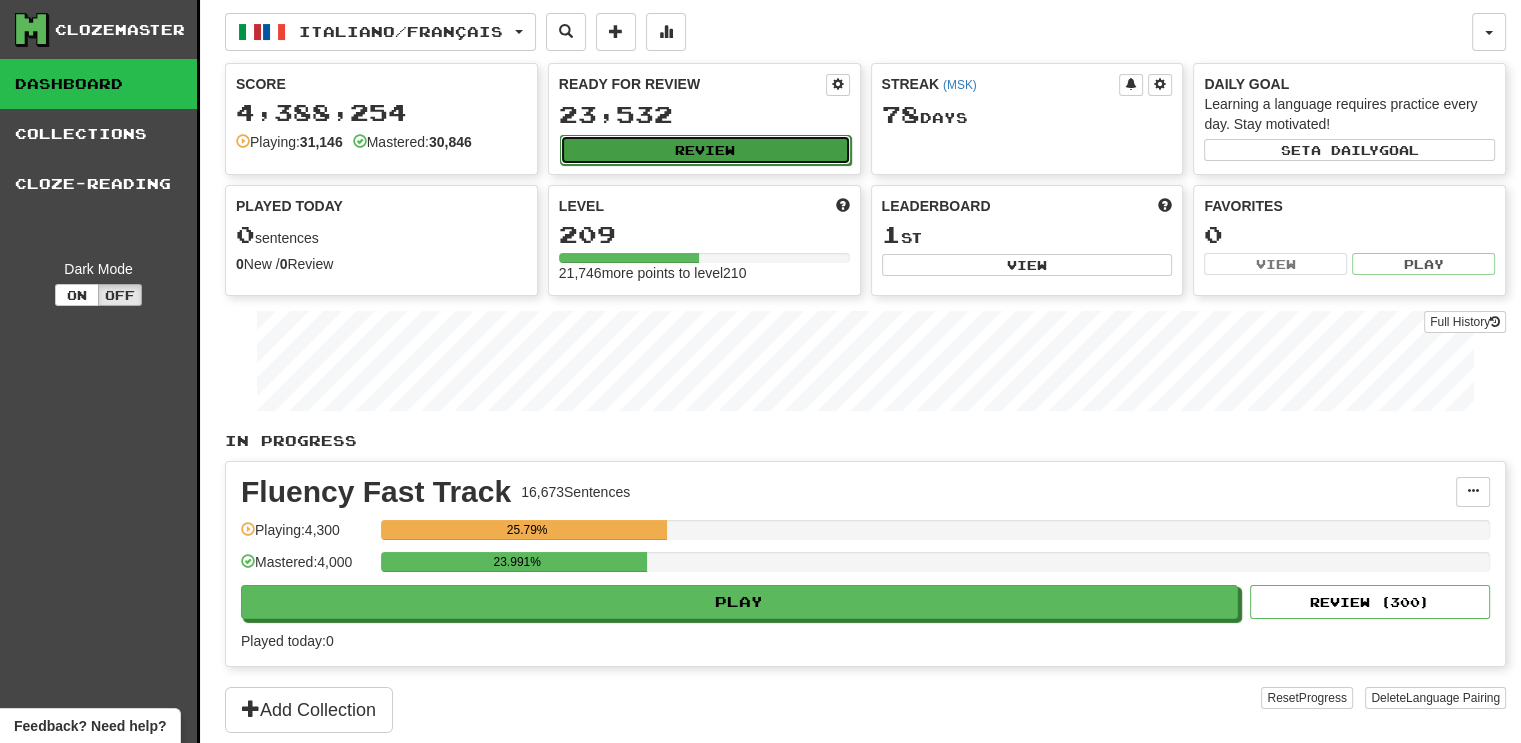 click on "Review" at bounding box center [705, 150] 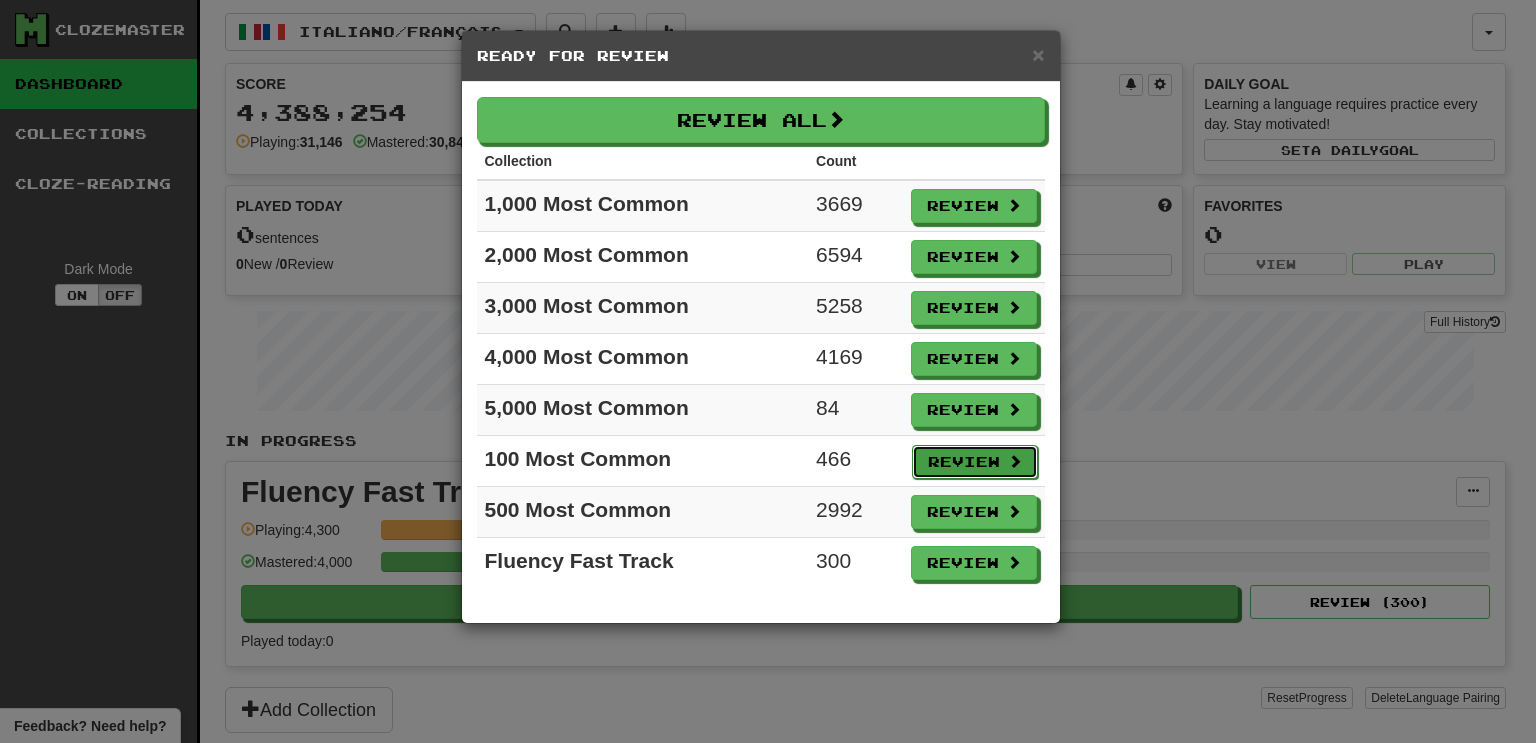 click at bounding box center (1015, 461) 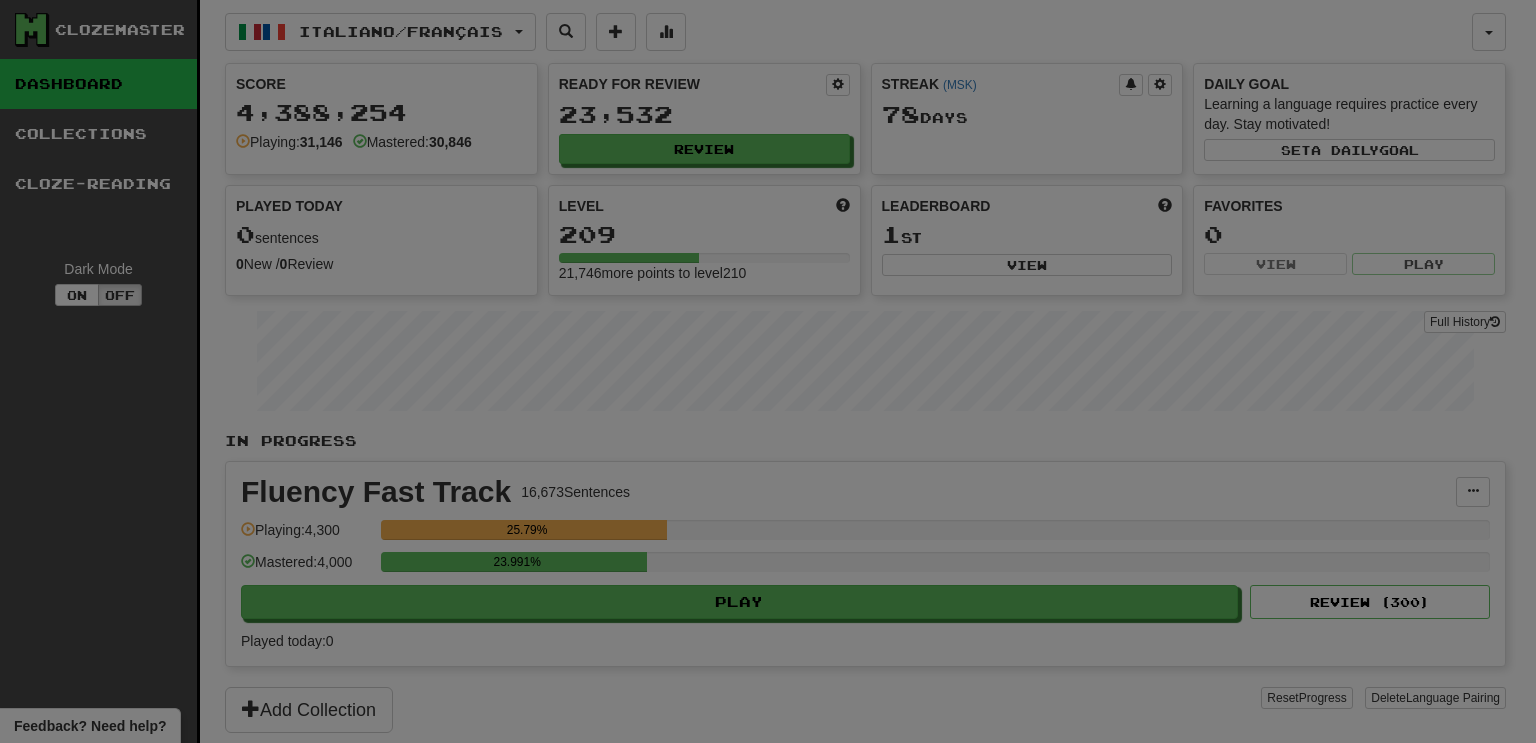 select on "***" 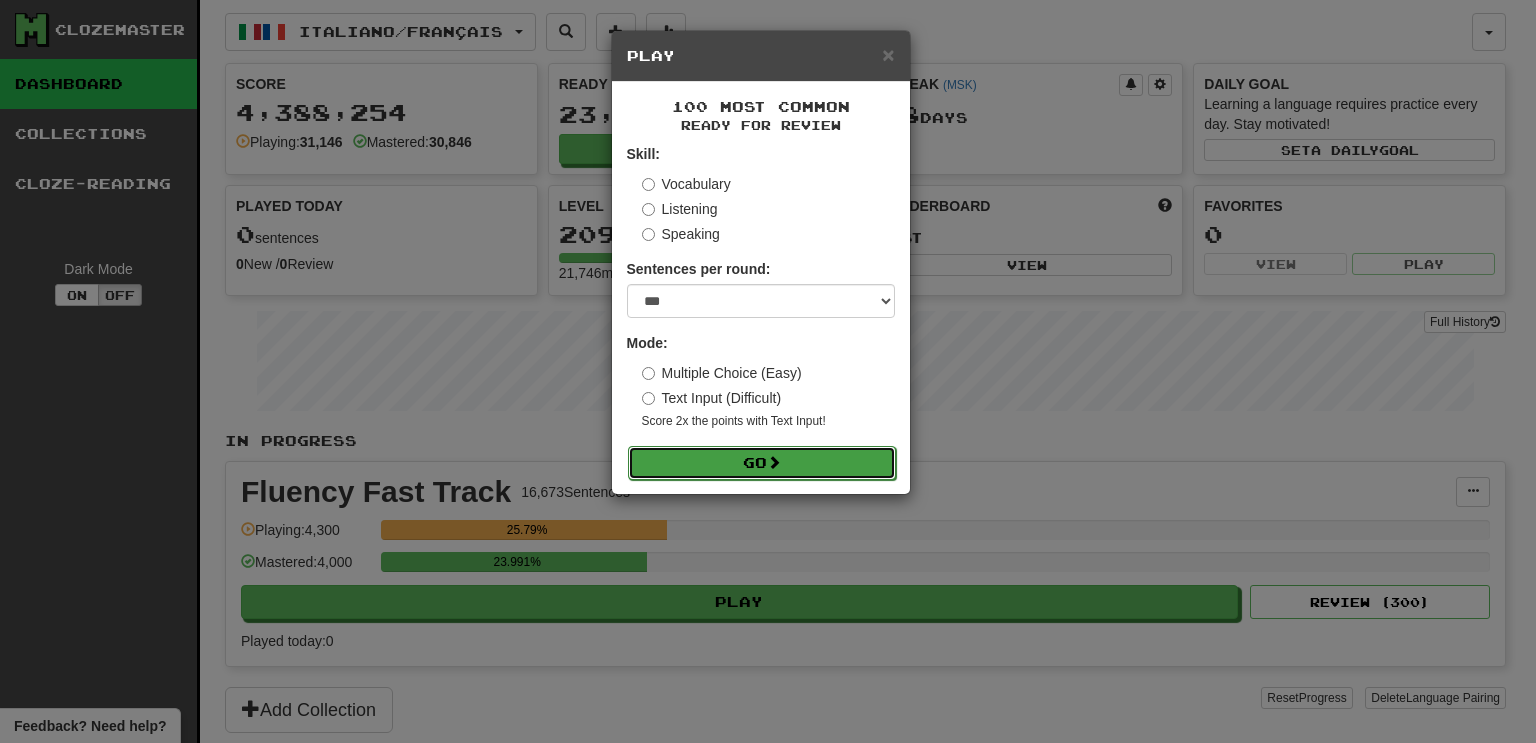 click on "Go" at bounding box center (762, 463) 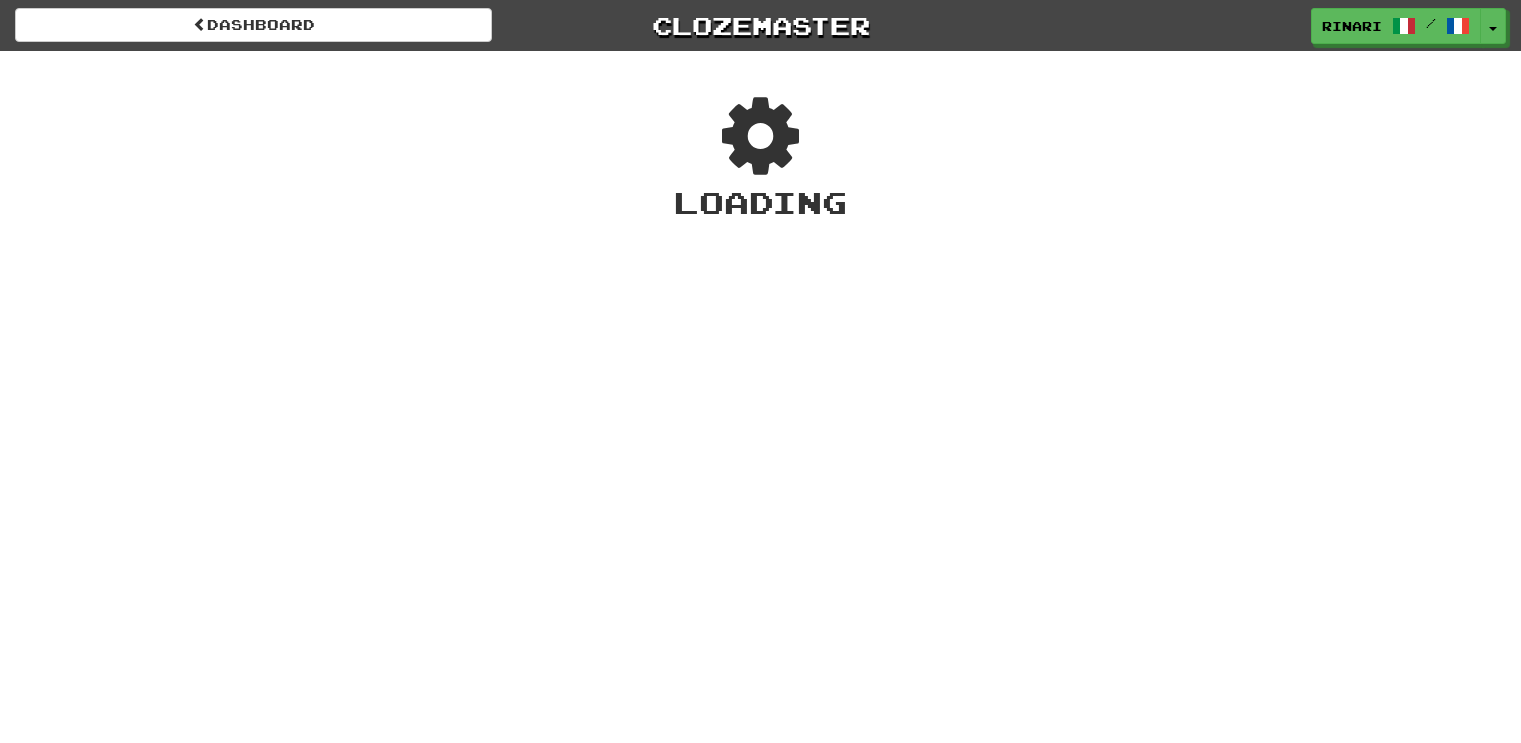 scroll, scrollTop: 0, scrollLeft: 0, axis: both 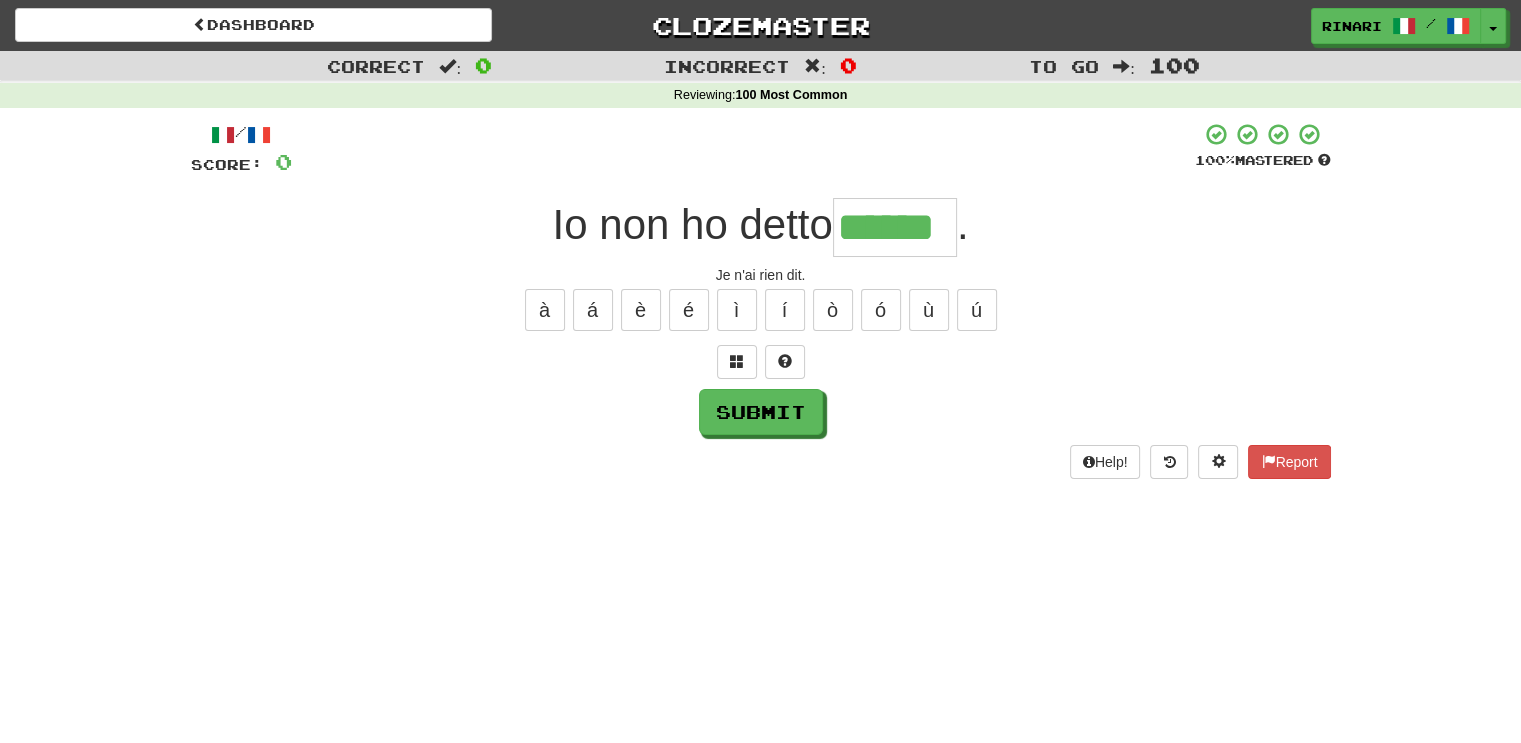 type on "******" 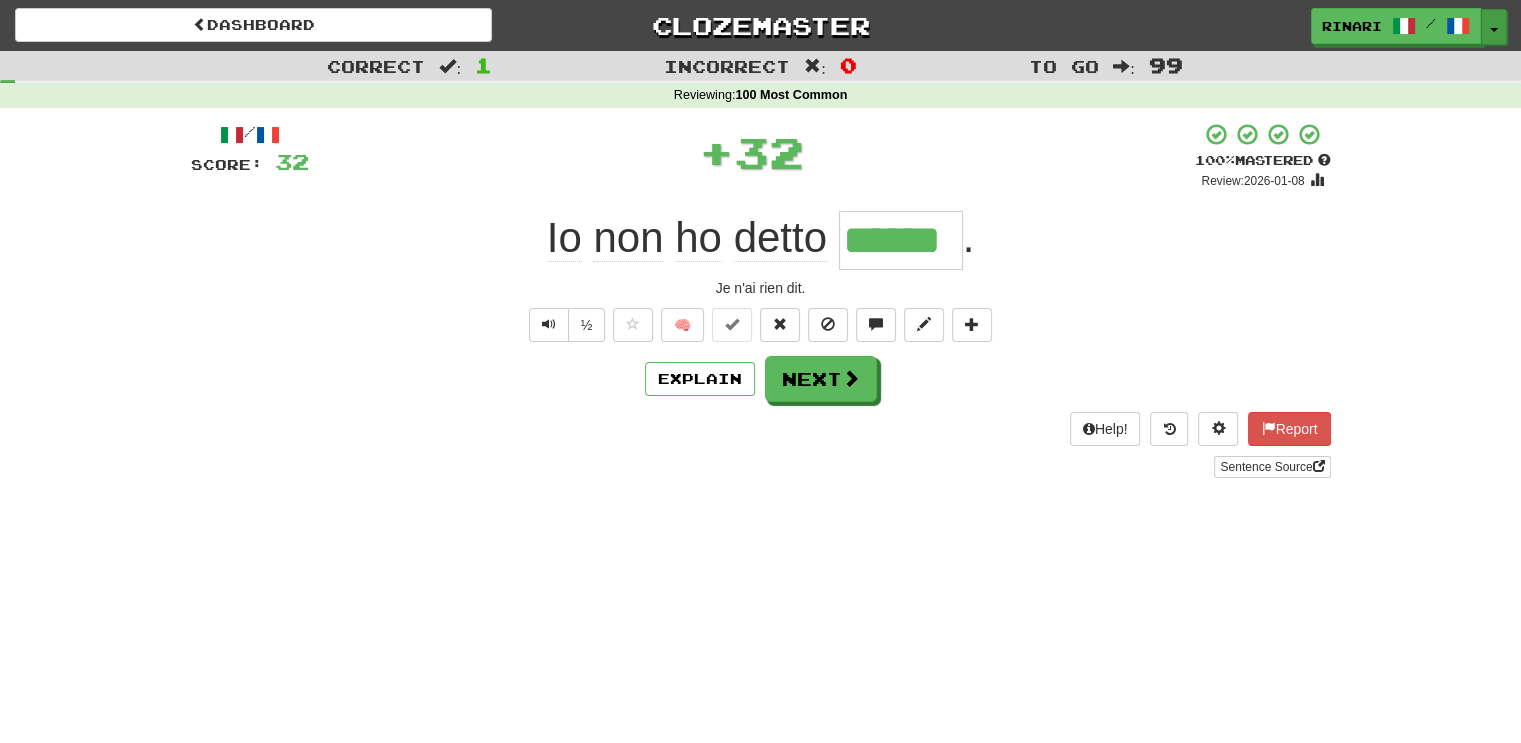 click on "Toggle Dropdown" at bounding box center (1494, 27) 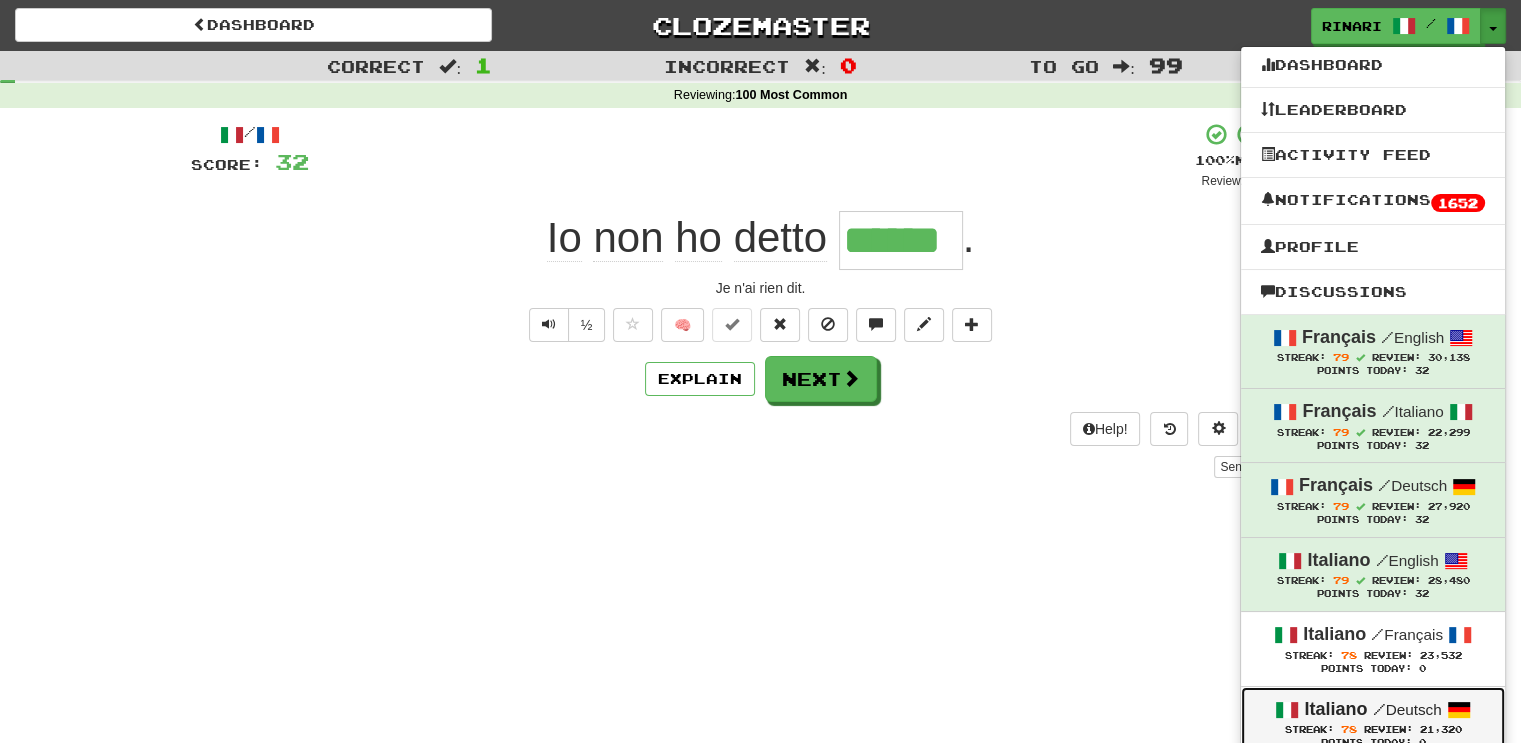 click on "/
Deutsch" at bounding box center [1406, 709] 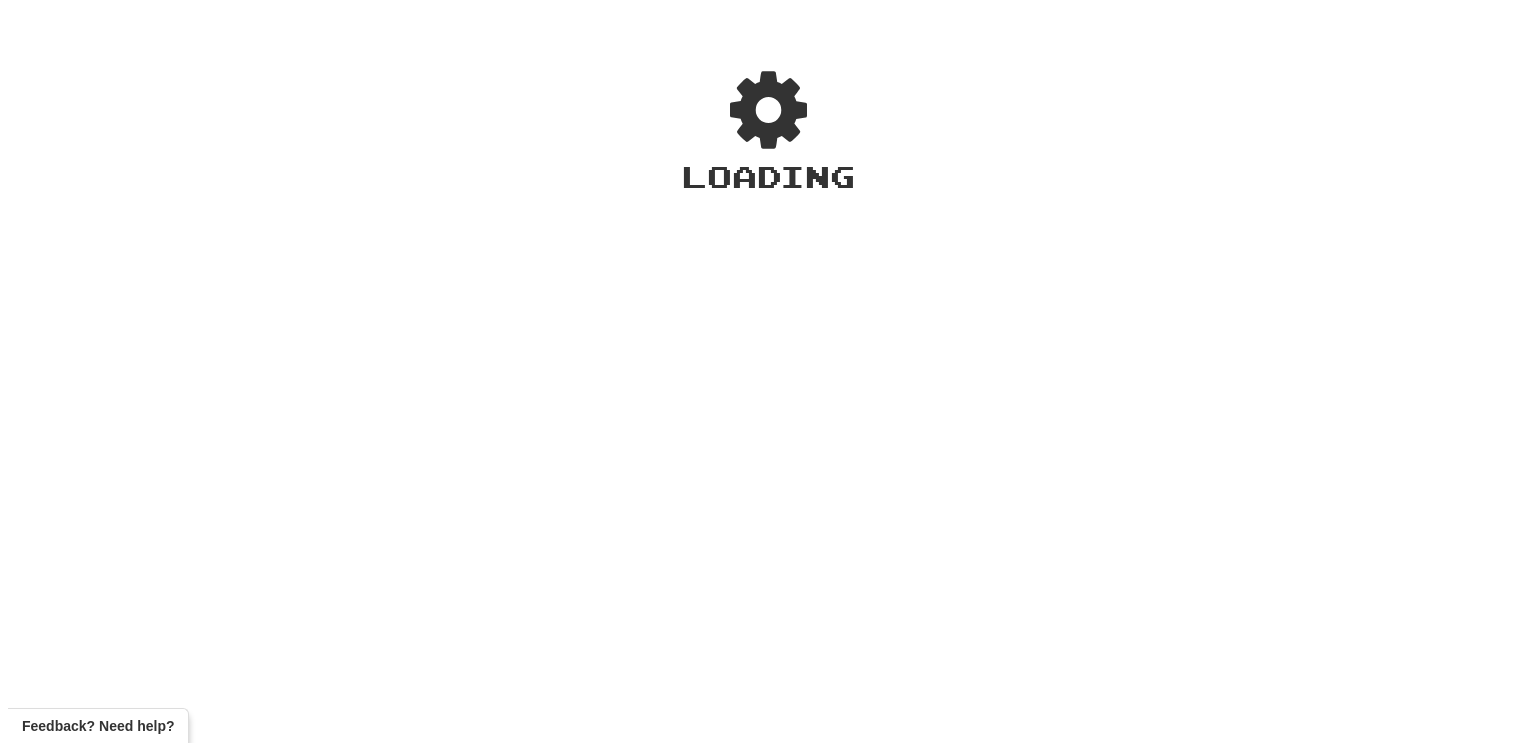 scroll, scrollTop: 0, scrollLeft: 0, axis: both 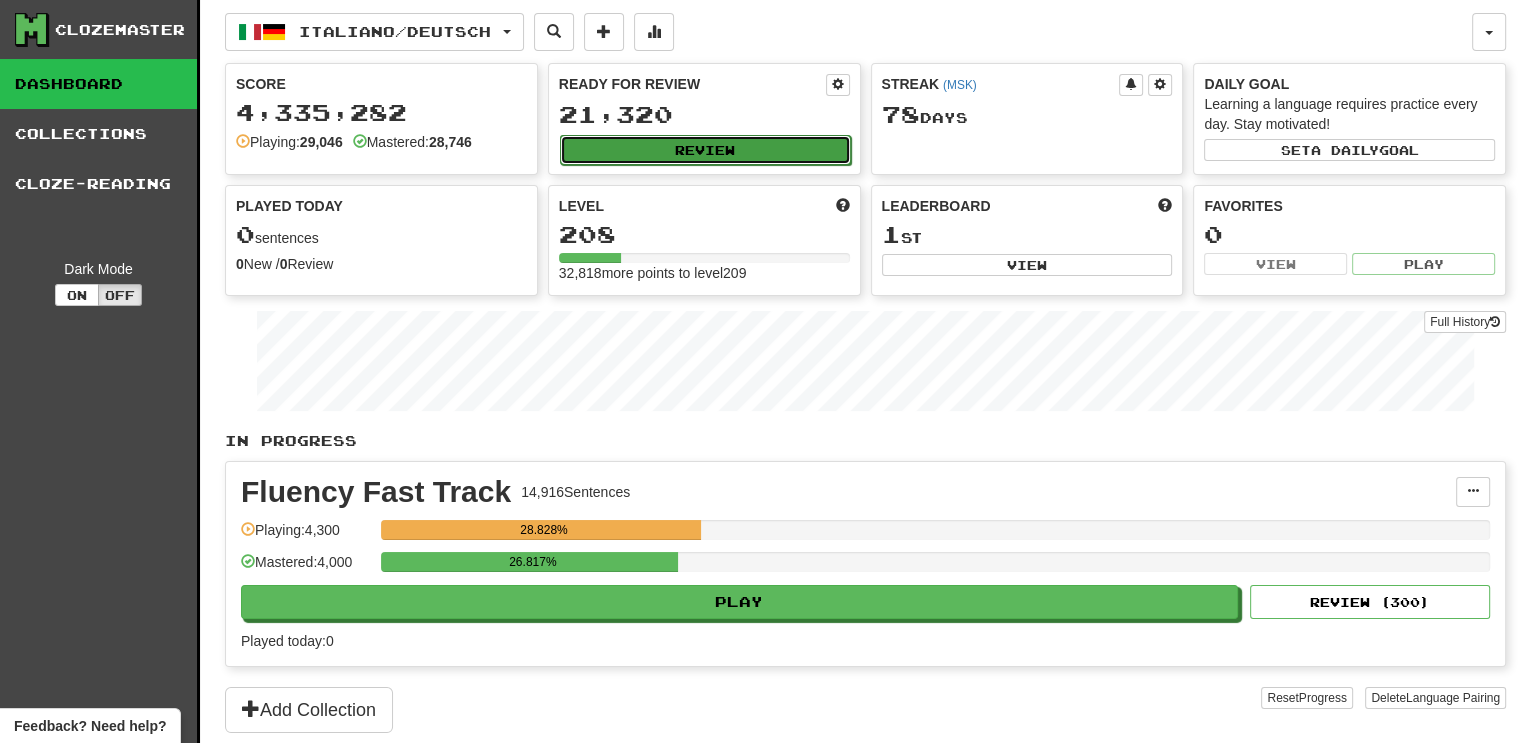 click on "Review" at bounding box center (705, 150) 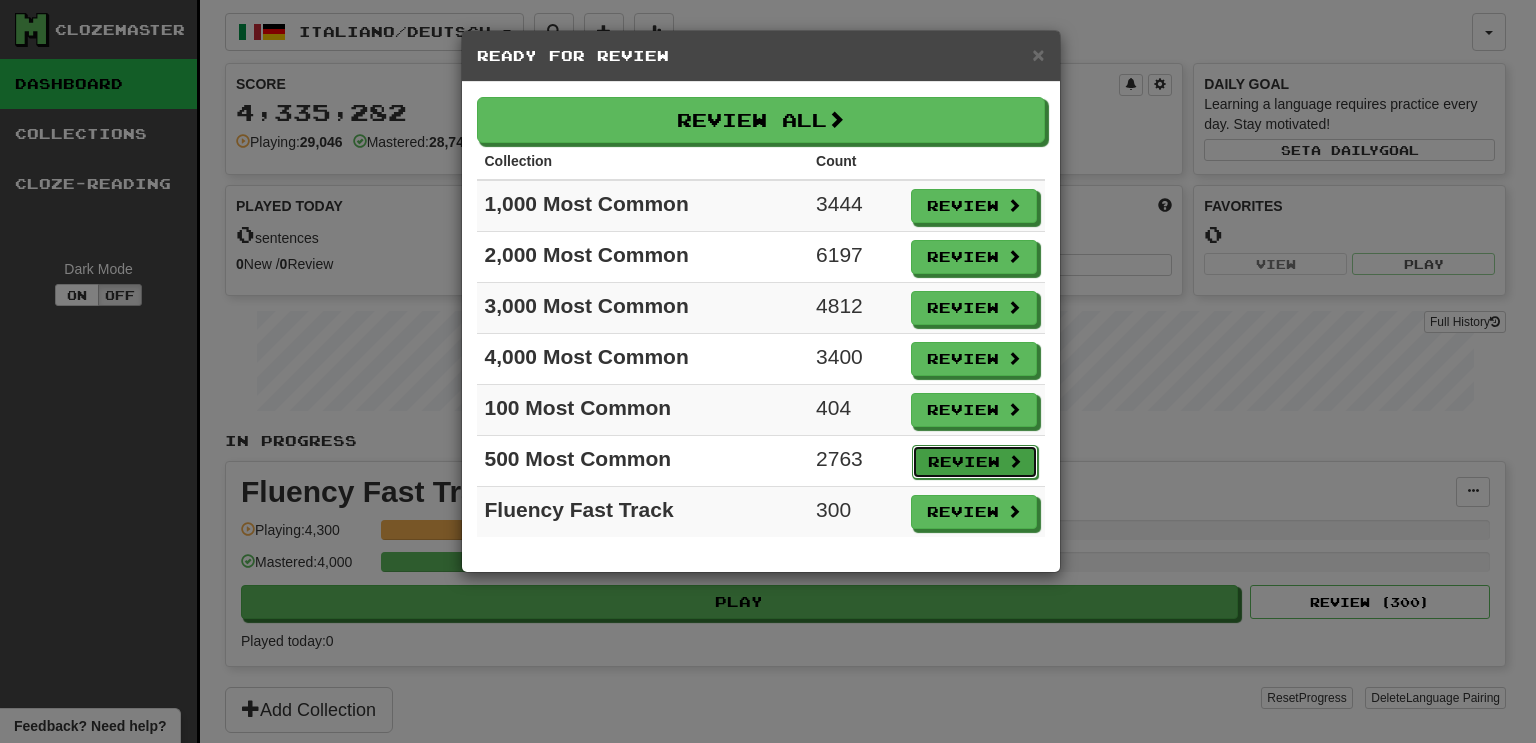 click on "Review" at bounding box center (975, 462) 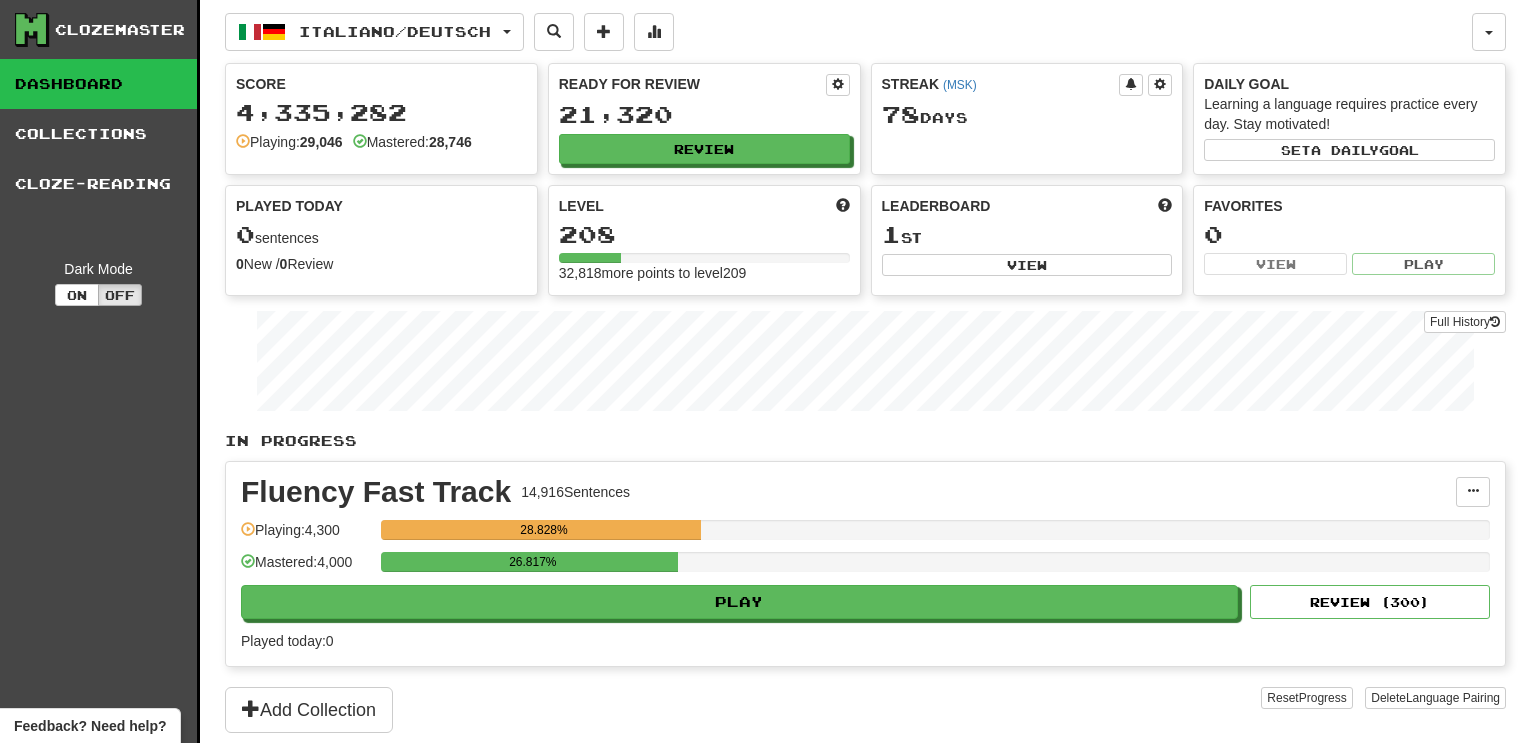 select on "***" 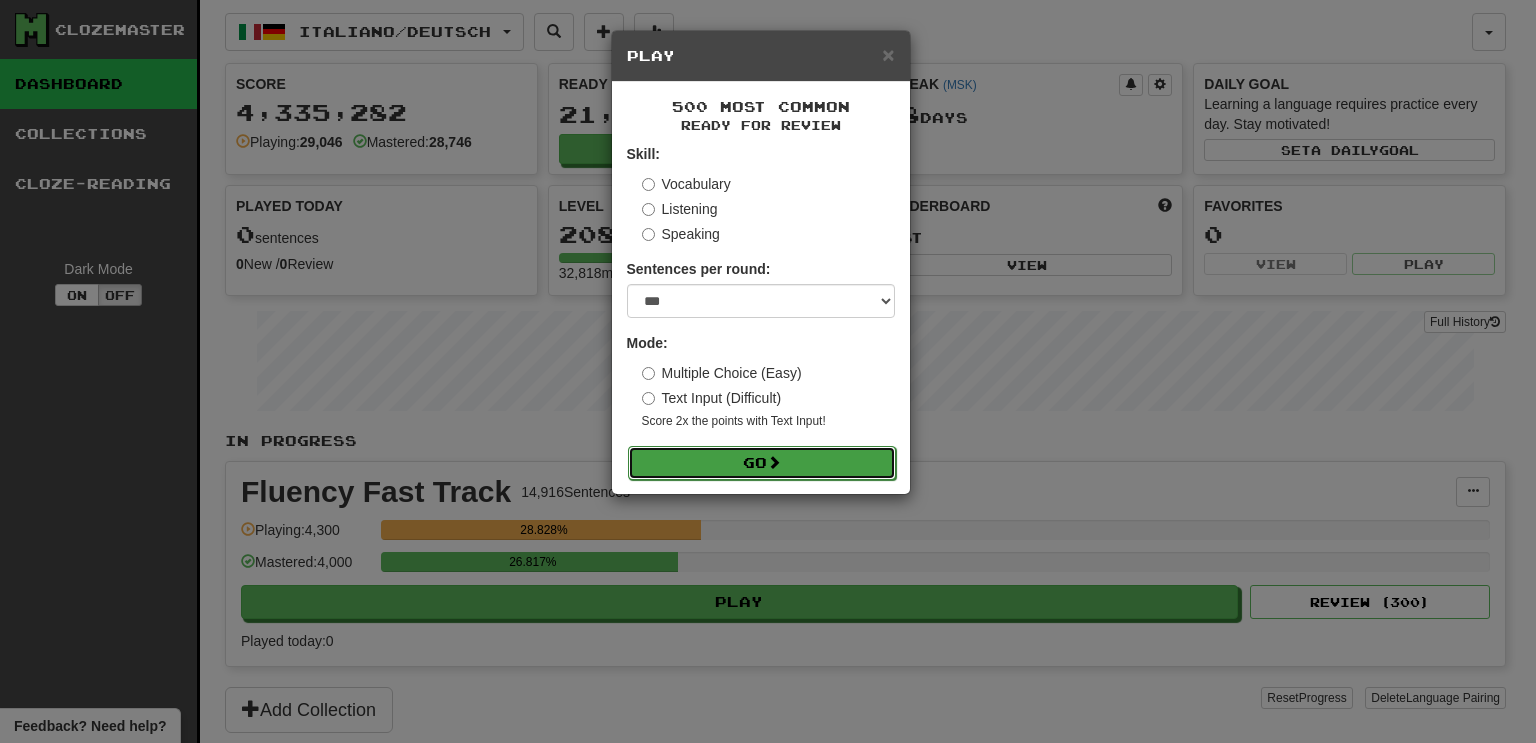 click on "Go" at bounding box center [762, 463] 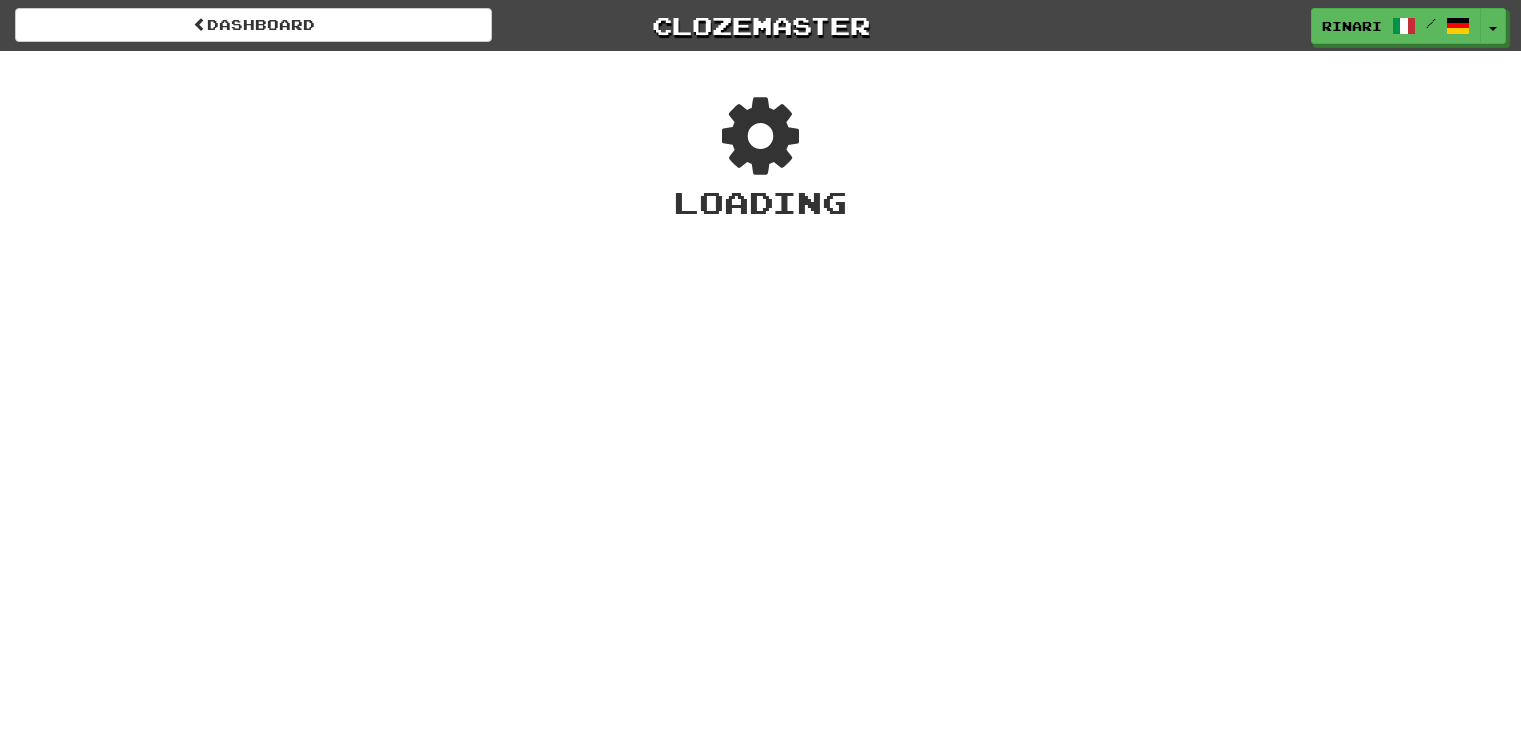 scroll, scrollTop: 0, scrollLeft: 0, axis: both 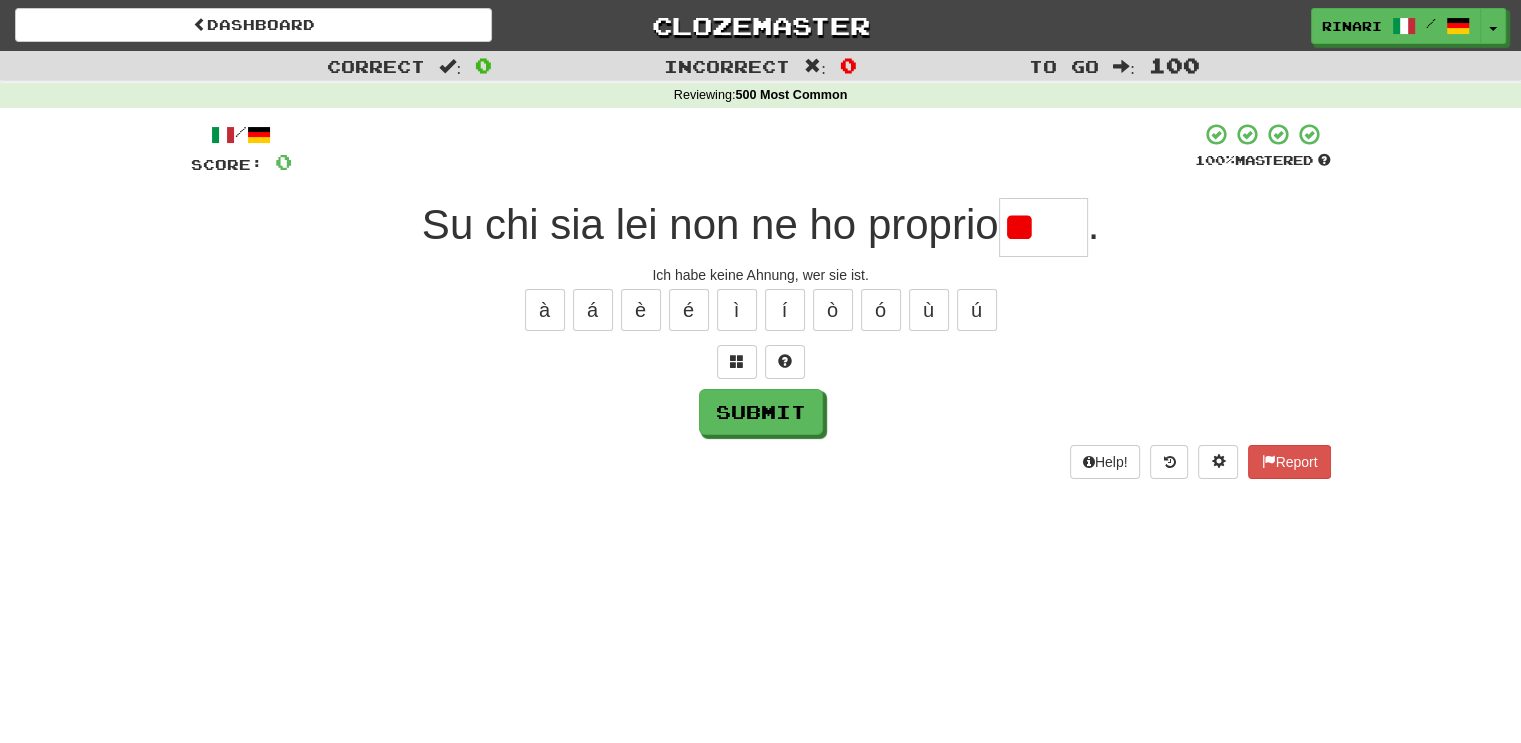 type on "*" 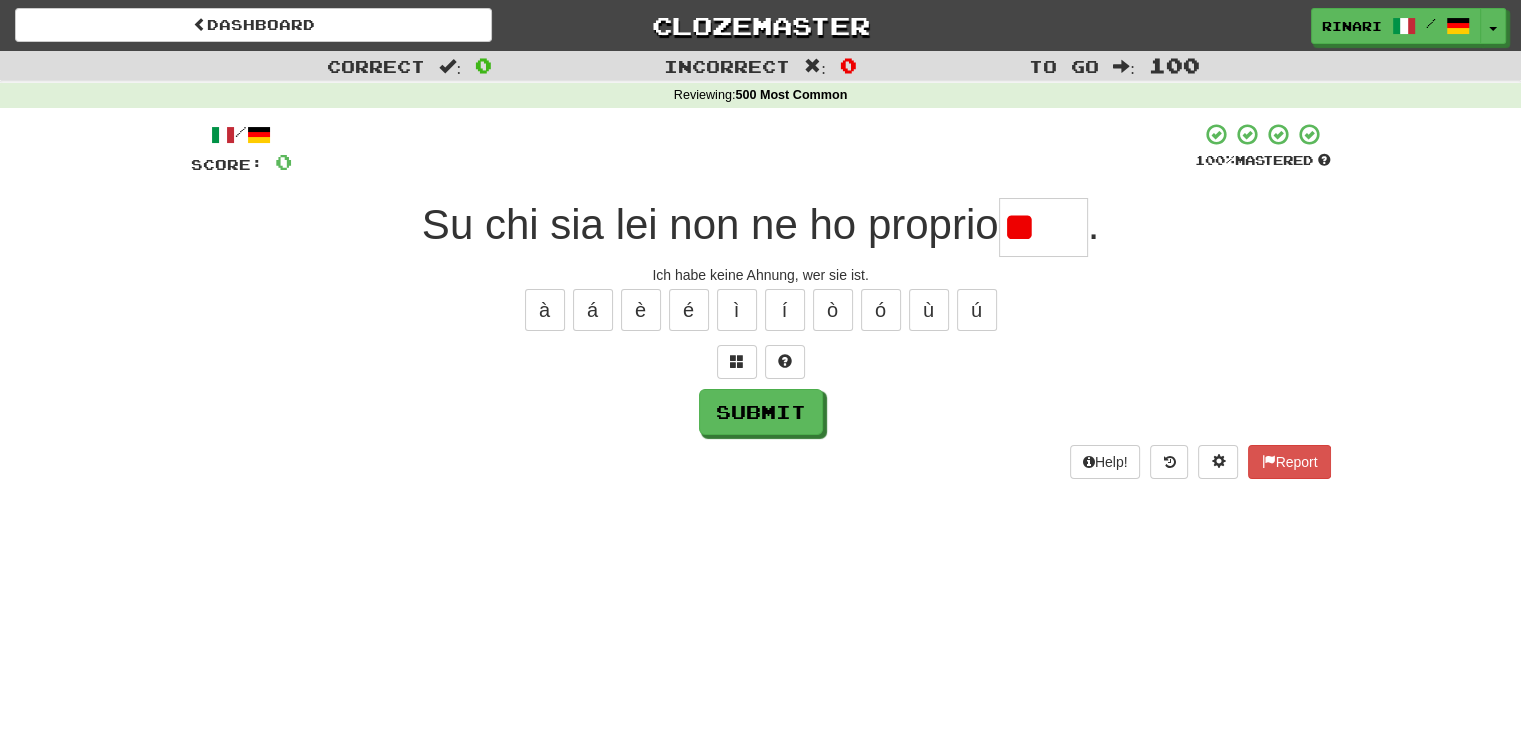 type on "*" 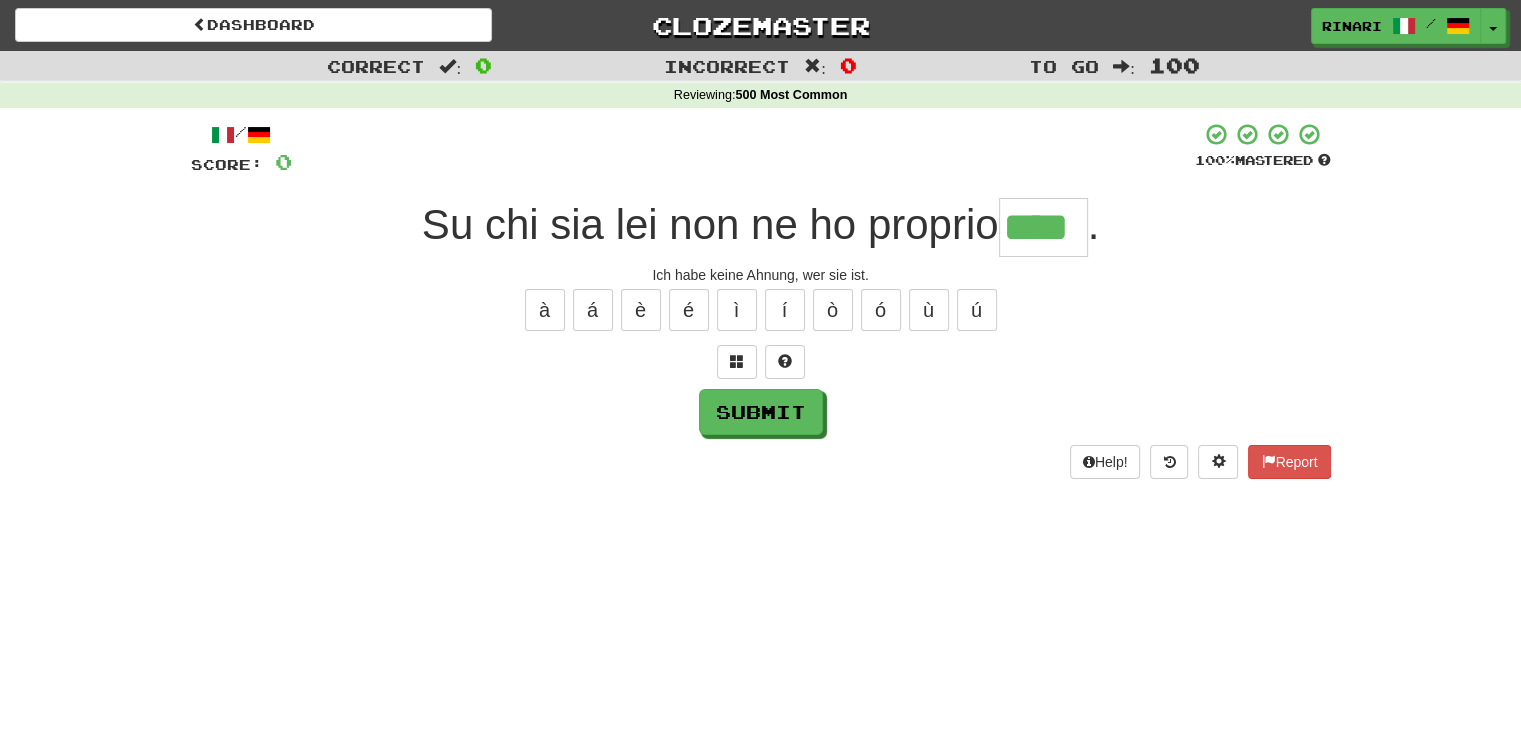 type on "****" 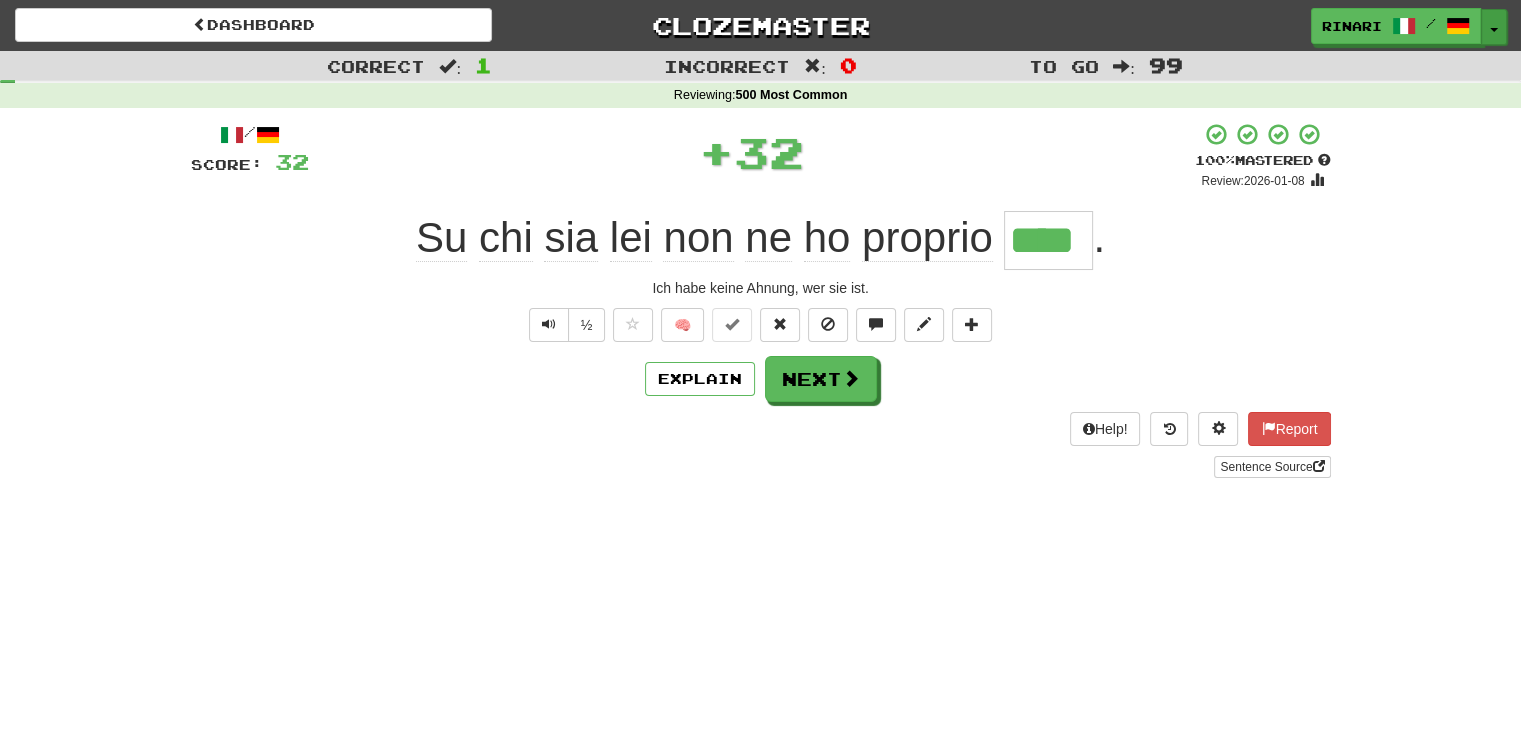 click on "Toggle Dropdown" at bounding box center [1494, 27] 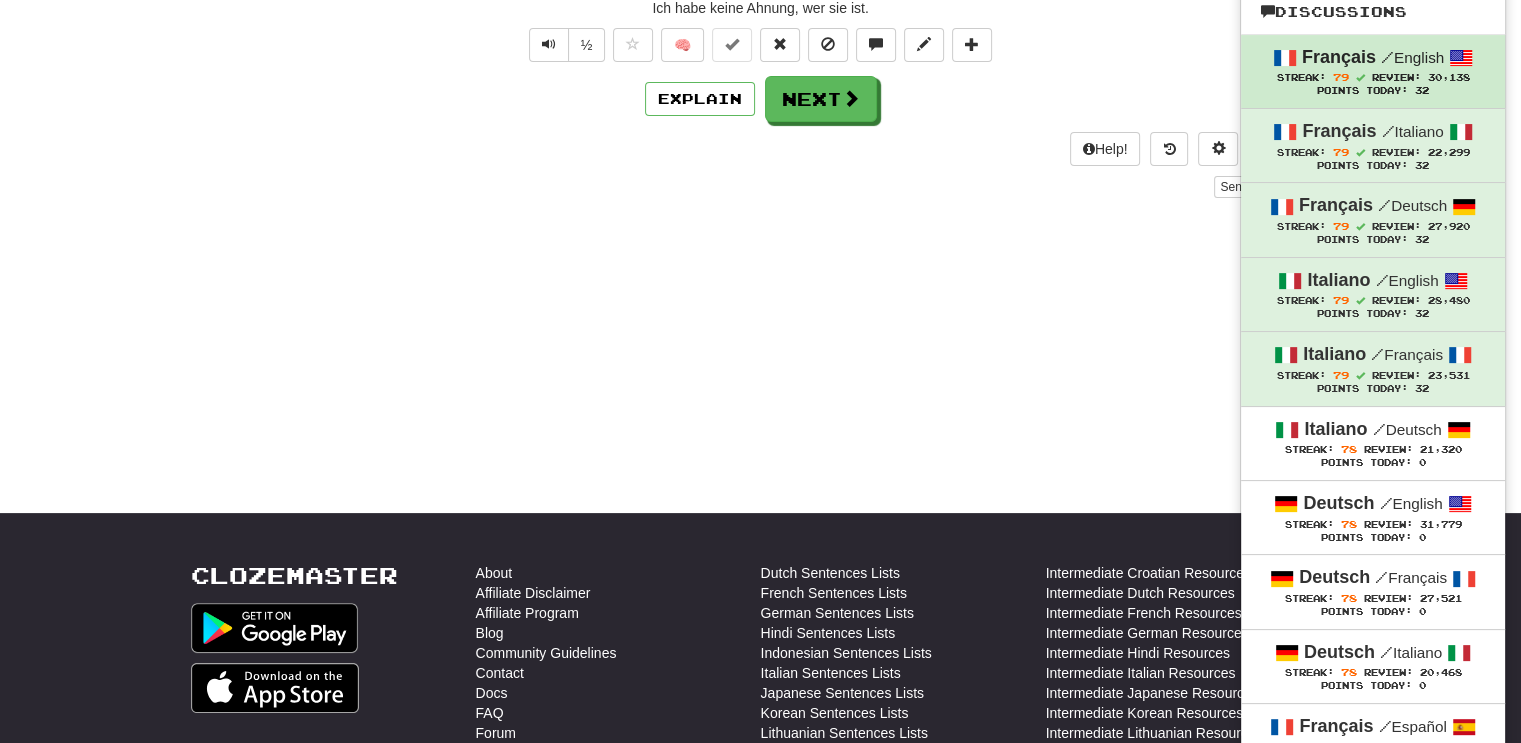 scroll, scrollTop: 310, scrollLeft: 0, axis: vertical 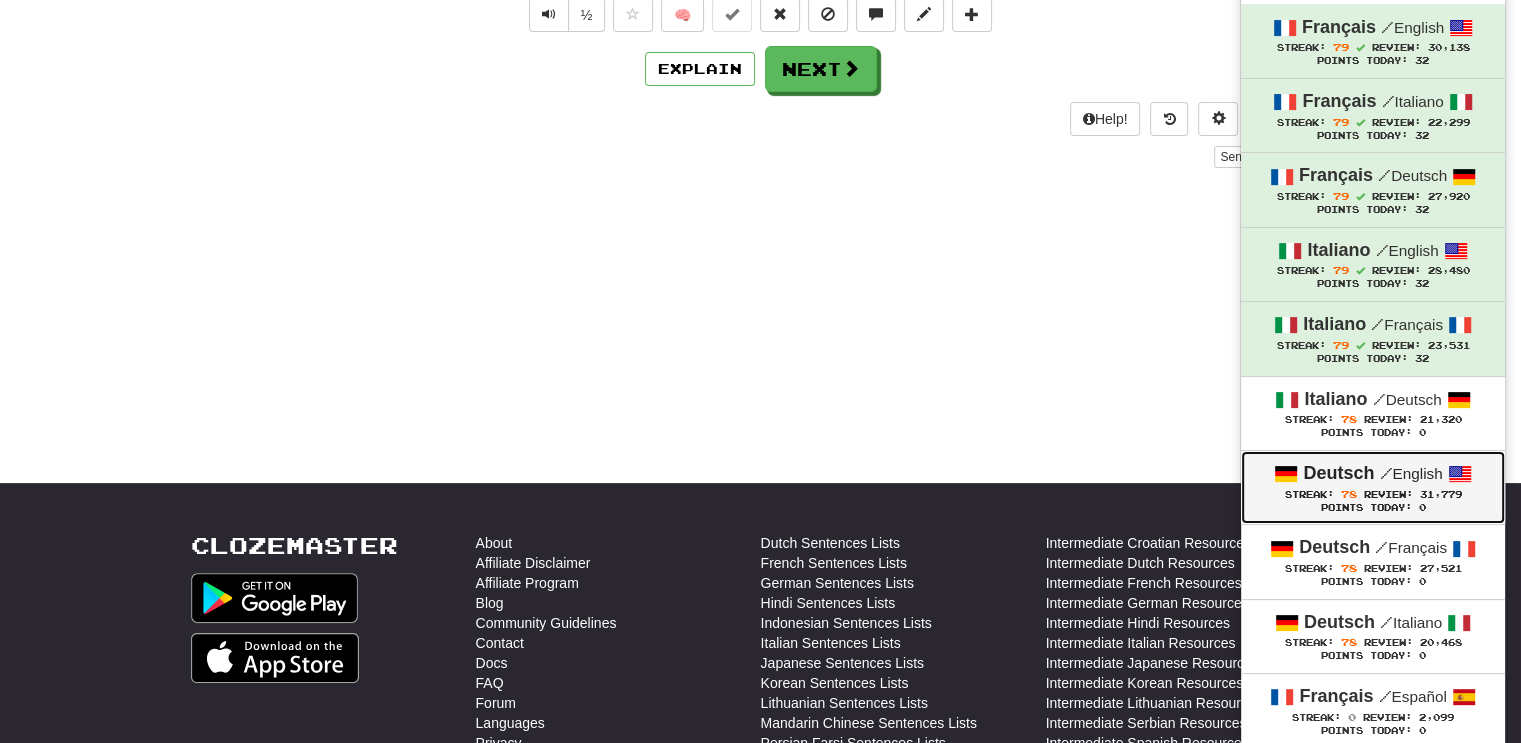 click on "Points Today: 0" at bounding box center [1373, 508] 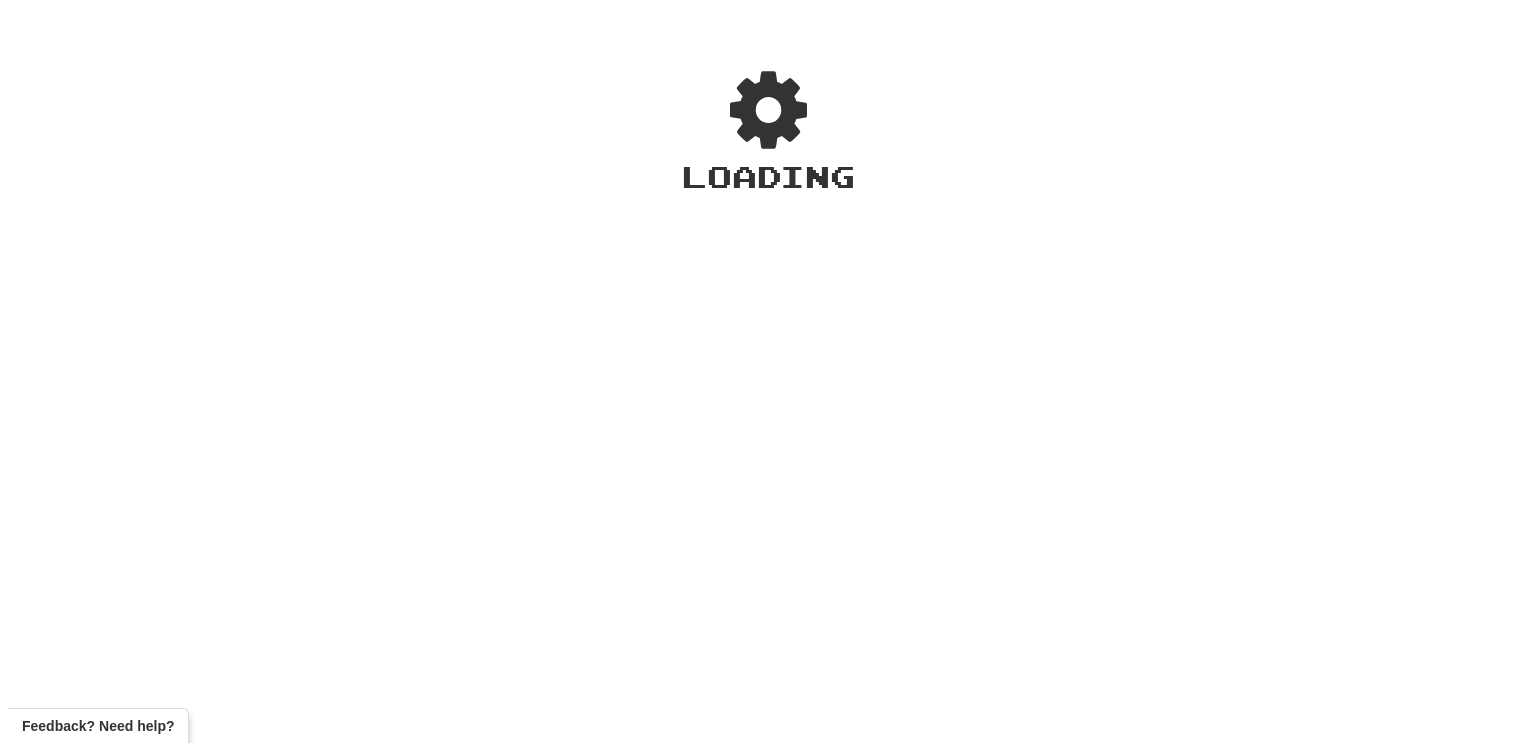 scroll, scrollTop: 0, scrollLeft: 0, axis: both 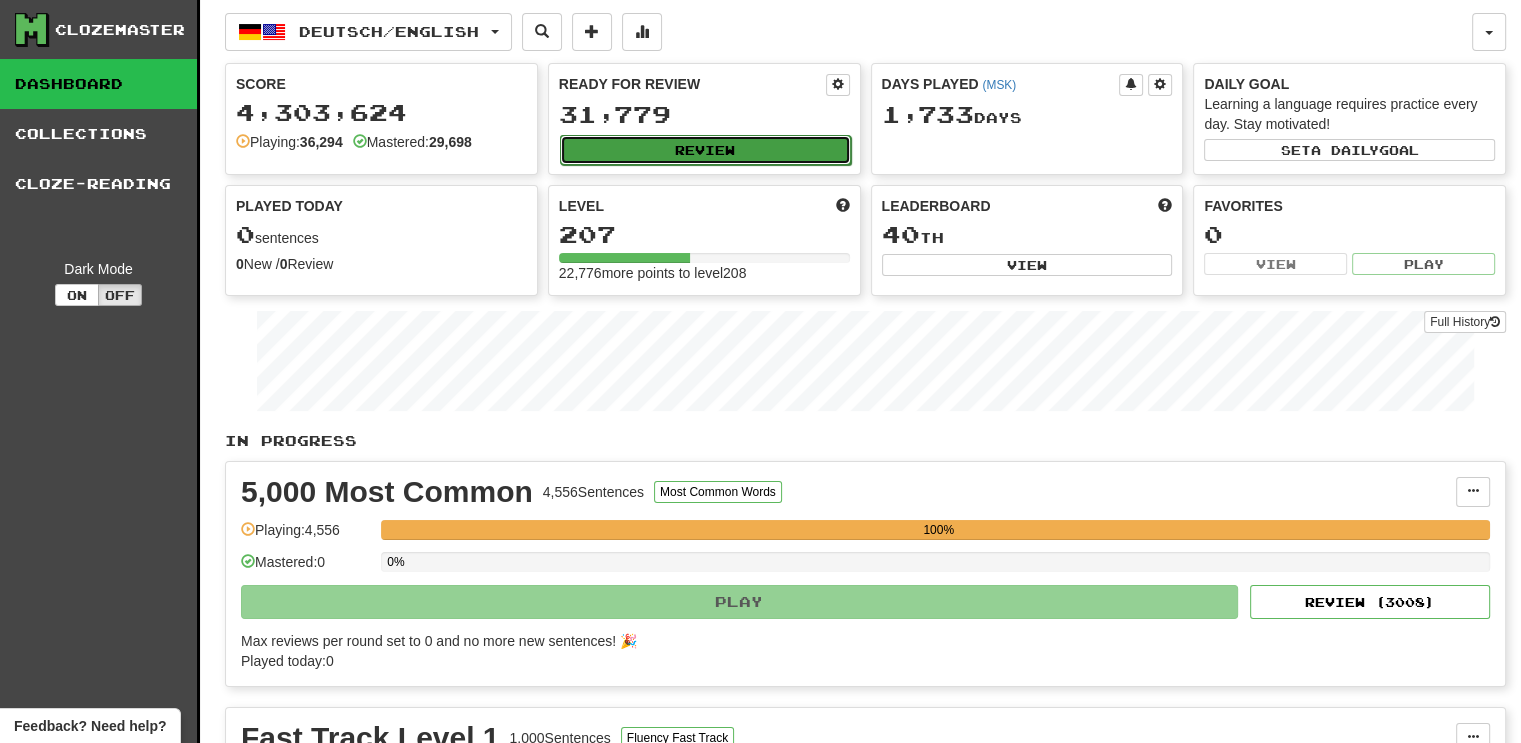 click on "Review" 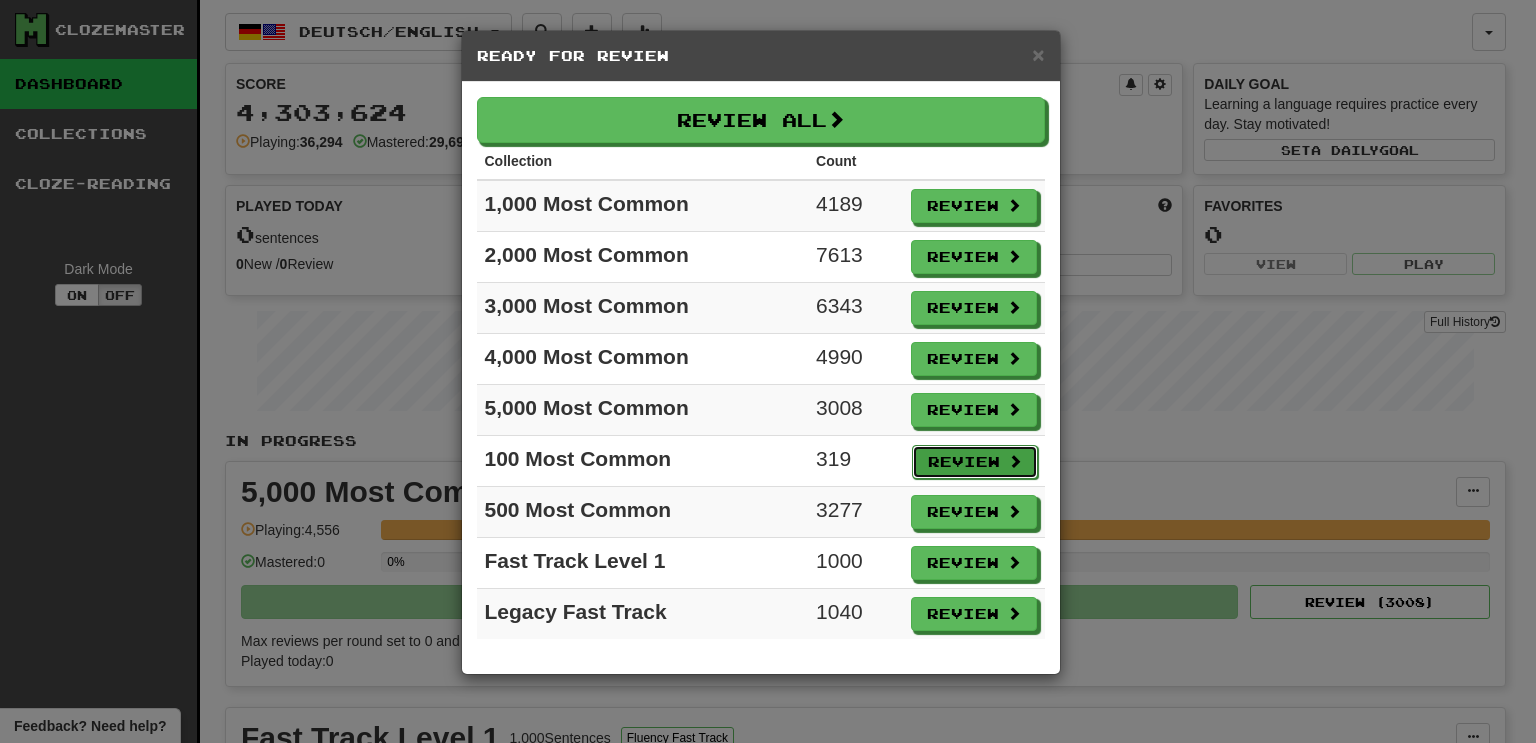 click on "Review" at bounding box center [975, 462] 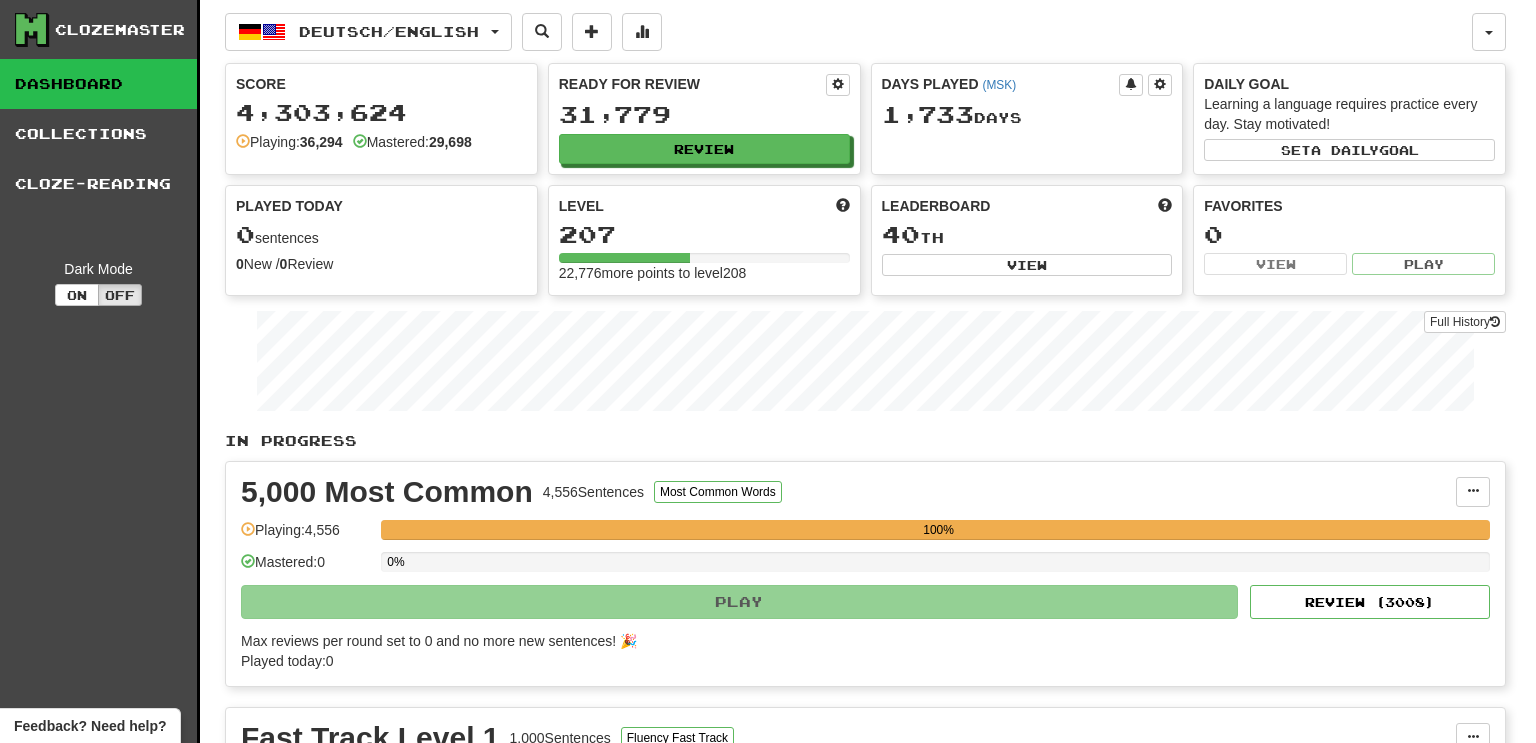 select on "***" 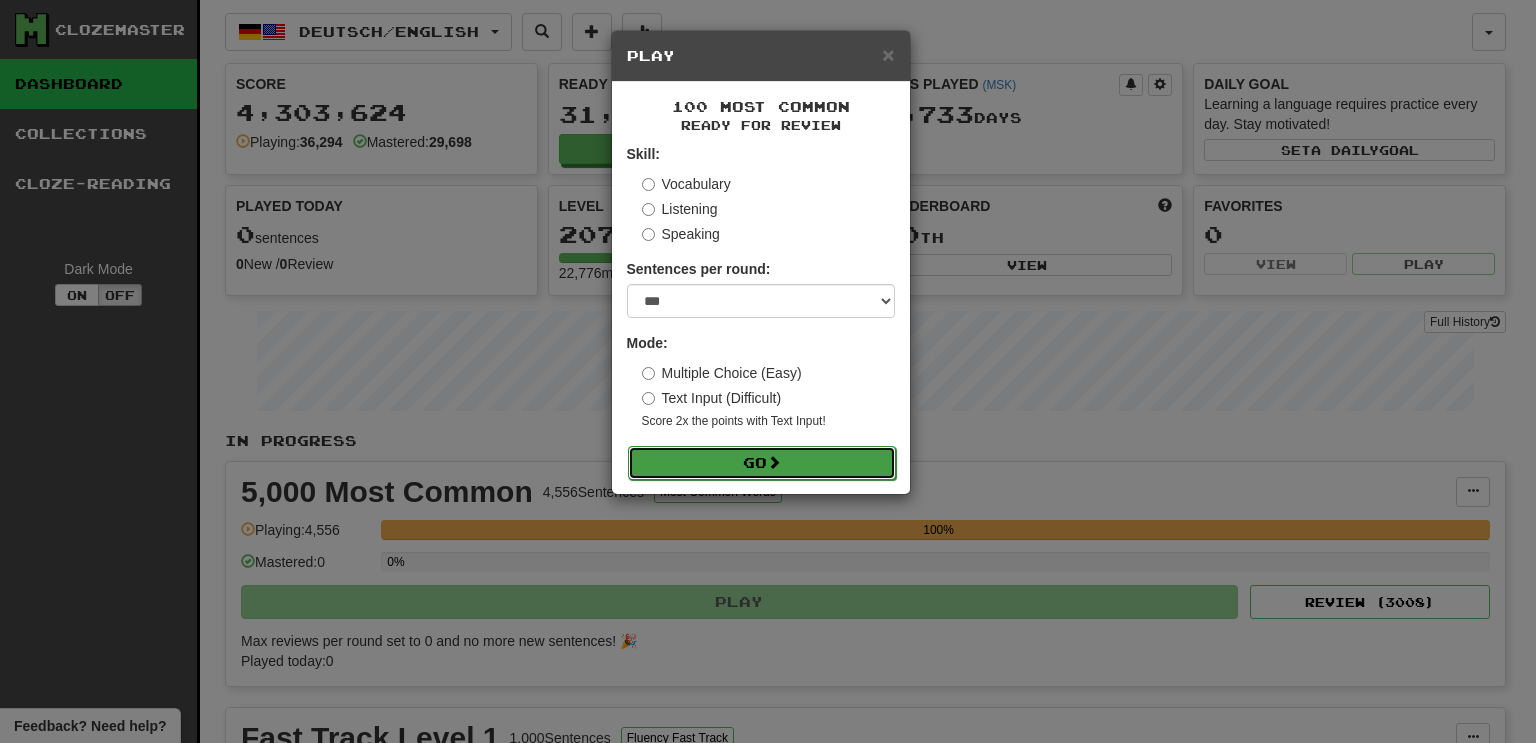 click on "Go" at bounding box center [762, 463] 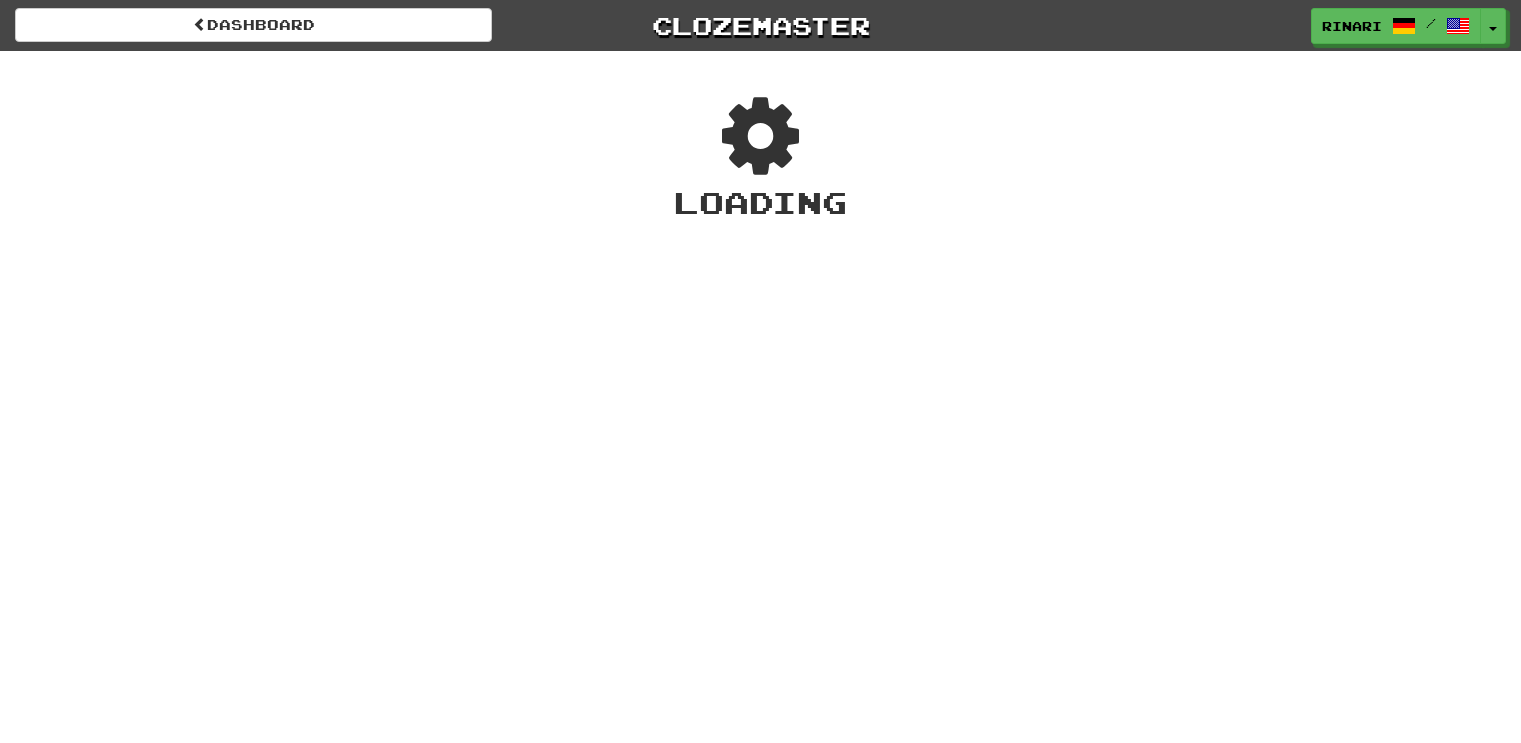scroll, scrollTop: 0, scrollLeft: 0, axis: both 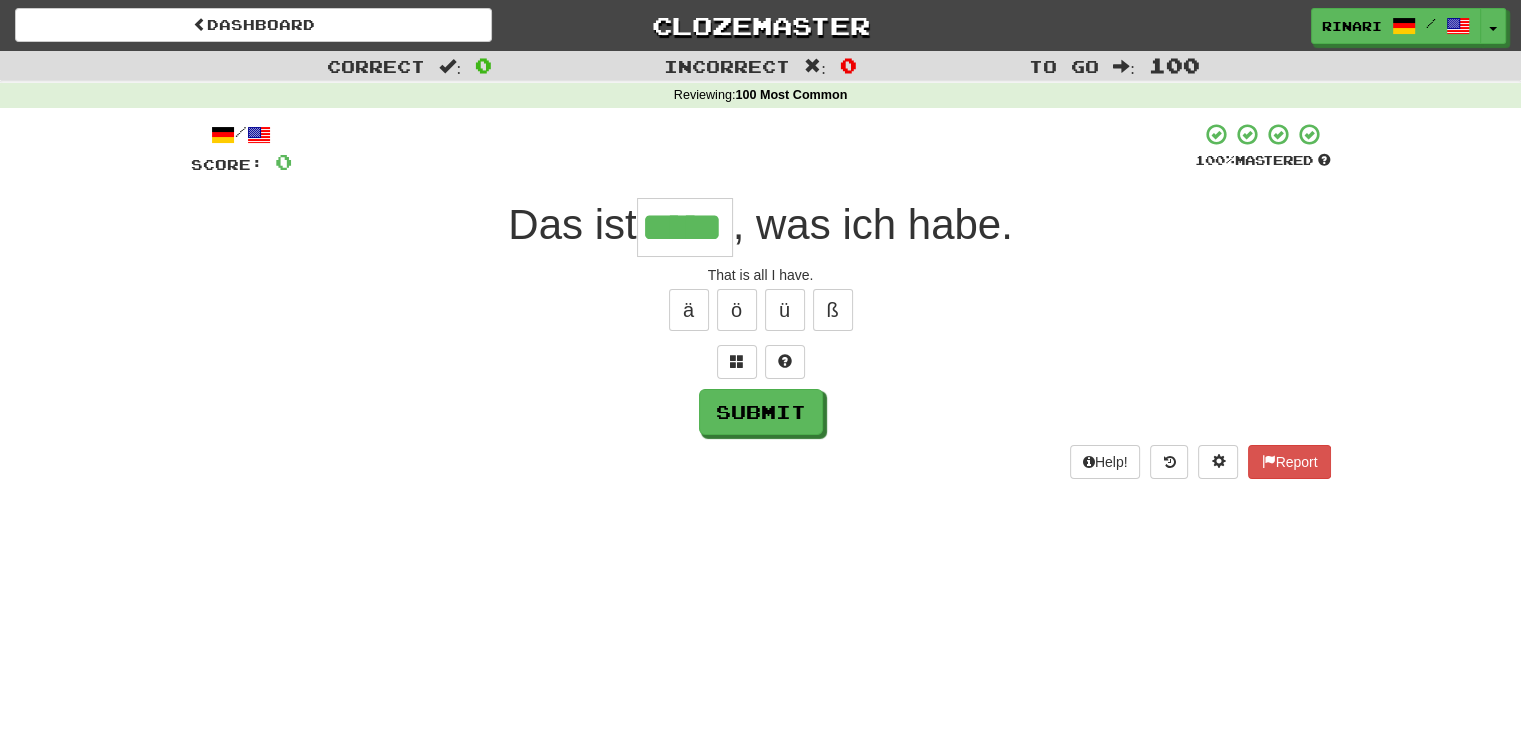 type on "*****" 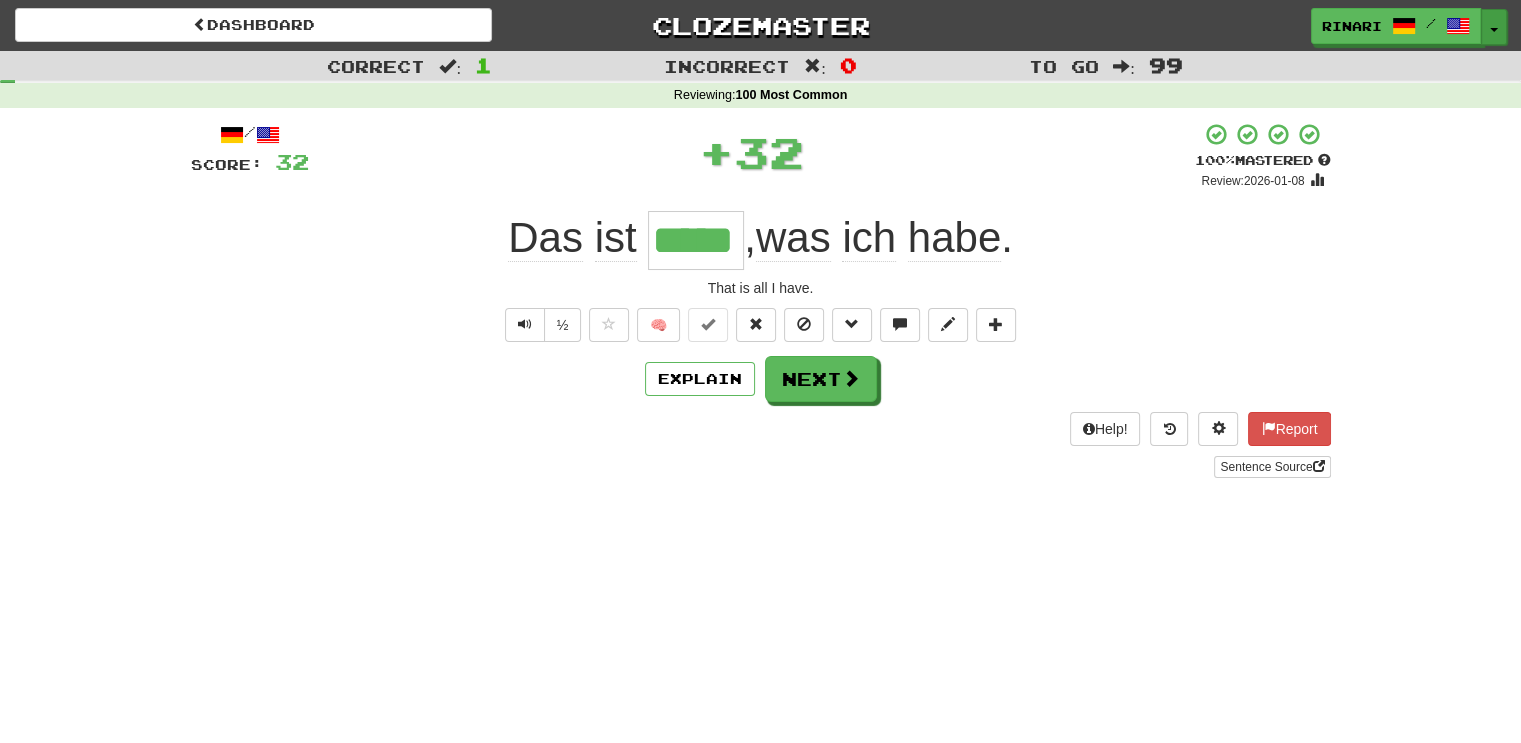 click on "Toggle Dropdown" at bounding box center (1494, 27) 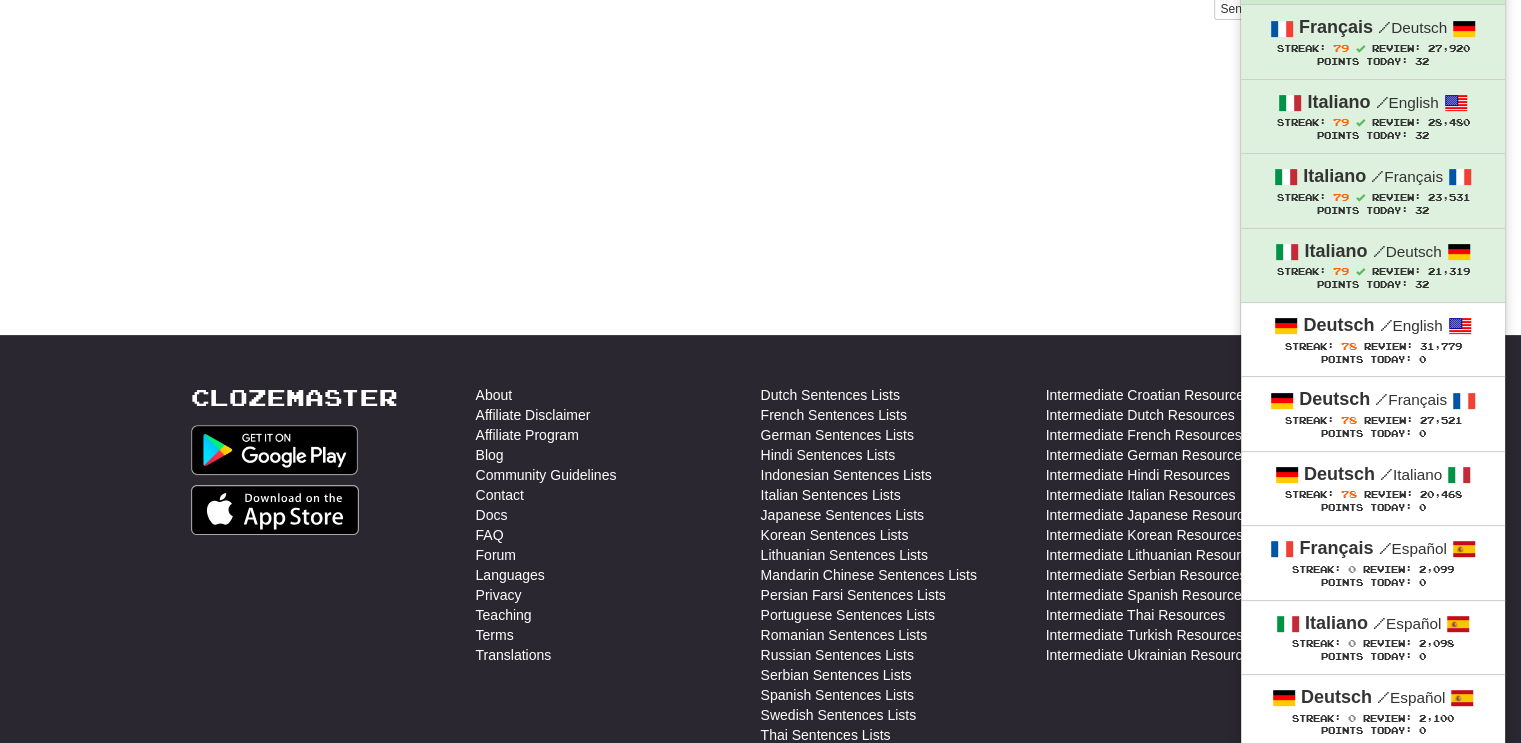 scroll, scrollTop: 490, scrollLeft: 0, axis: vertical 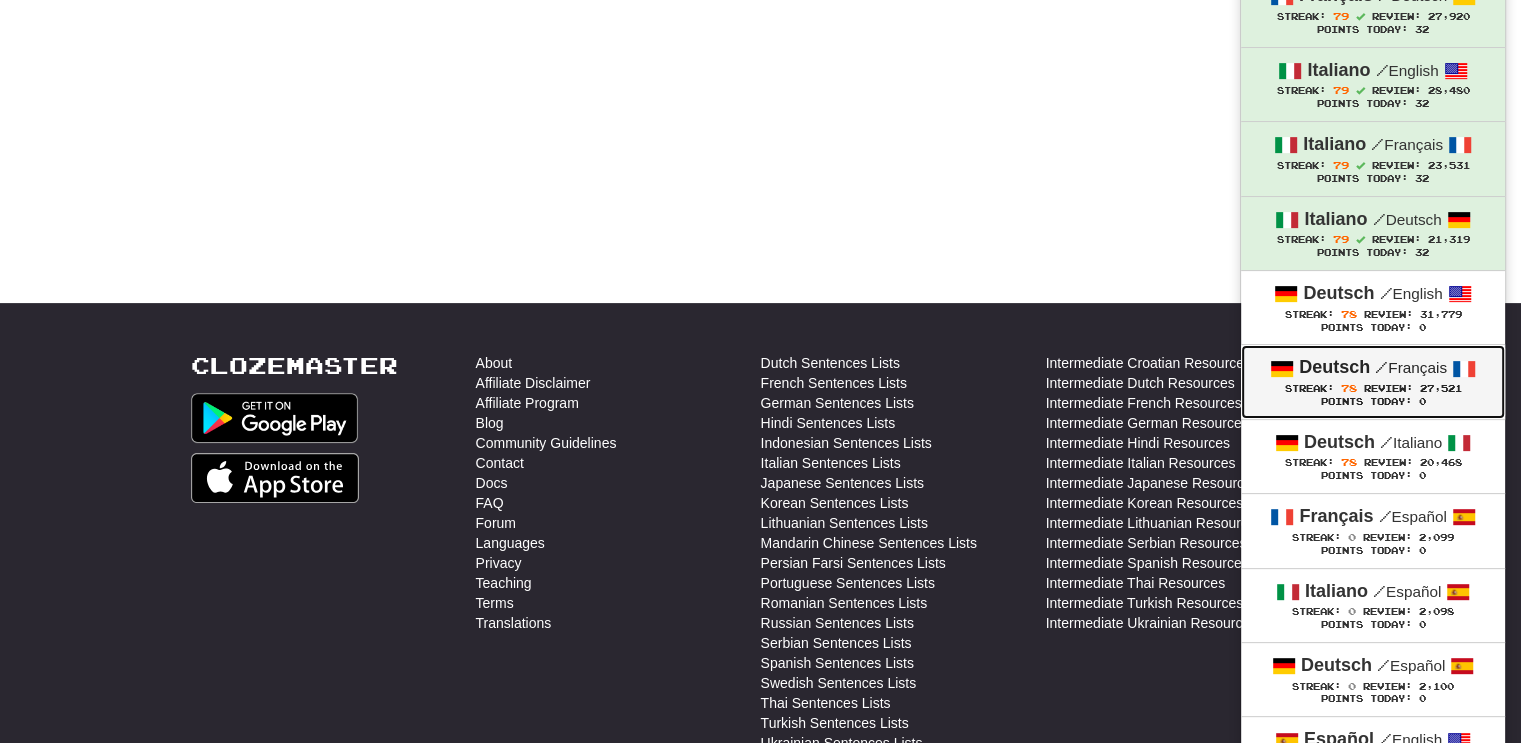 click on "78" at bounding box center [1349, 388] 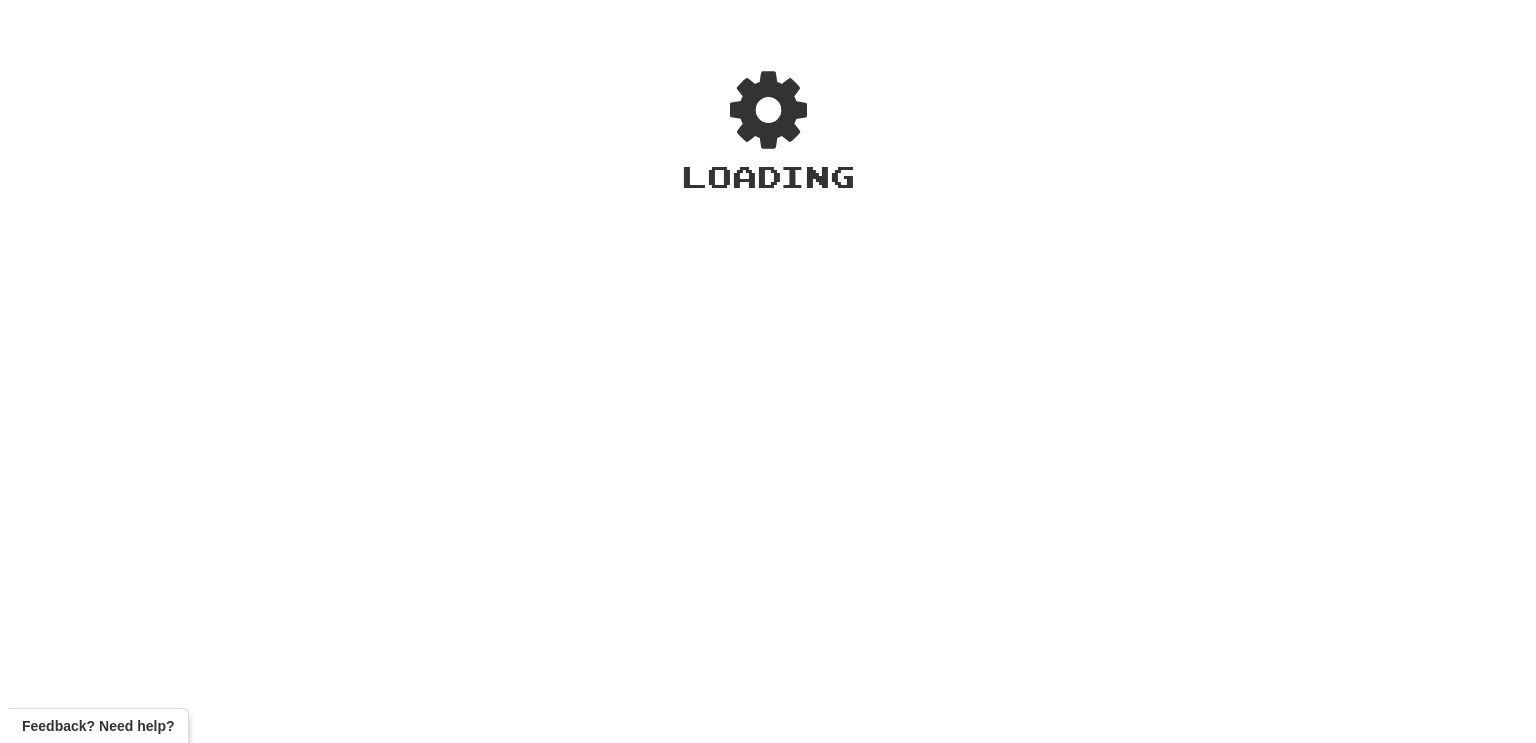 scroll, scrollTop: 0, scrollLeft: 0, axis: both 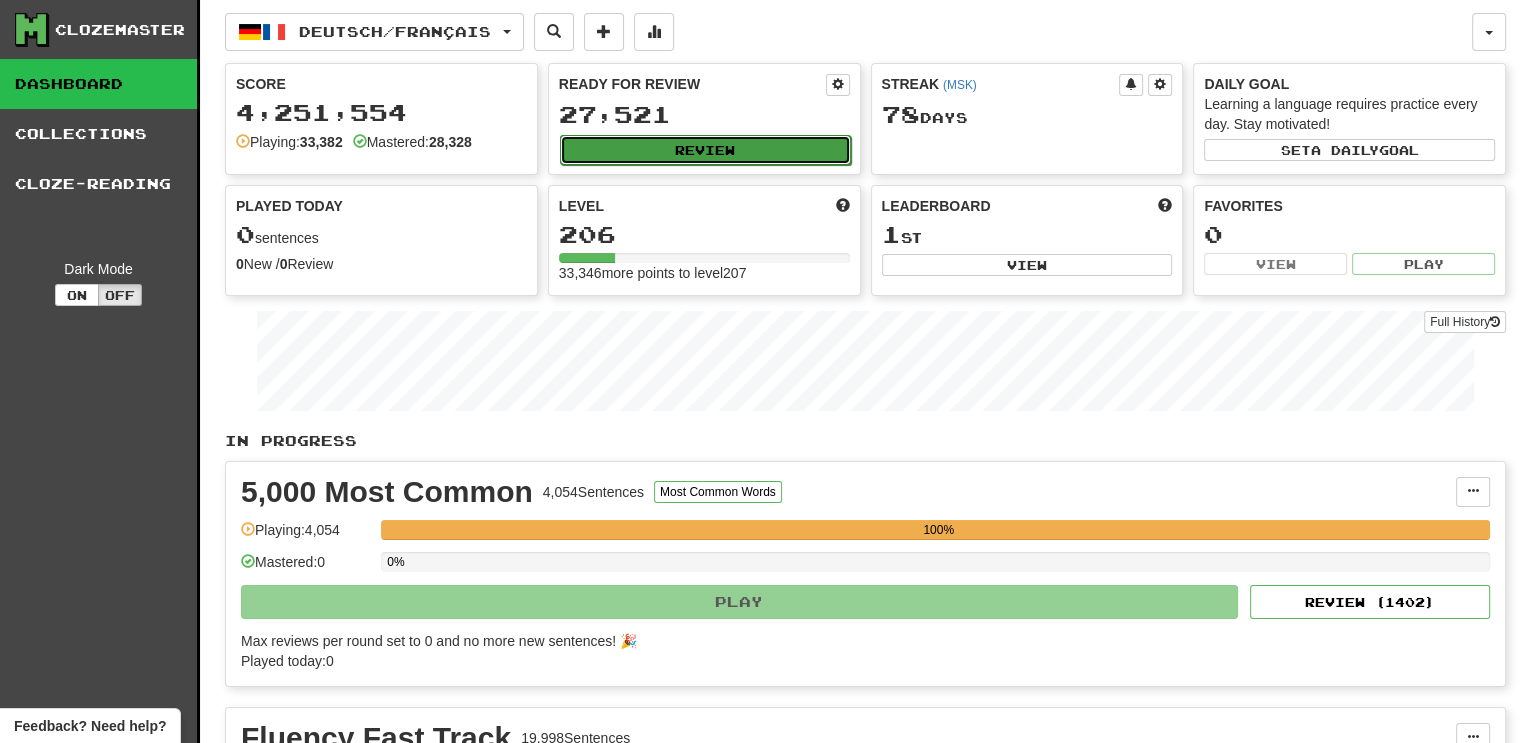 click on "Review" 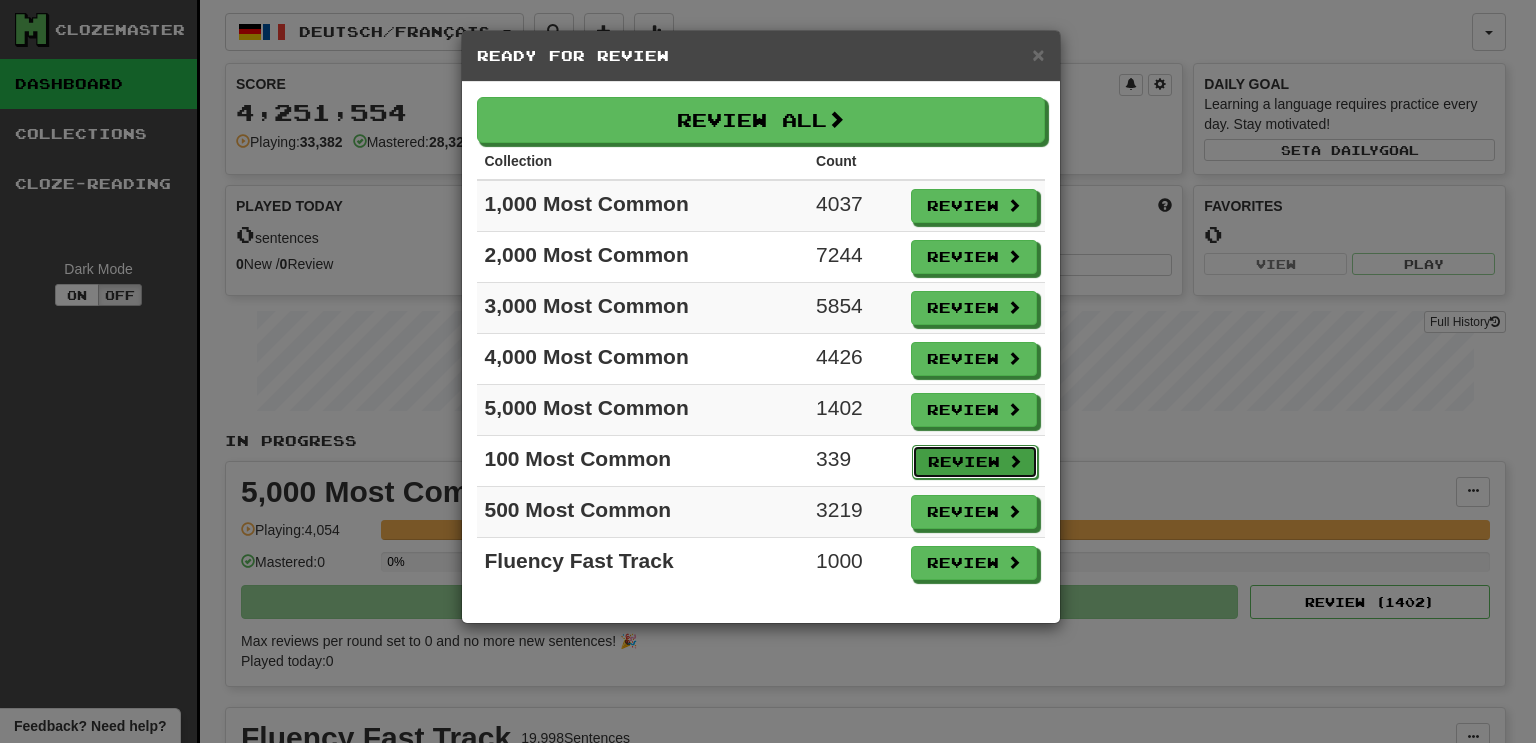 click on "Review" at bounding box center [975, 462] 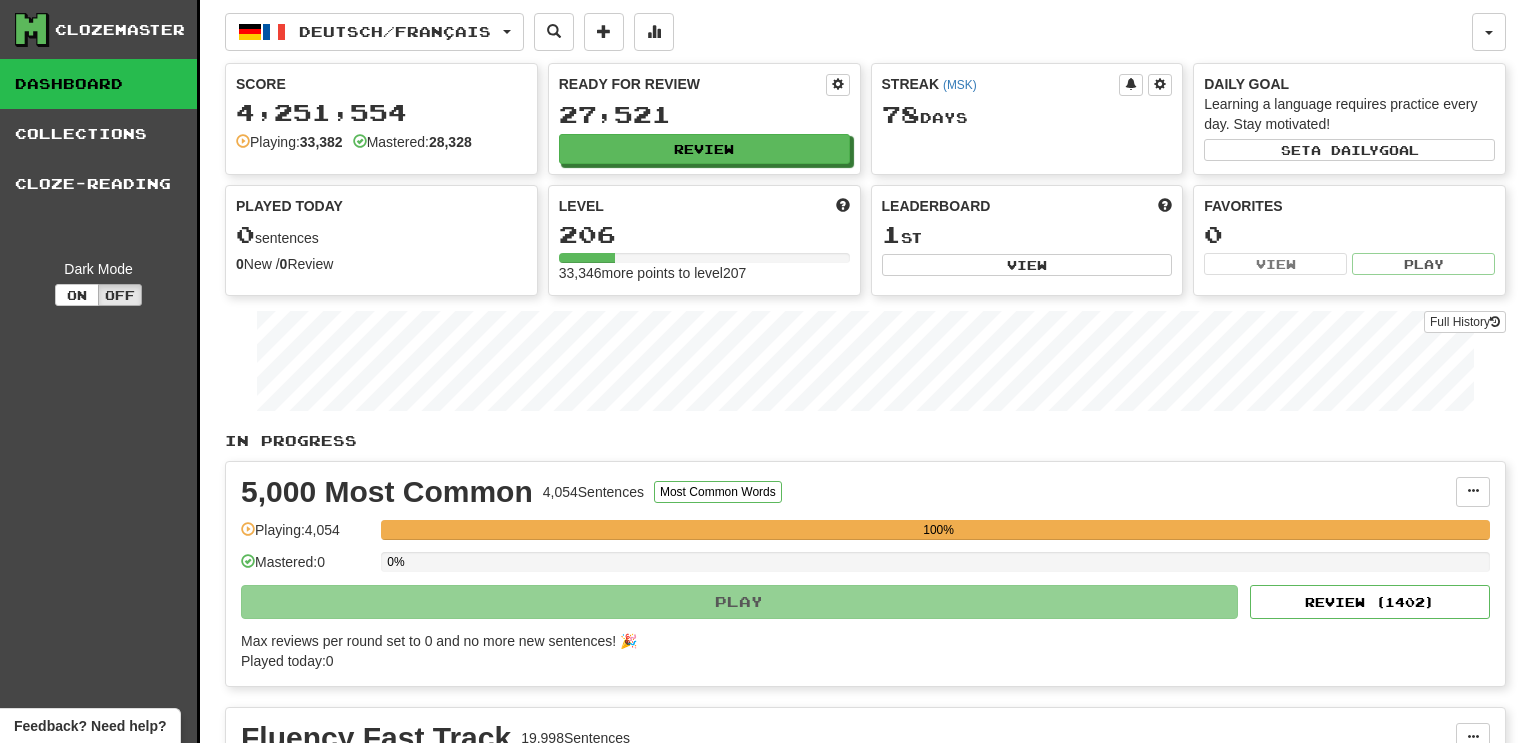 select on "***" 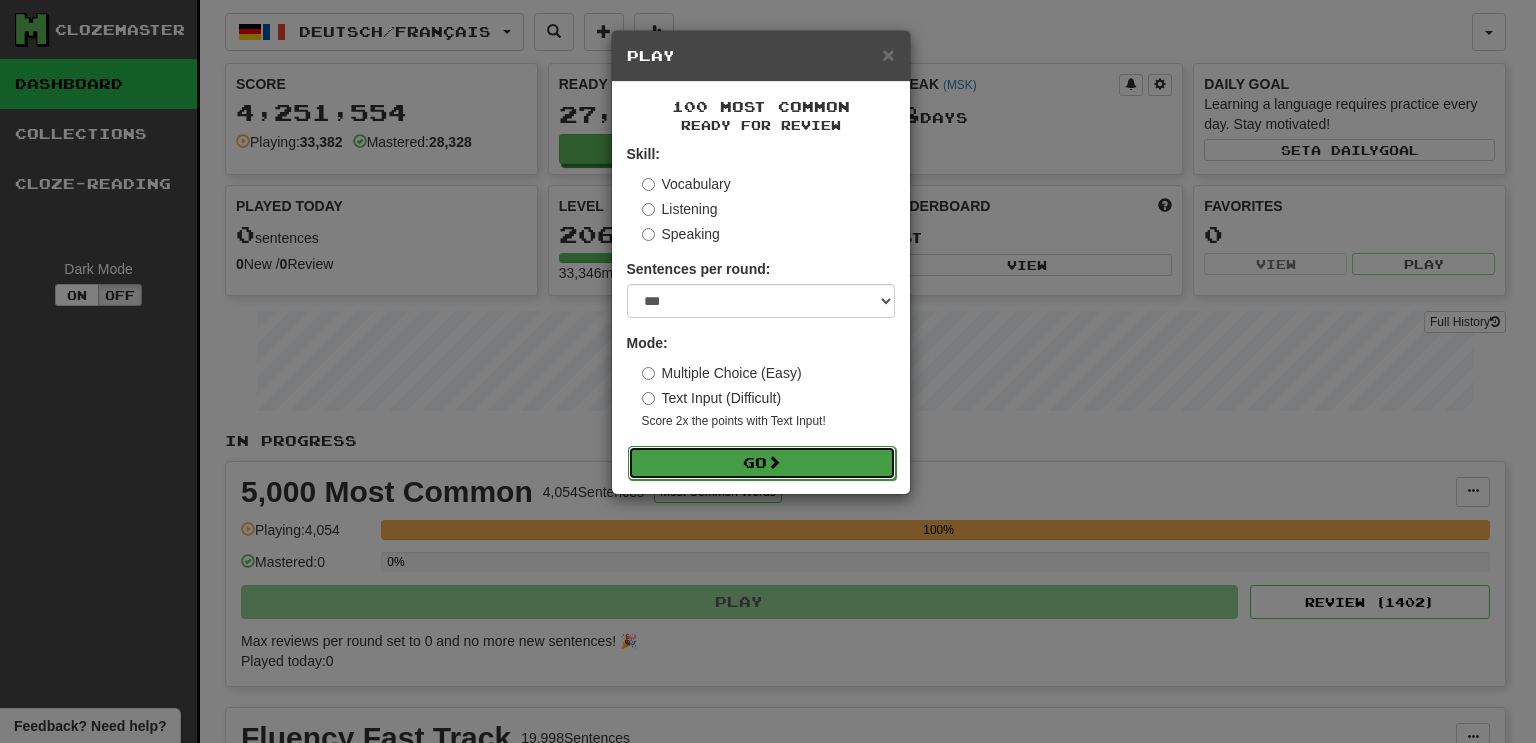 click on "Go" at bounding box center (762, 463) 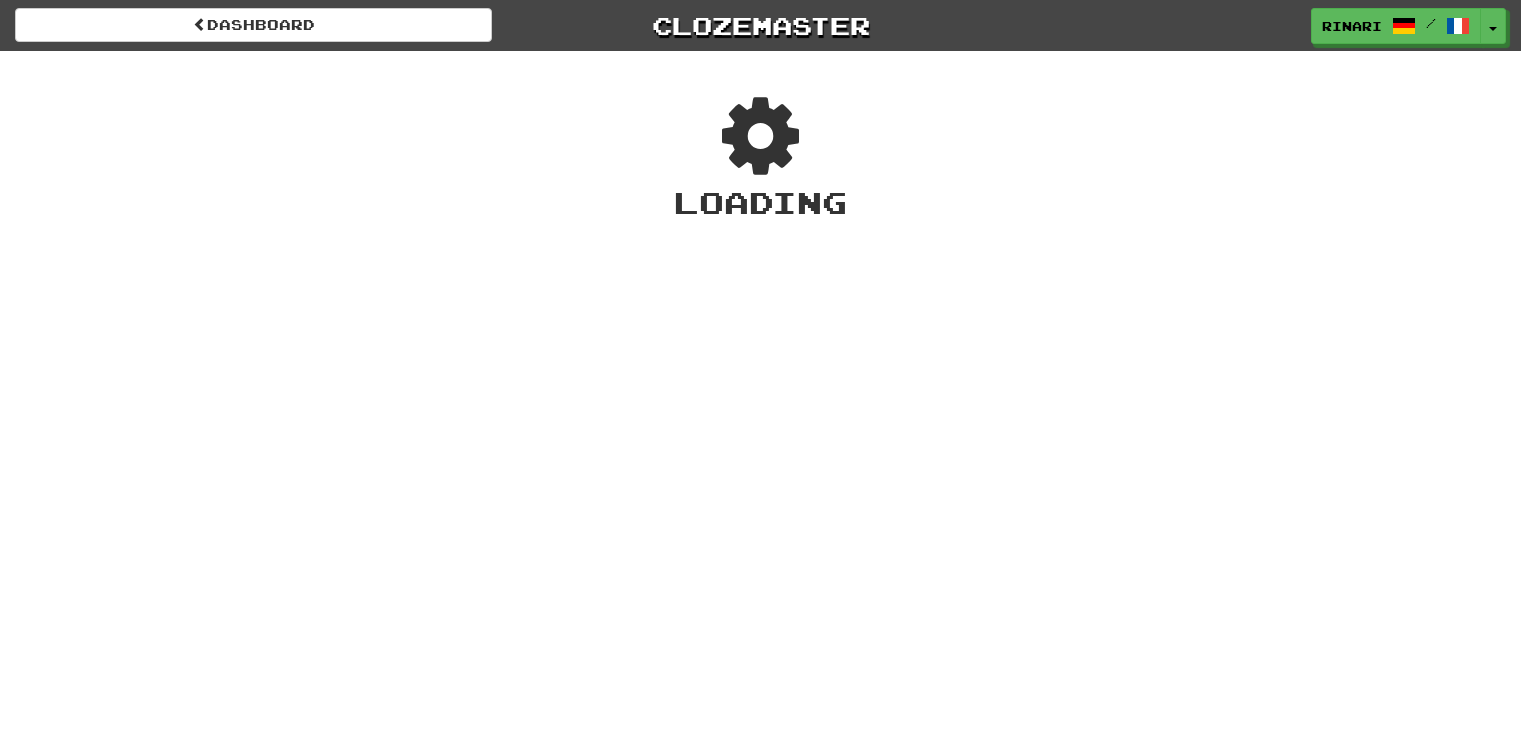 scroll, scrollTop: 0, scrollLeft: 0, axis: both 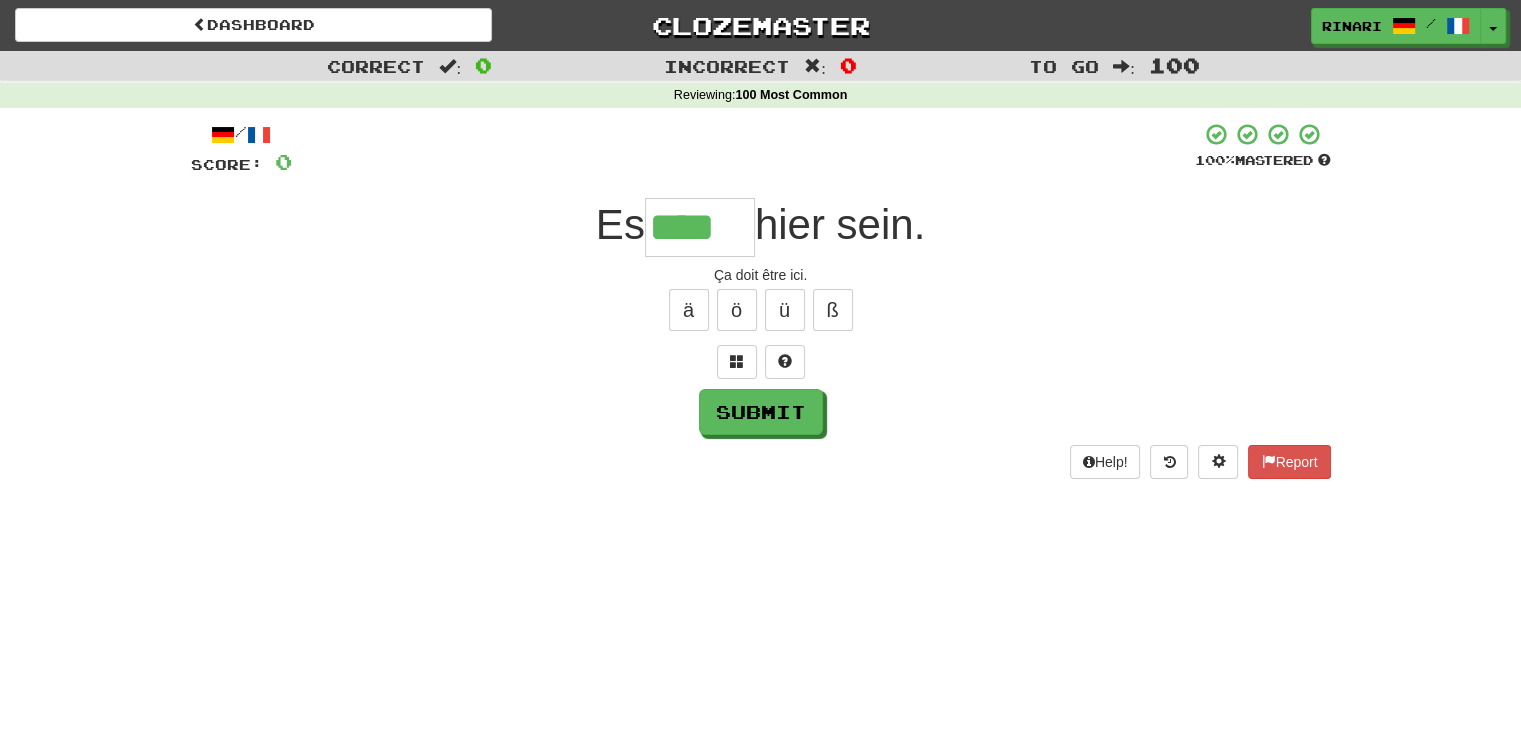 type on "****" 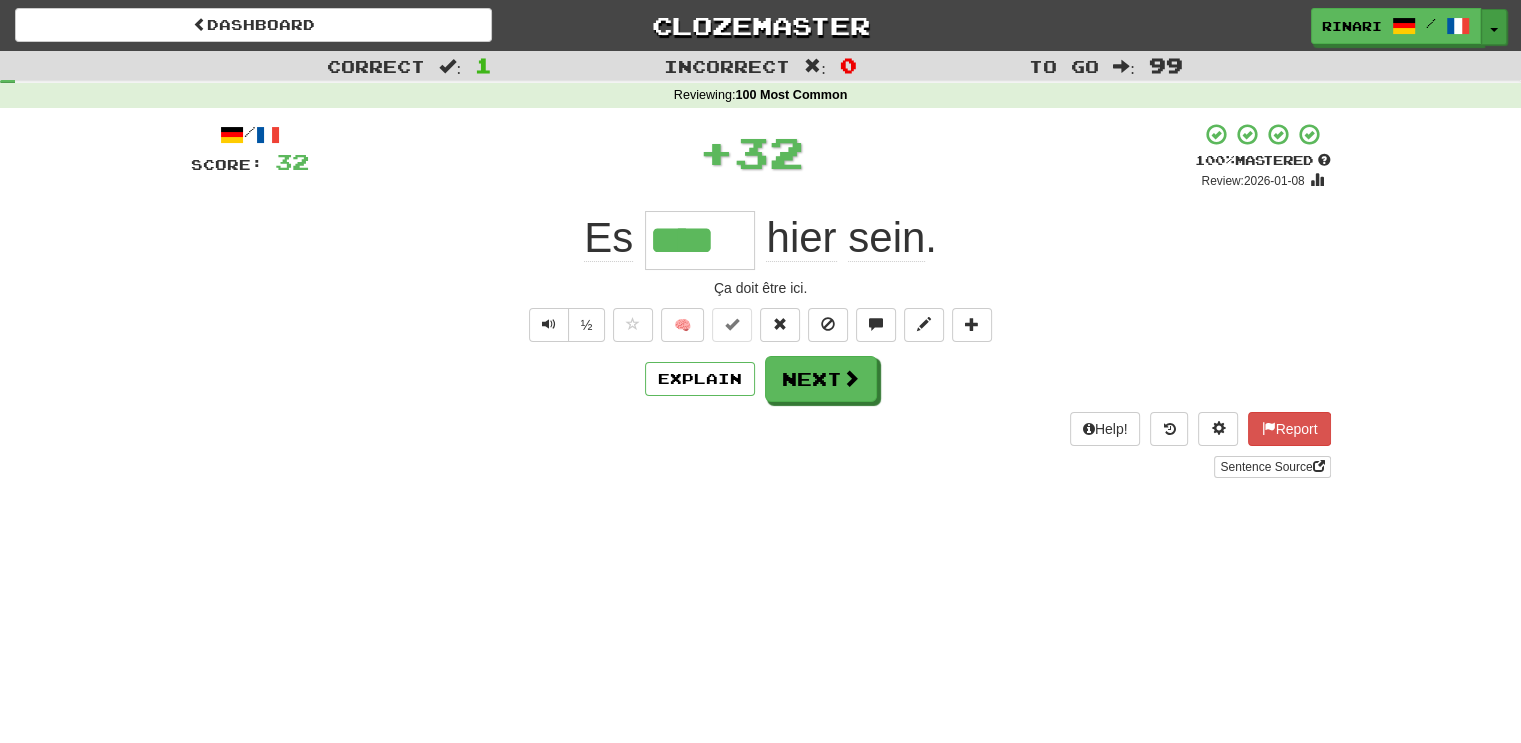 click on "Toggle Dropdown" at bounding box center [1494, 27] 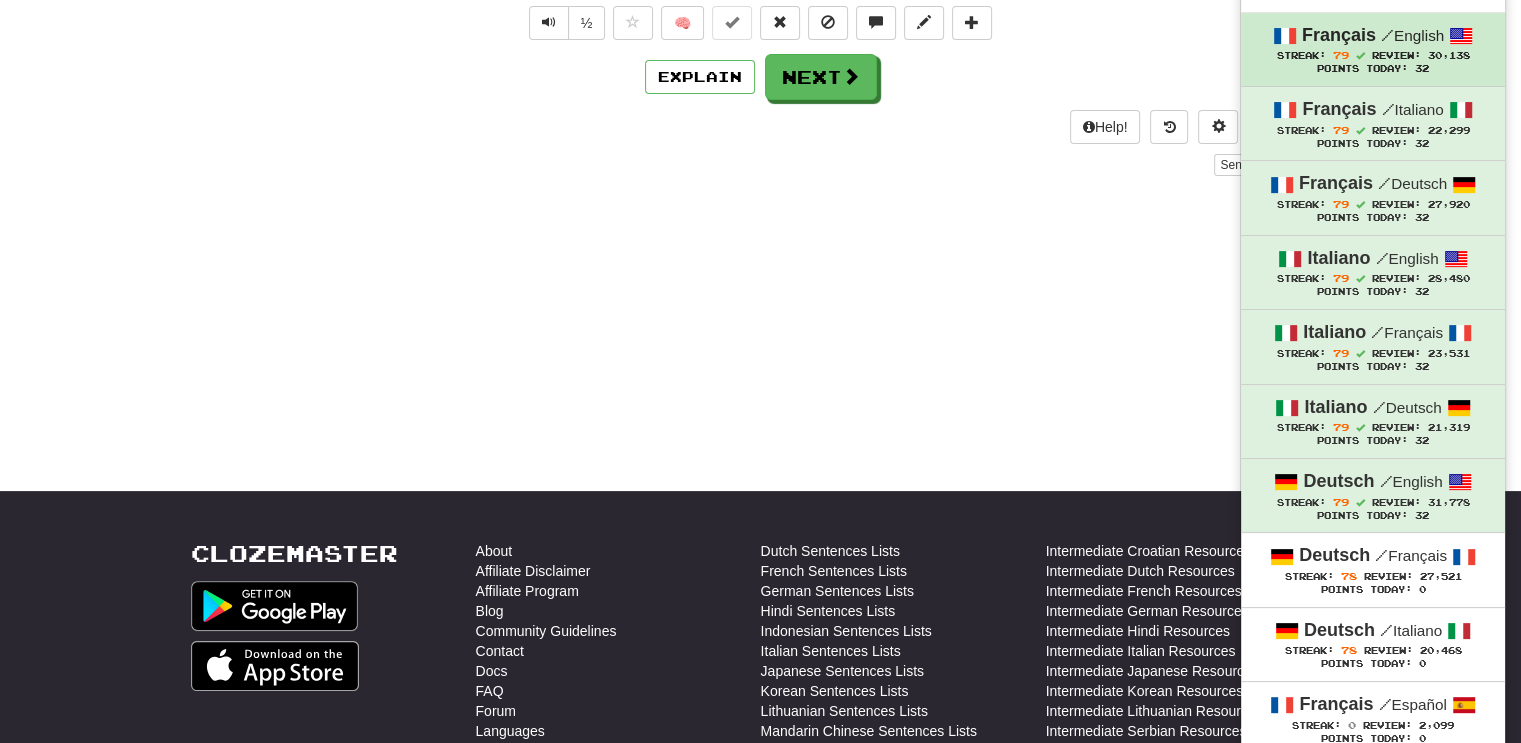scroll, scrollTop: 300, scrollLeft: 0, axis: vertical 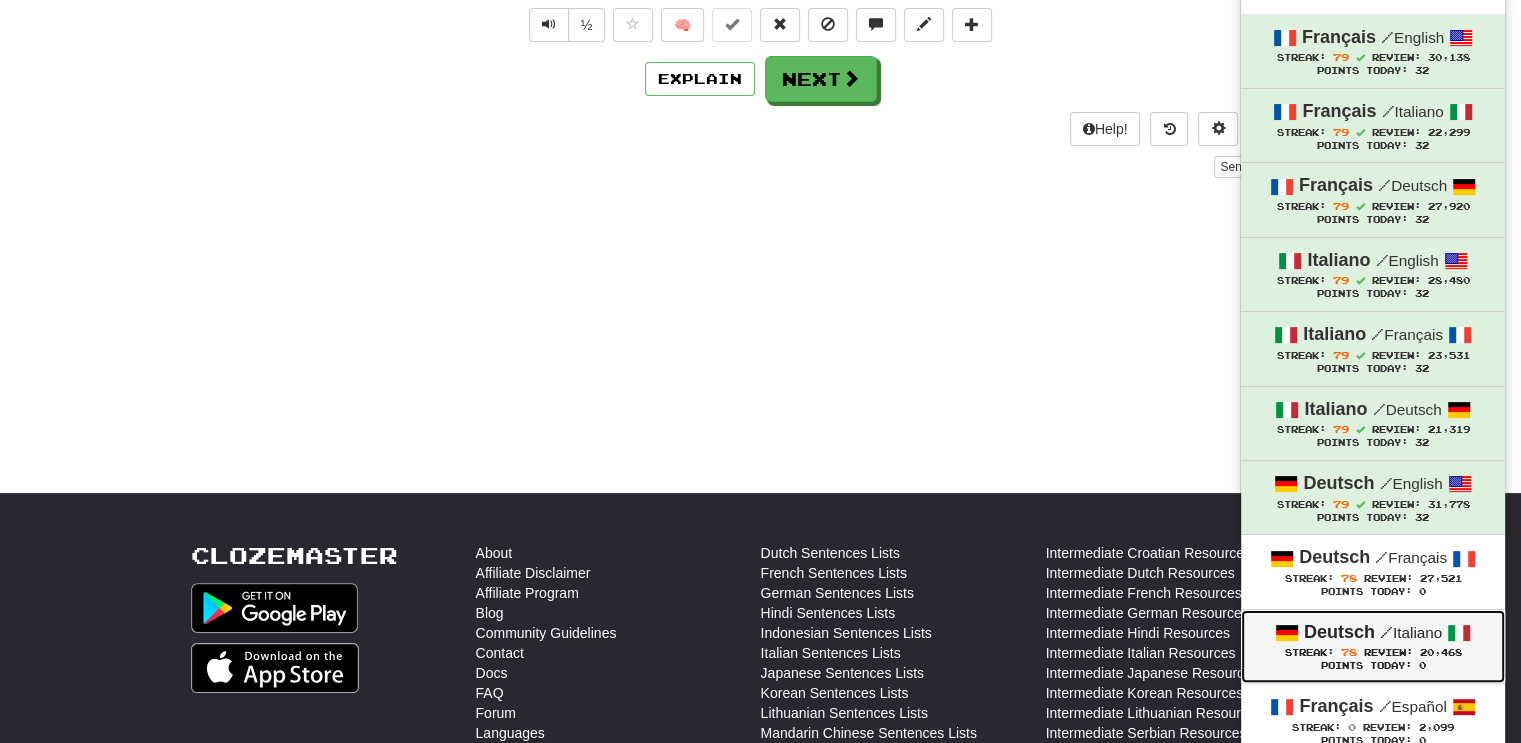 click on "Review:" at bounding box center (1388, 652) 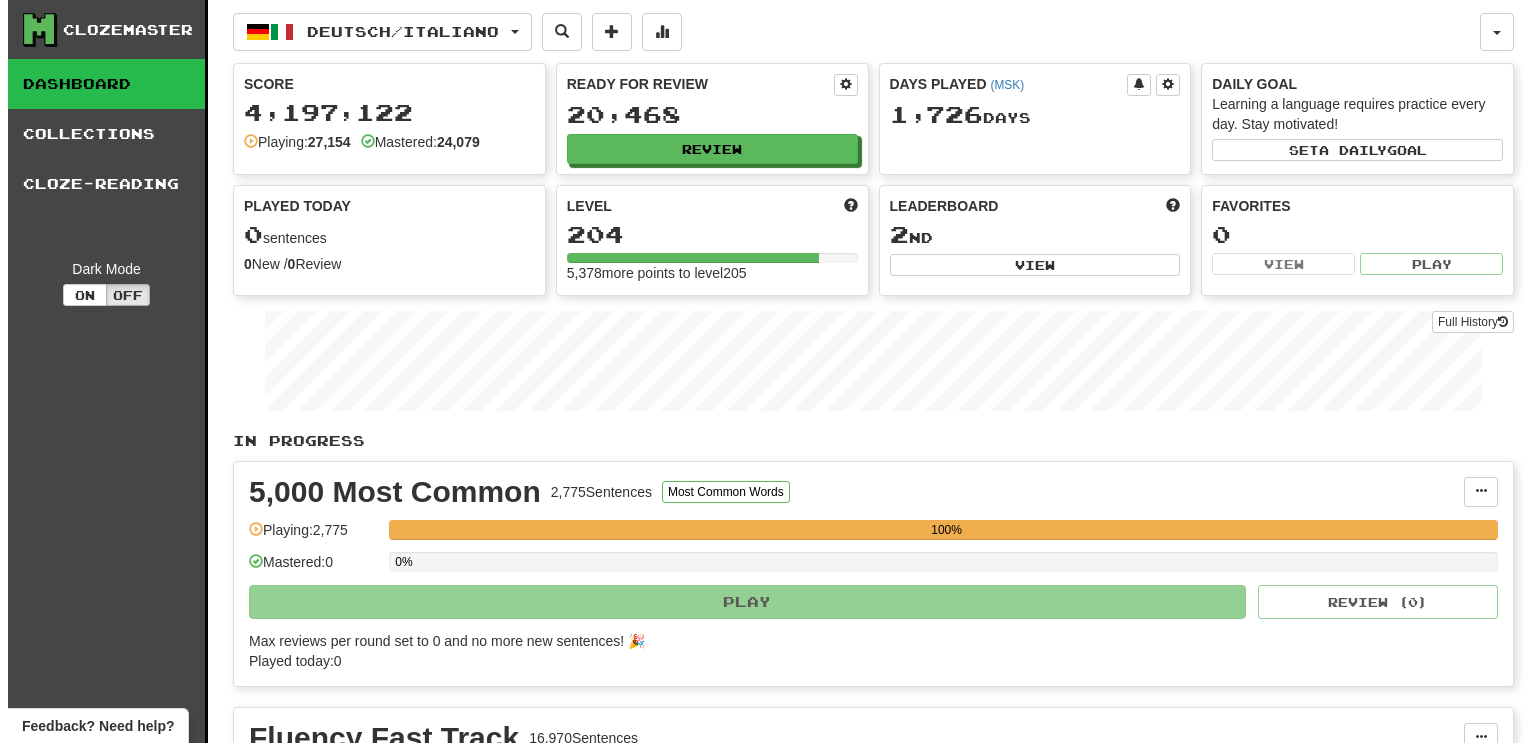 scroll, scrollTop: 0, scrollLeft: 0, axis: both 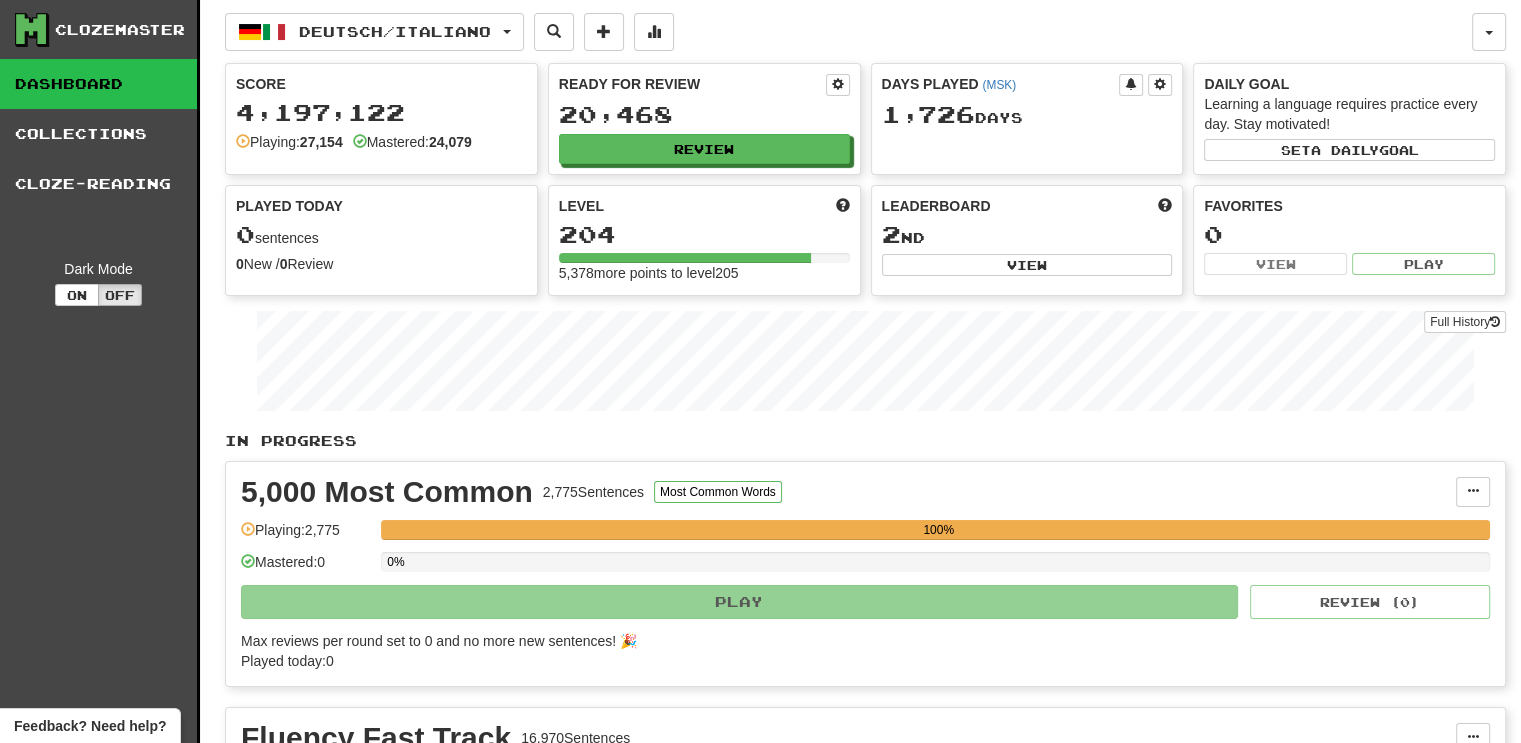 click on "Ready for Review 20,468   Review" at bounding box center [704, 119] 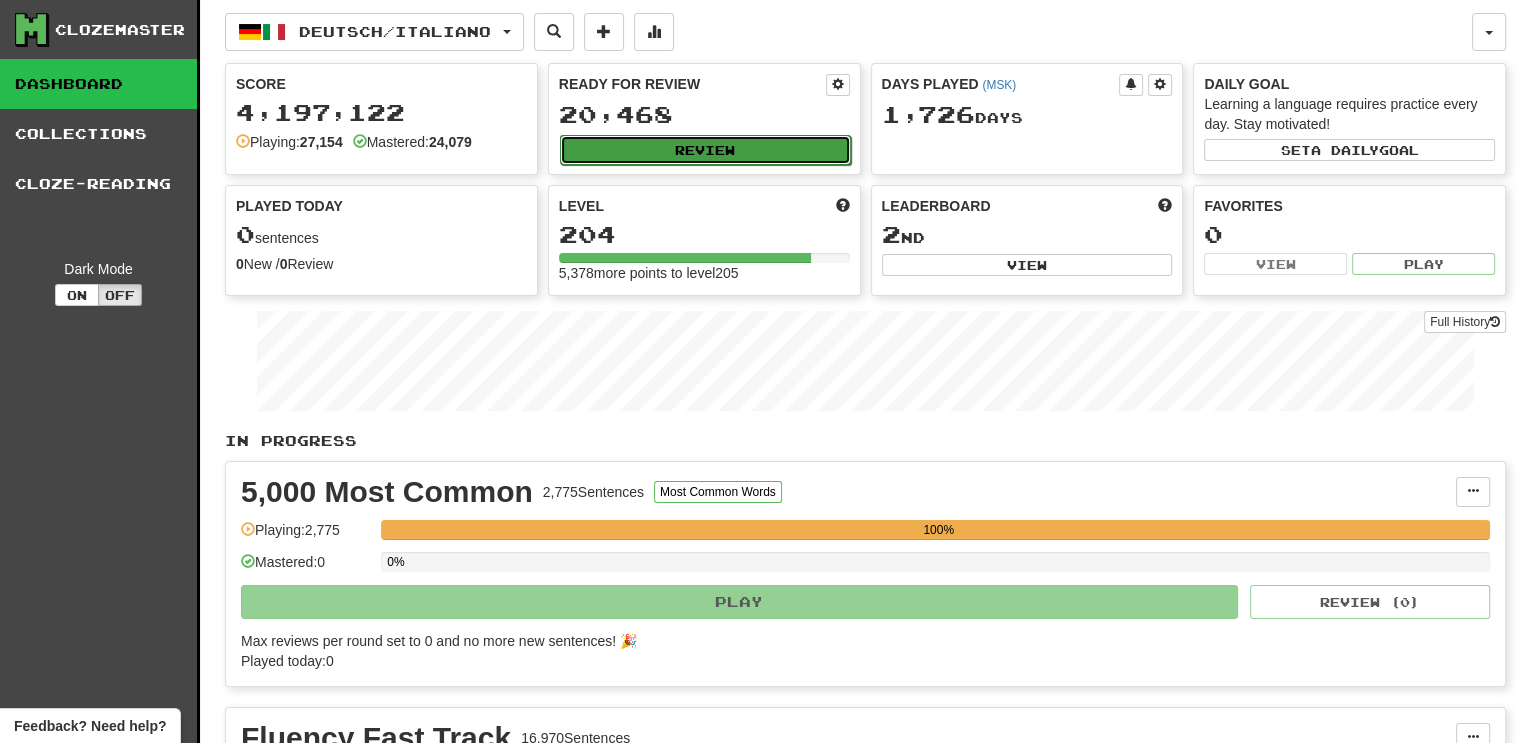 click on "Review" at bounding box center (705, 150) 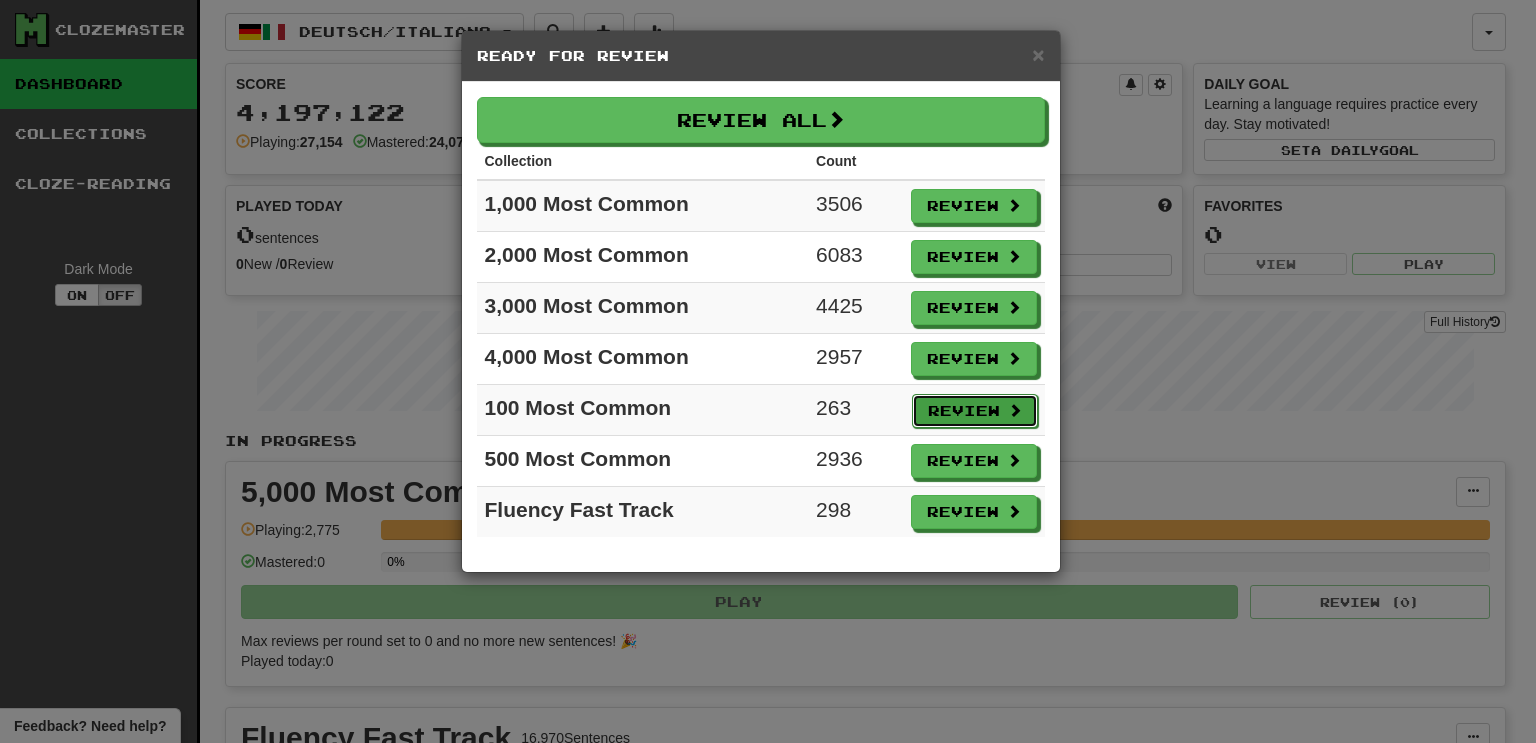 click on "Review" at bounding box center [975, 411] 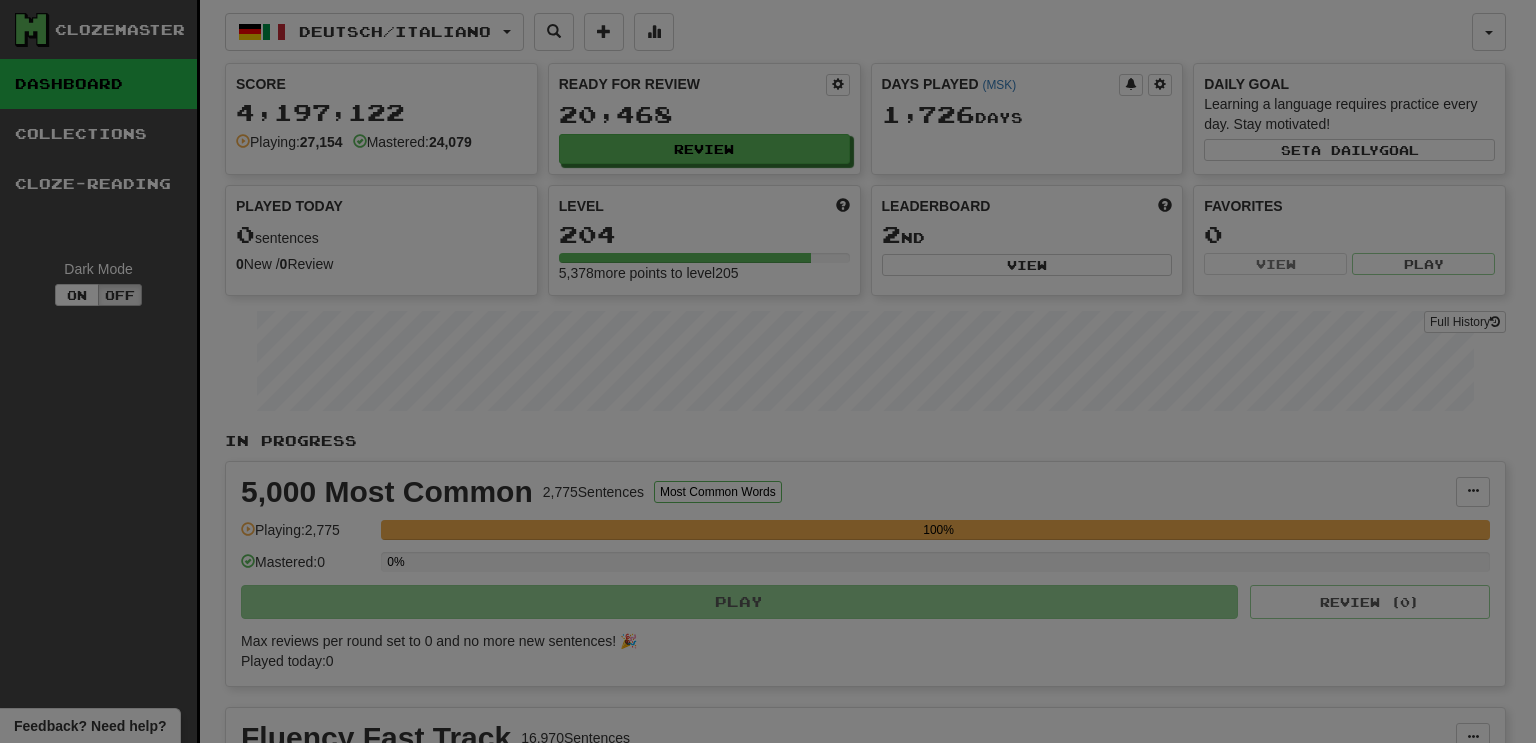 select on "***" 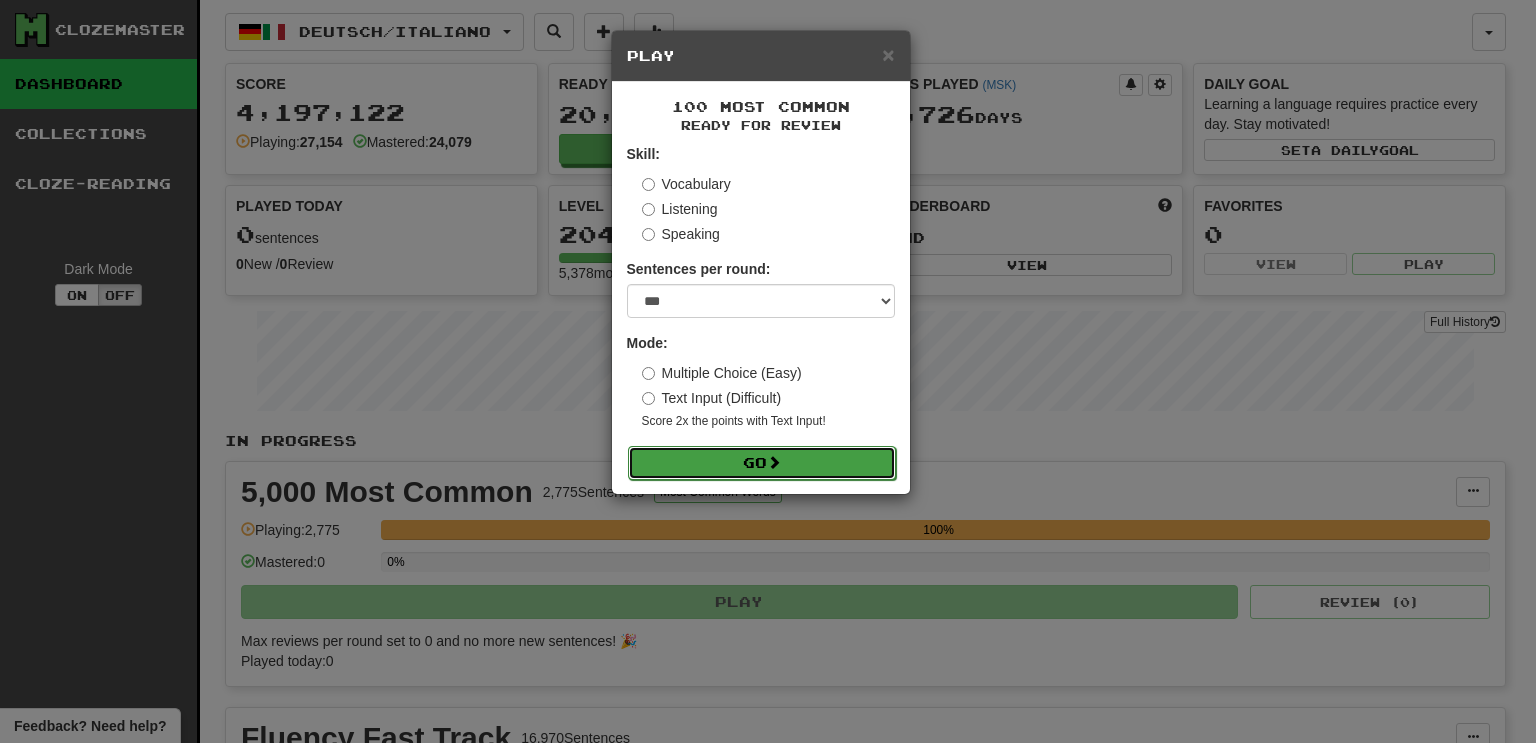 click on "Go" at bounding box center (762, 463) 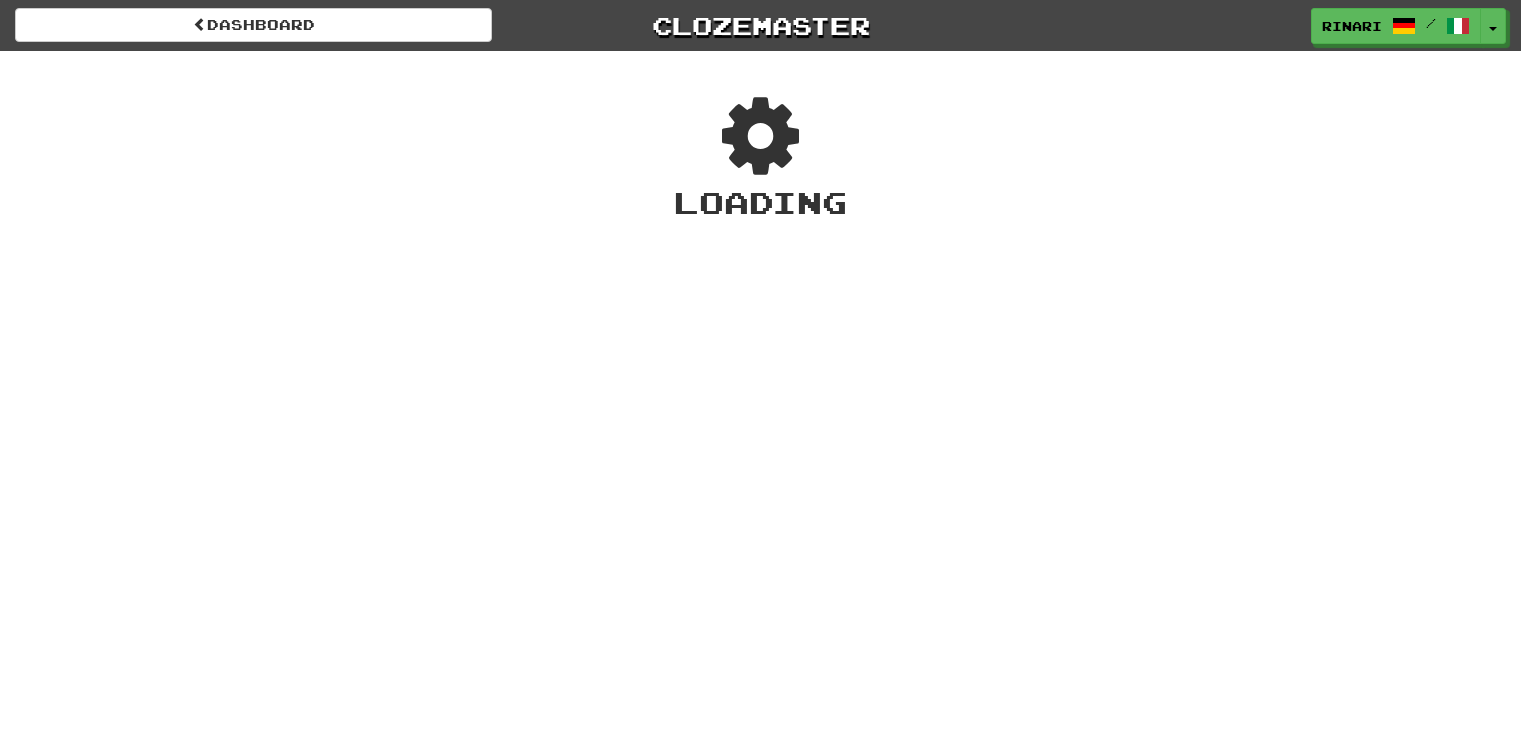scroll, scrollTop: 0, scrollLeft: 0, axis: both 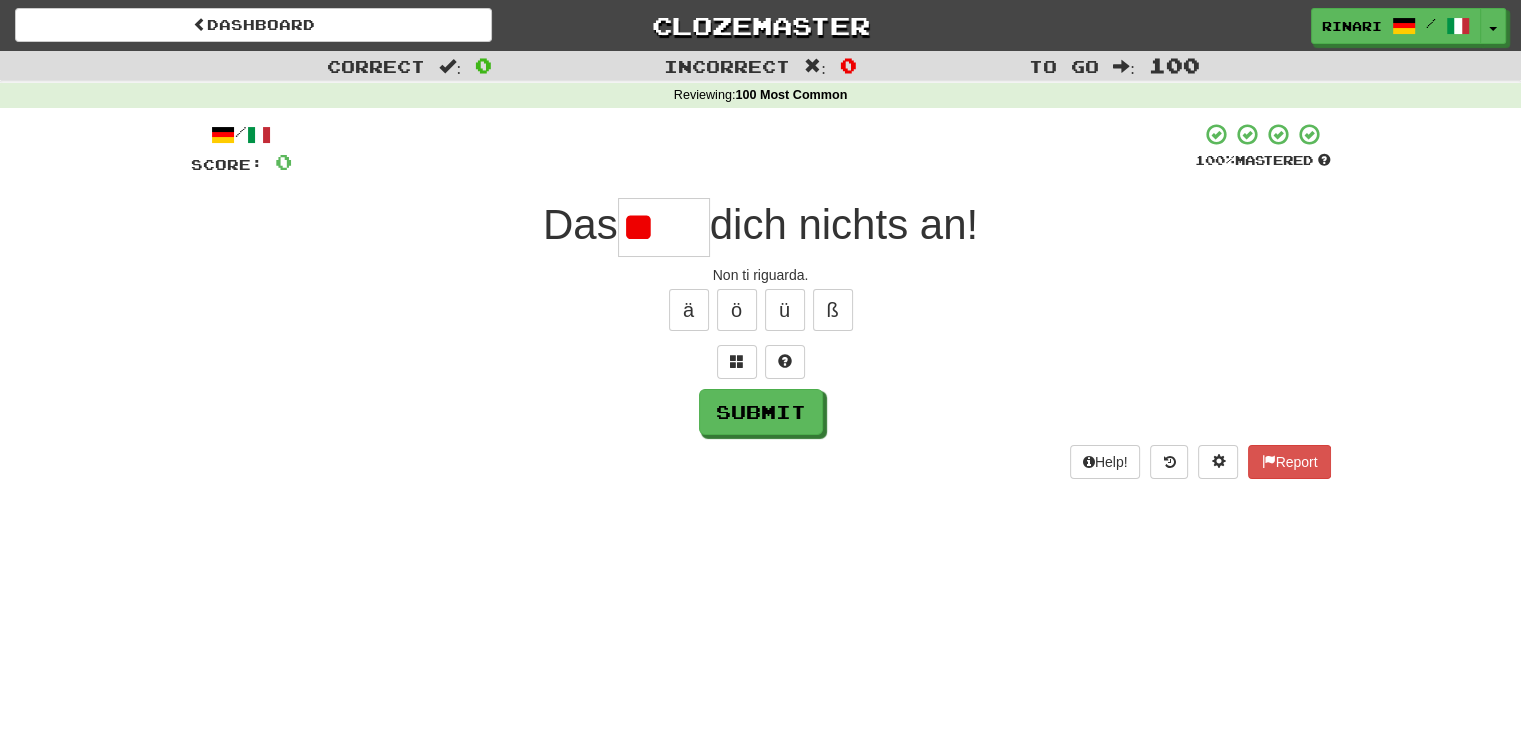 type on "*" 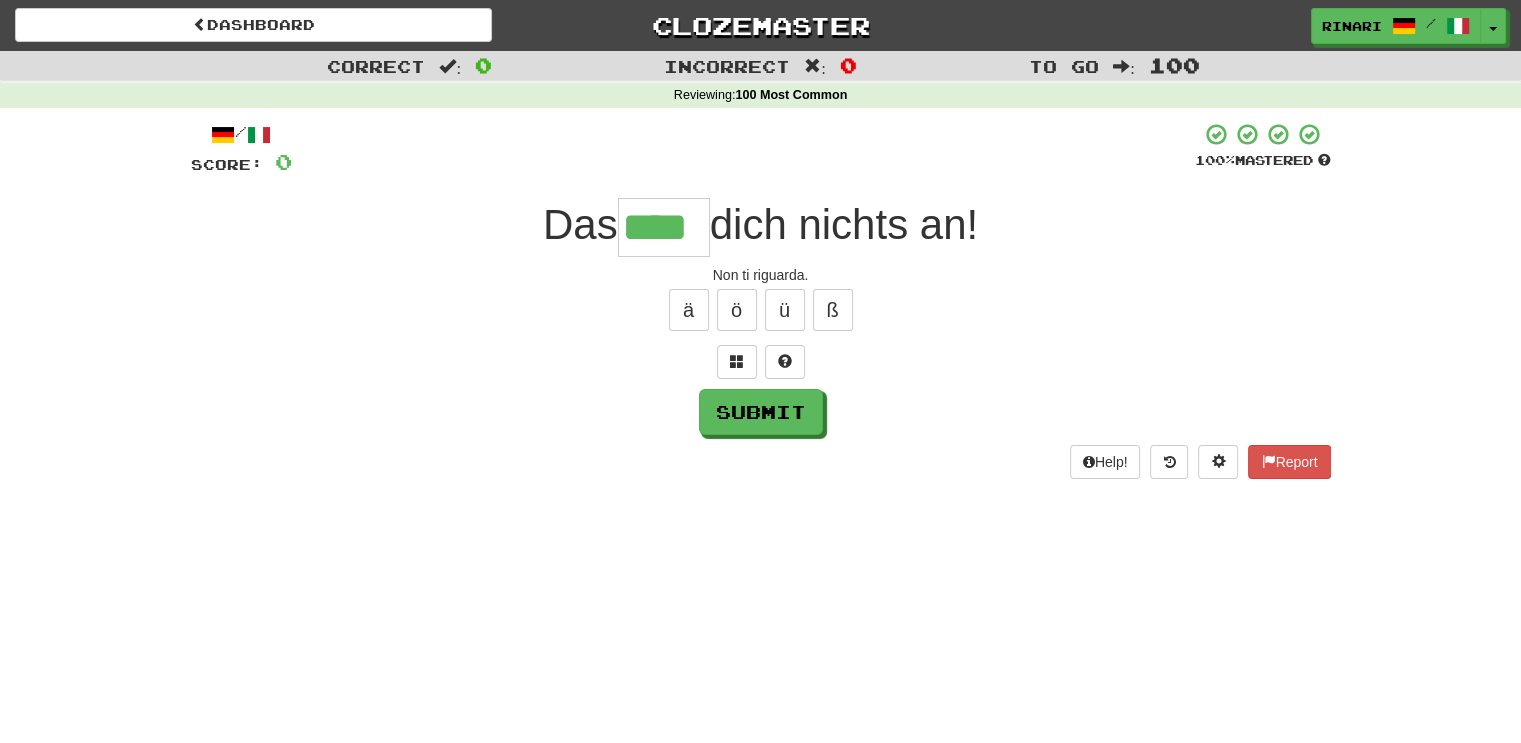 type on "****" 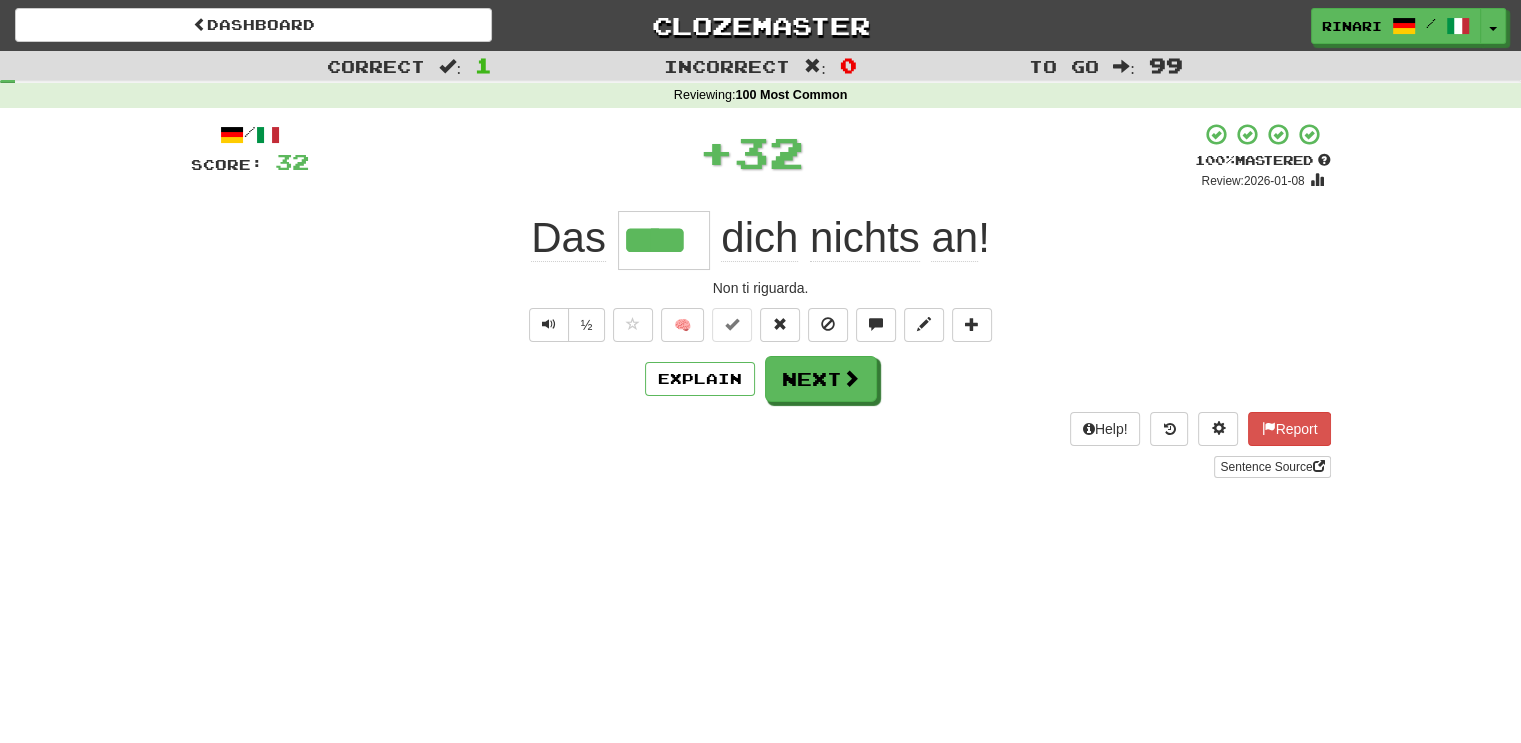 click on "Rinari
/
Toggle Dropdown
Dashboard
Leaderboard
Activity Feed
Notifications
1652
Profile
Discussions
Français
/
English
Streak:
79
Review:
30,138
Points Today: 32
Français
/
Italiano
Streak:
79
Review:
22,299
Points Today: 32
Français
/
Deutsch
Streak:
79
Review:
27,920
Points Today: 32
Italiano
/
English
Streak:
79
Review:
28,480
Points Today: 32
Italiano
/
Français
Streak:
79
Review:
23,531
Points Today: 32
Italiano
/
Deutsch
Streak:
79
Review:
21,319
Points Today: 32
Deutsch
/
English
Streak:
79
Review:
31,778
Points Today: 32
Deutsch
/
Français" at bounding box center (1267, 26) 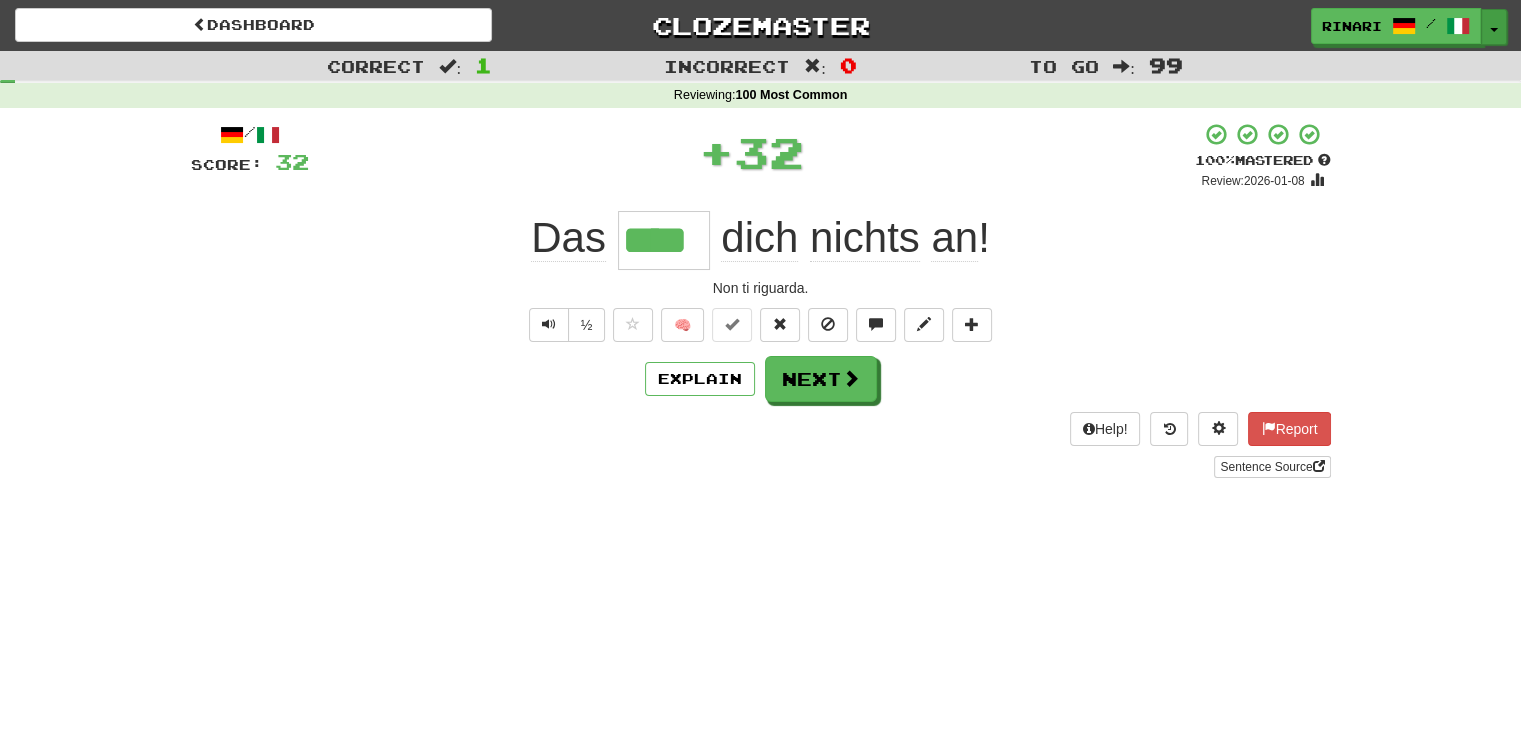click on "Toggle Dropdown" at bounding box center (1494, 27) 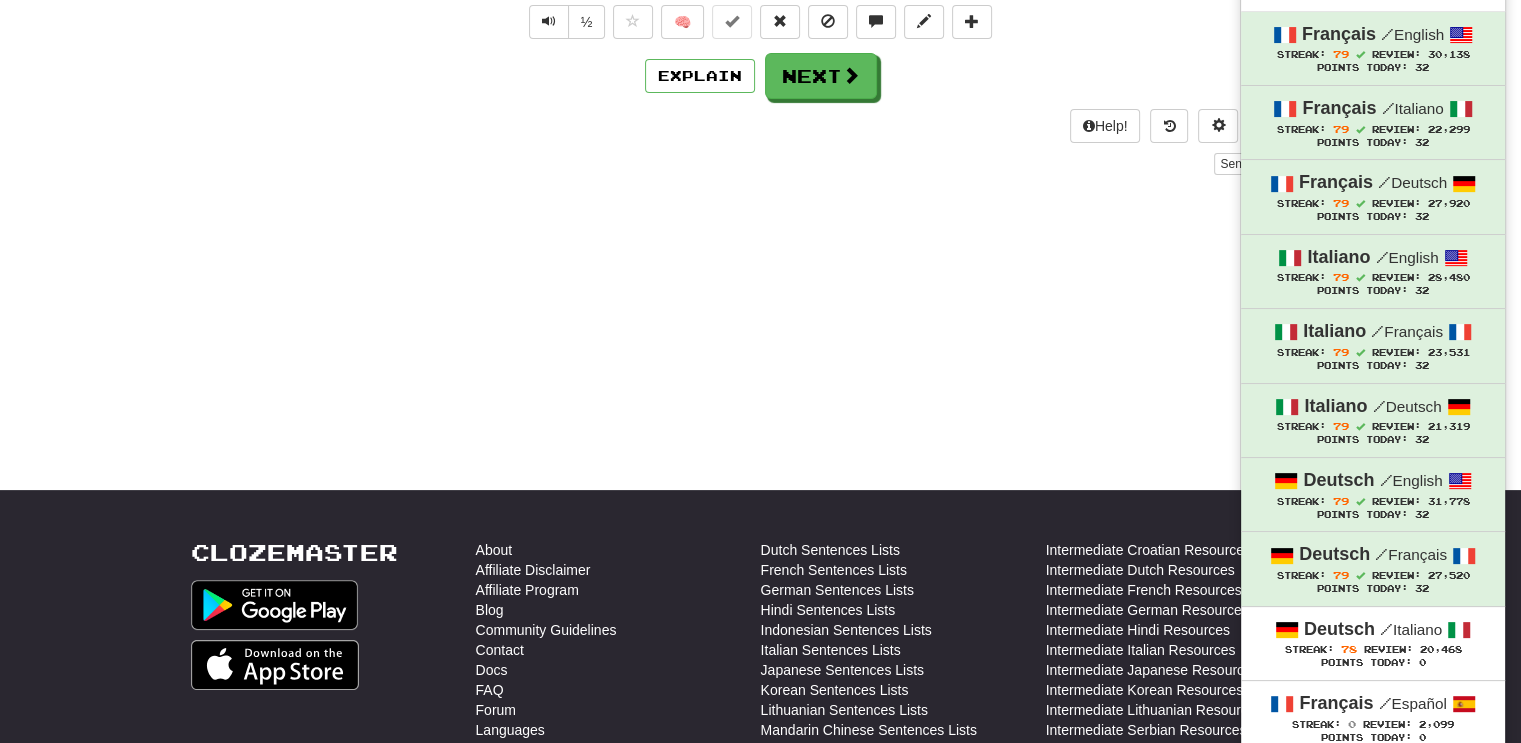 scroll, scrollTop: 0, scrollLeft: 0, axis: both 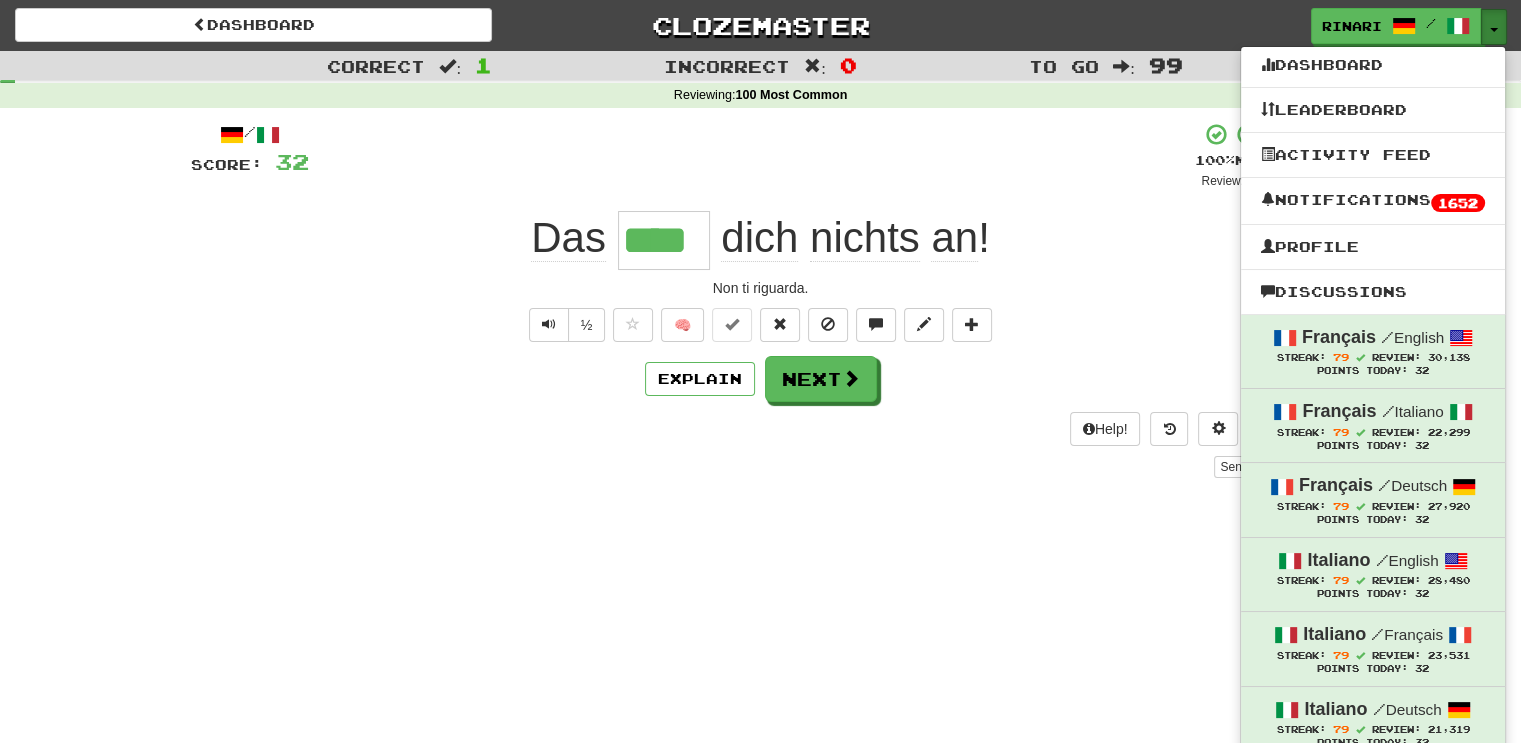 click on "Toggle Dropdown" at bounding box center [1494, 27] 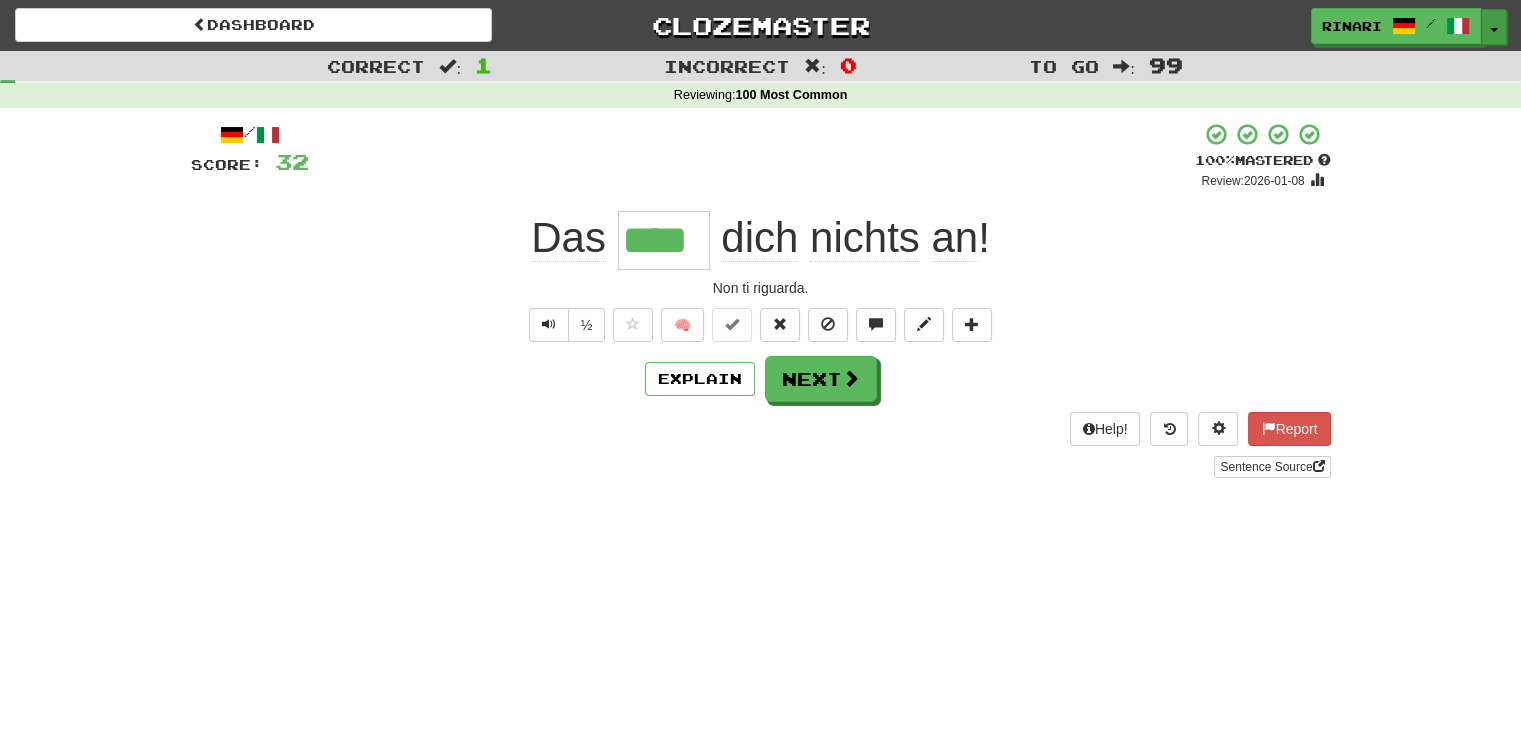 click on "Toggle Dropdown" at bounding box center (1494, 27) 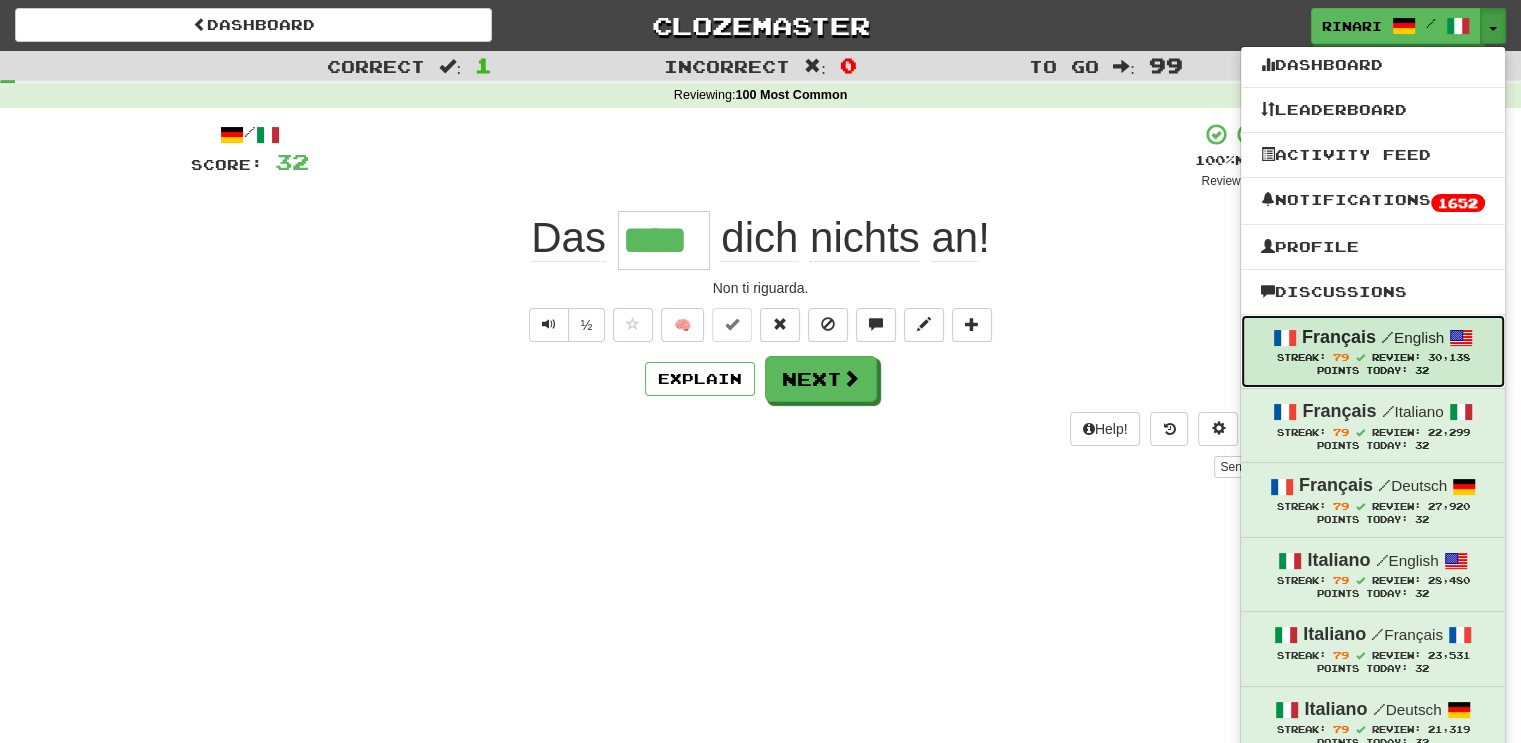 click on "Français" at bounding box center (1339, 337) 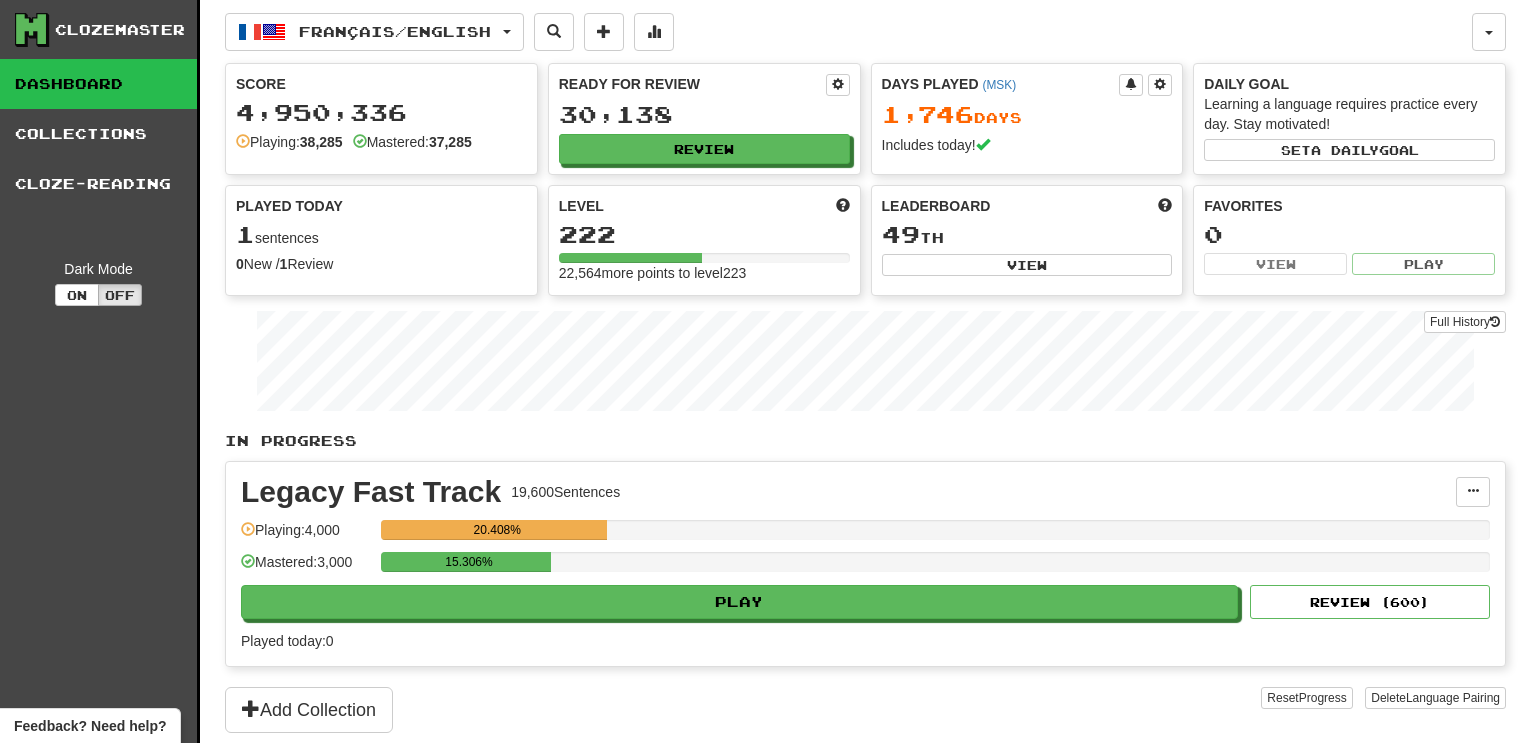 scroll, scrollTop: 0, scrollLeft: 0, axis: both 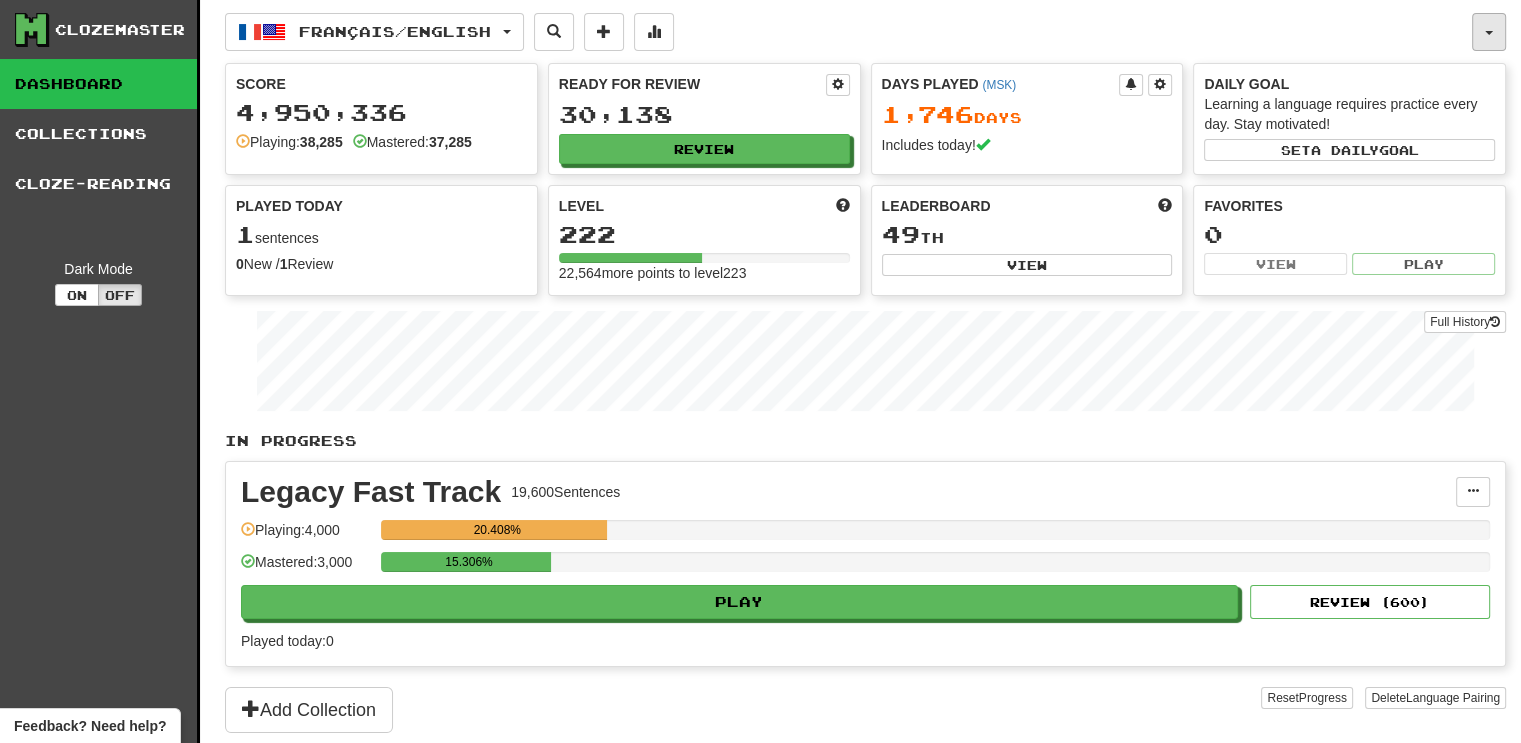 click at bounding box center (1489, 32) 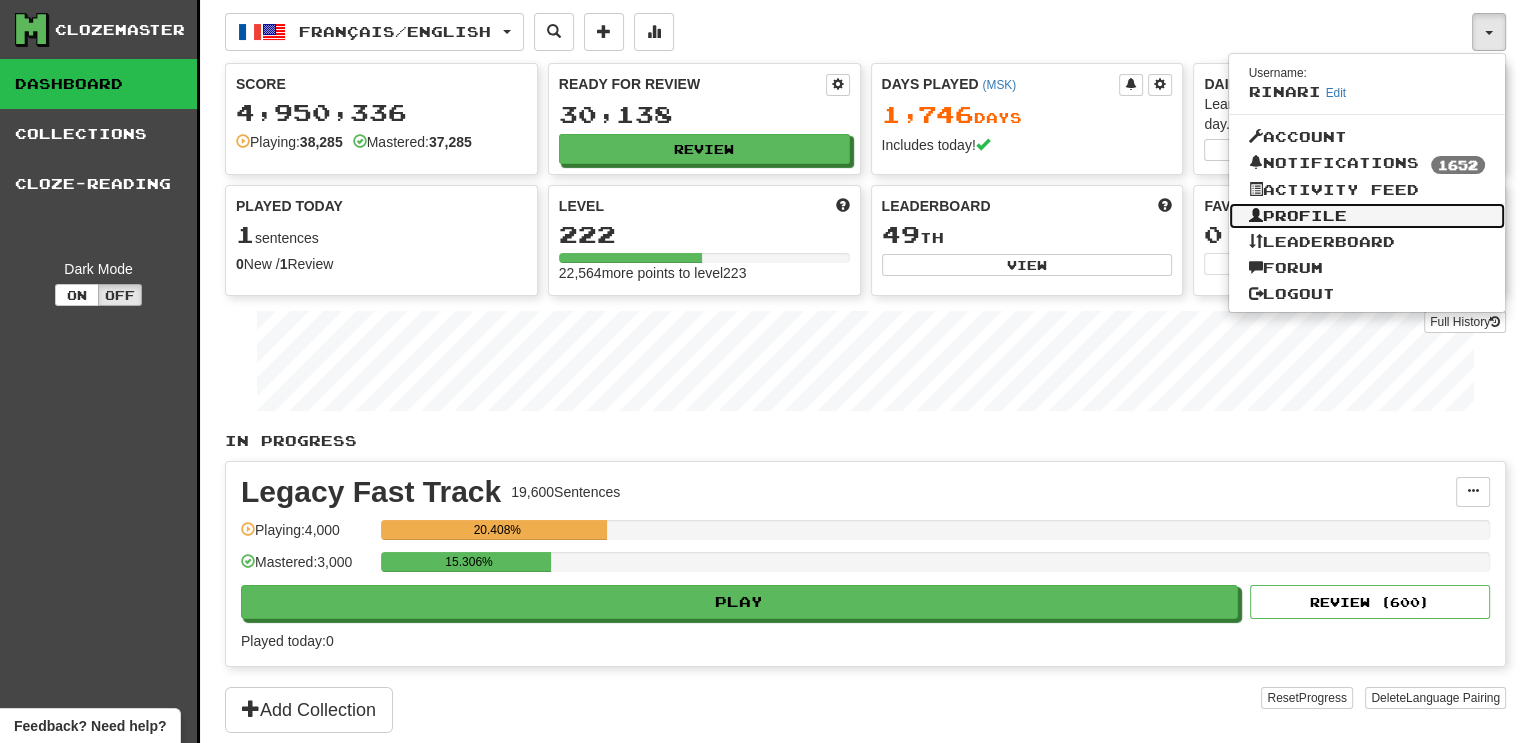click on "Profile" at bounding box center [1367, 216] 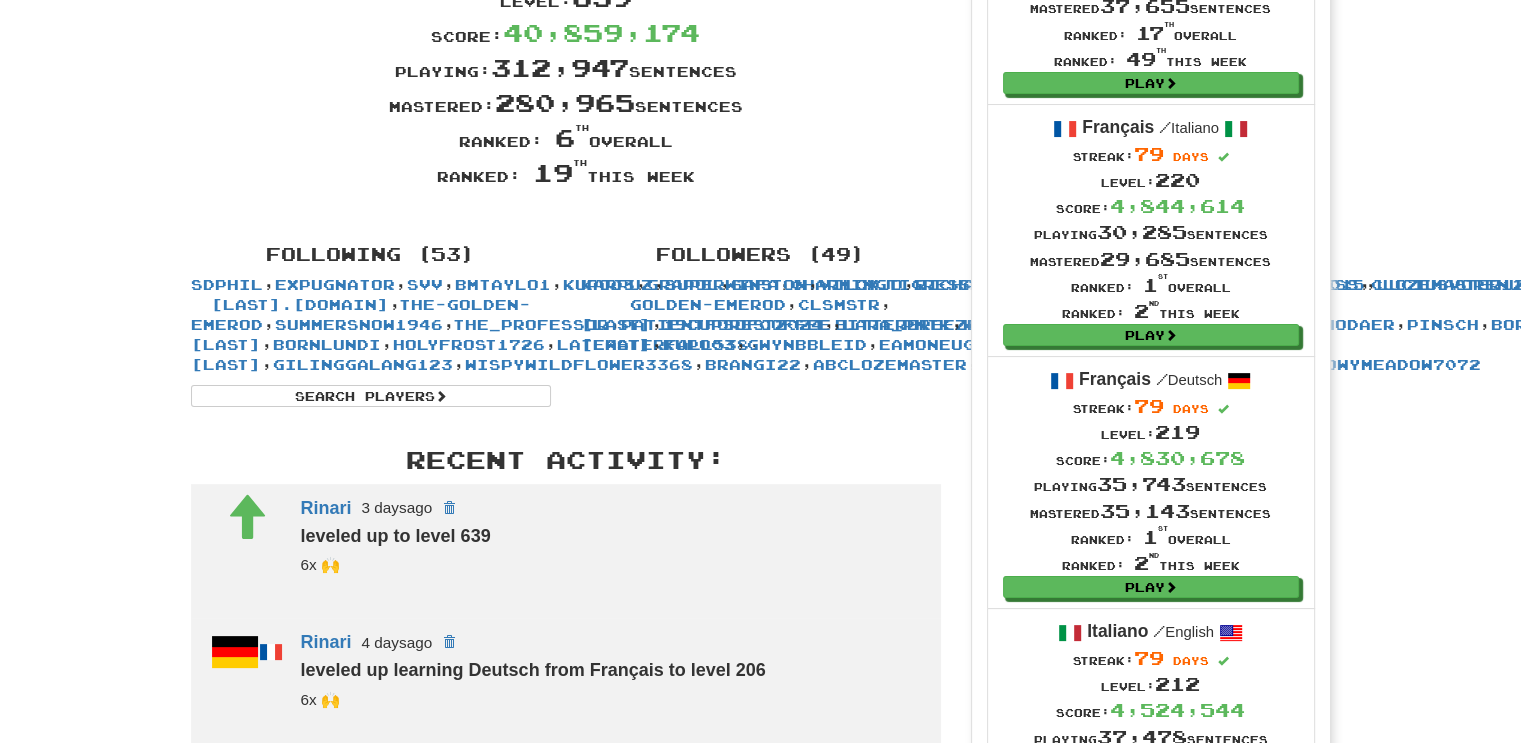 scroll, scrollTop: 0, scrollLeft: 0, axis: both 